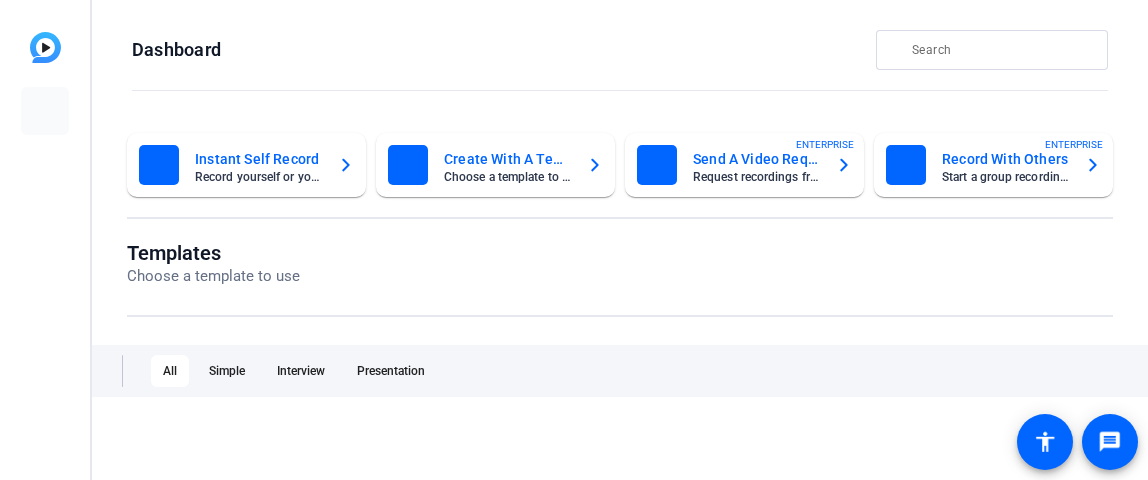 scroll, scrollTop: 0, scrollLeft: 0, axis: both 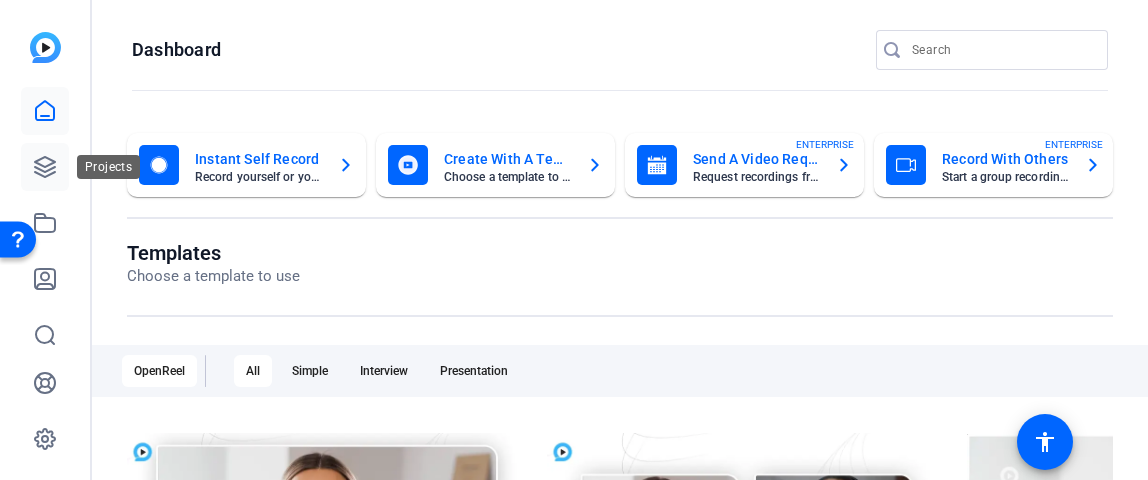 click 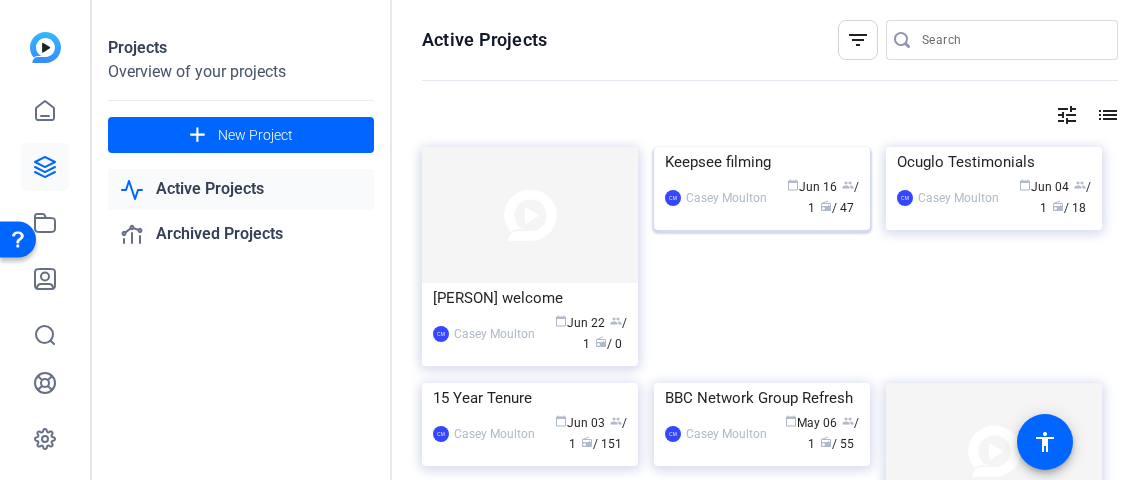 click 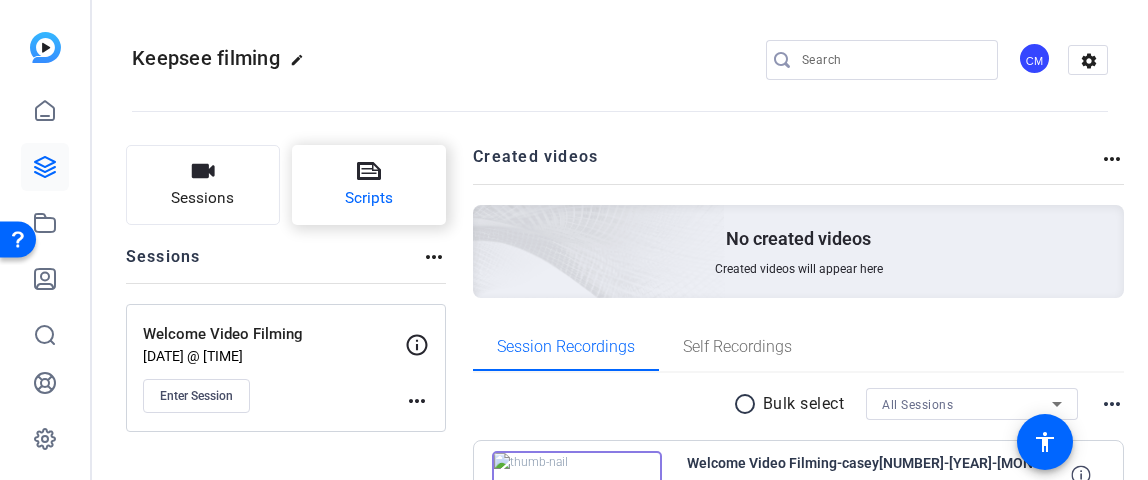 click on "Scripts" 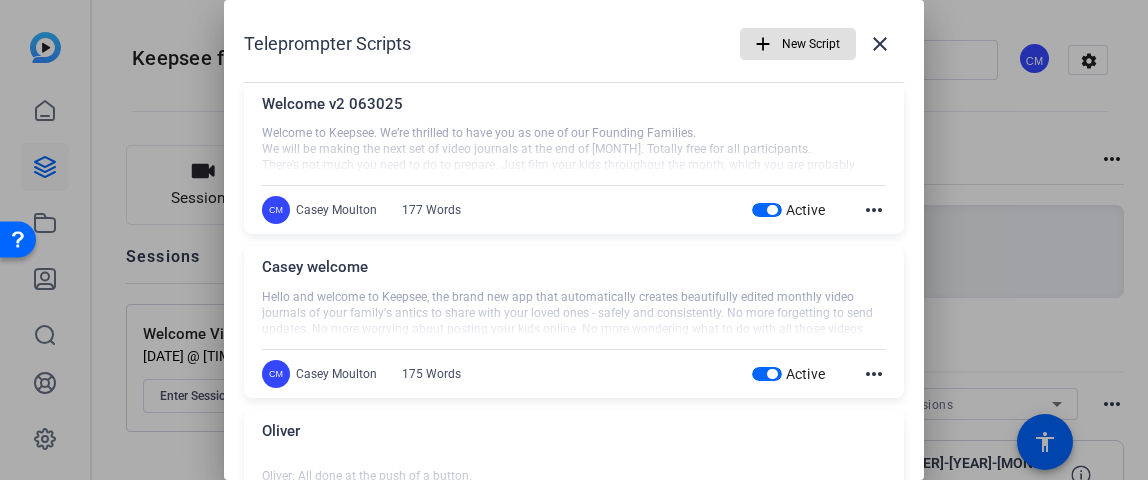 click on "New Script" at bounding box center [811, 44] 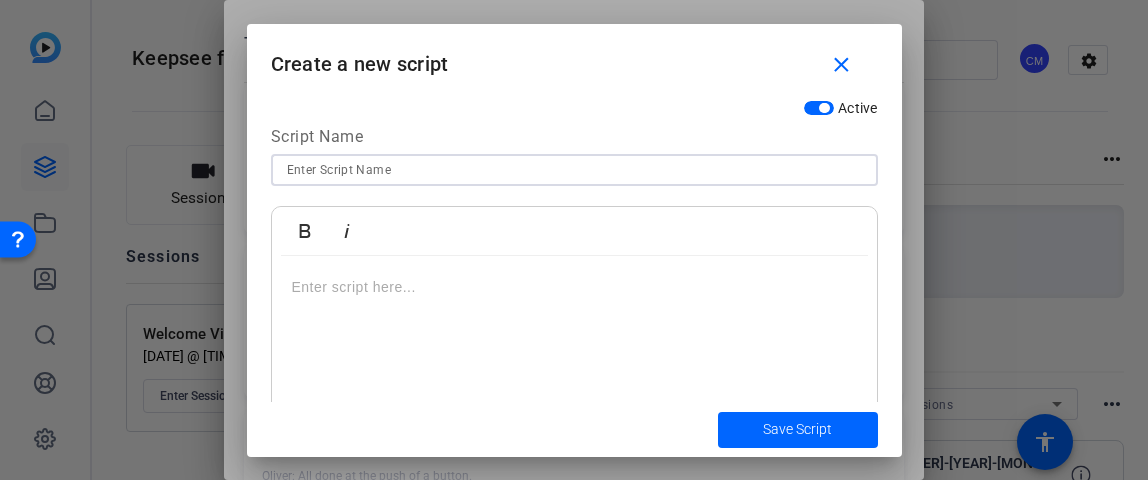 click at bounding box center (574, 170) 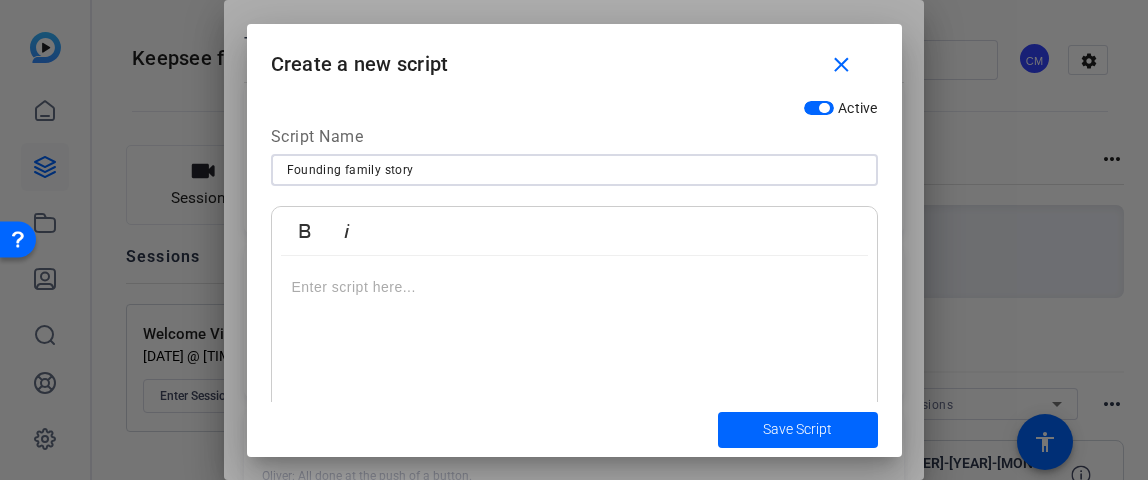 type on "Founding family story" 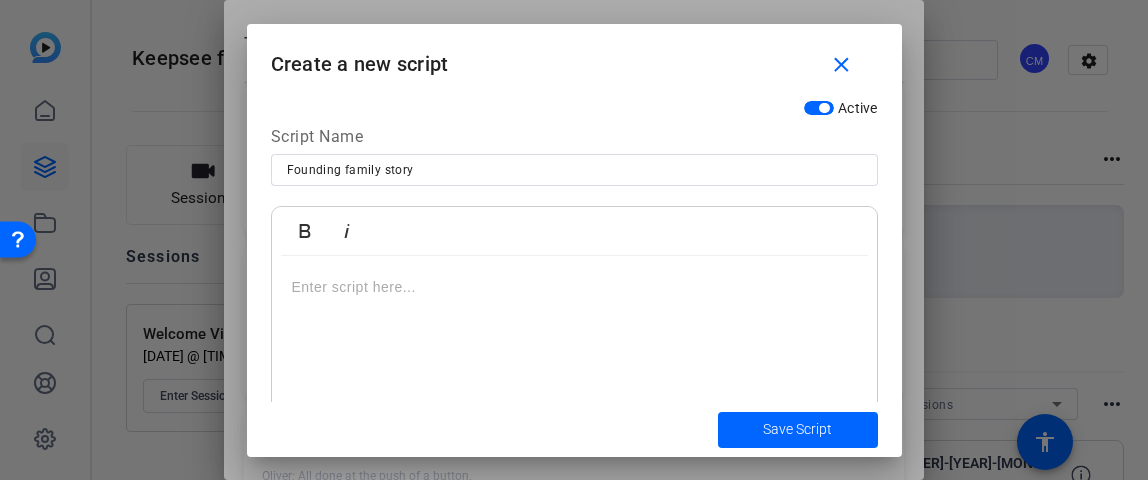 click at bounding box center (574, 287) 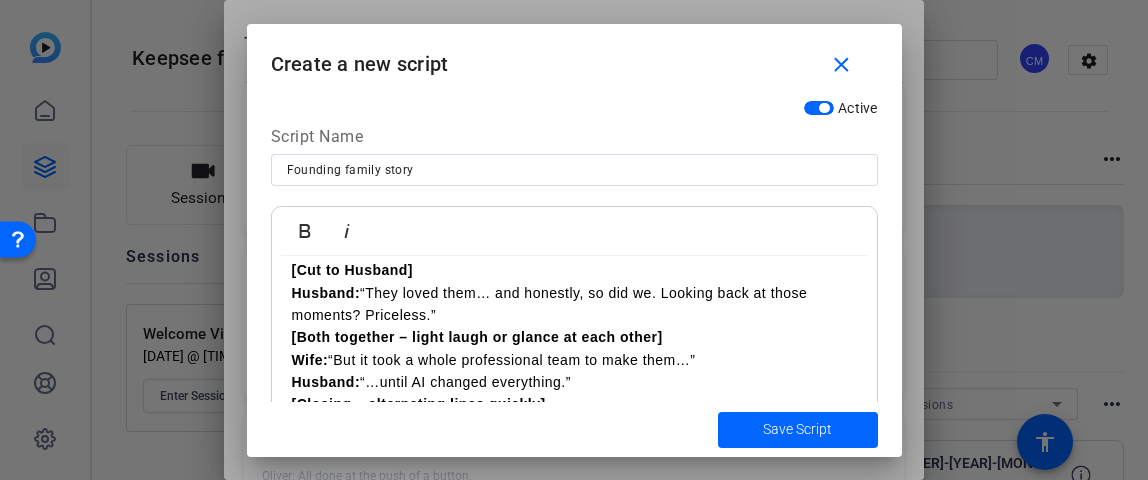 scroll, scrollTop: 0, scrollLeft: 0, axis: both 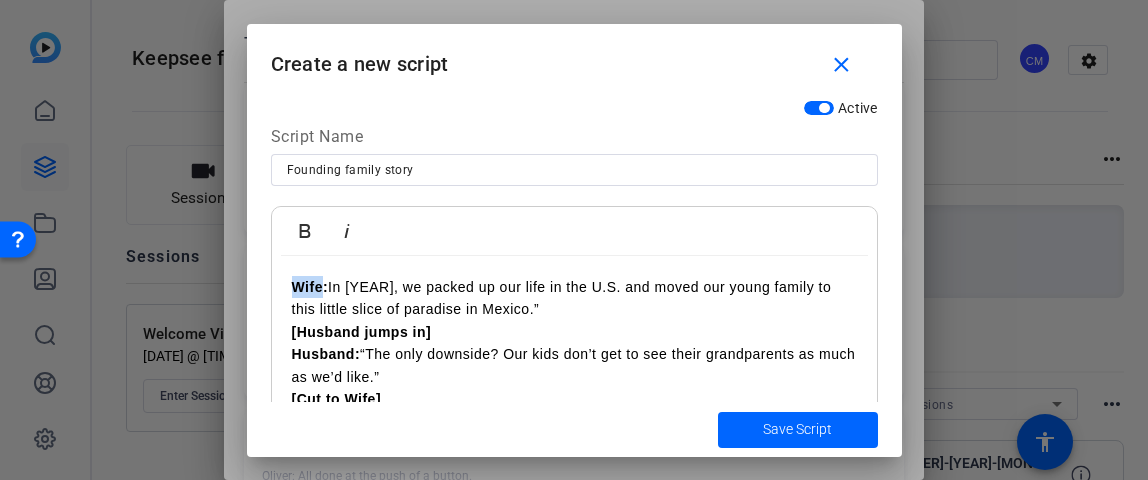 drag, startPoint x: 323, startPoint y: 287, endPoint x: 267, endPoint y: 287, distance: 56 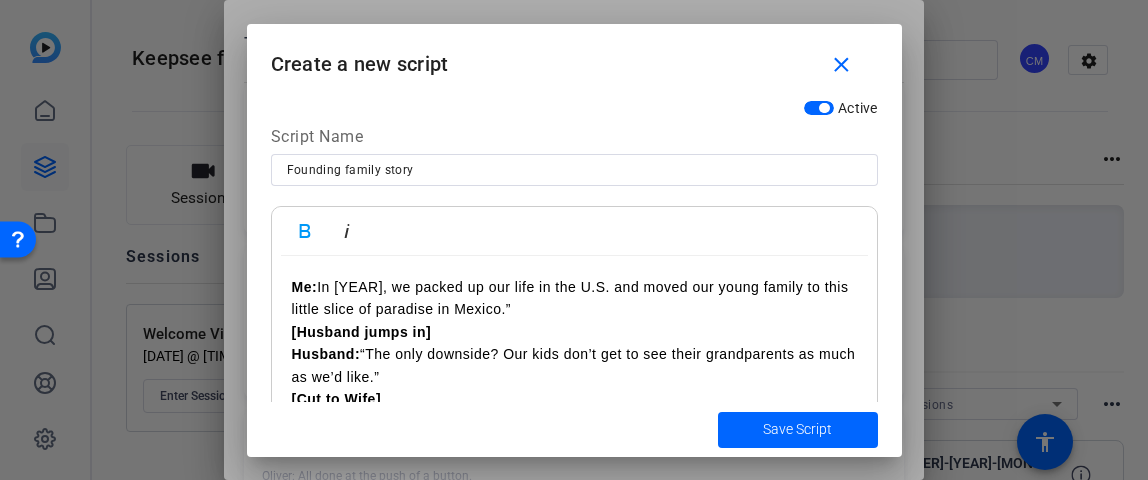 click on "Me:  "In [YEAR], we packed up our life in the [COUNTRY] and moved our young family to this little slice of paradise in [COUNTRY].”" at bounding box center [574, 298] 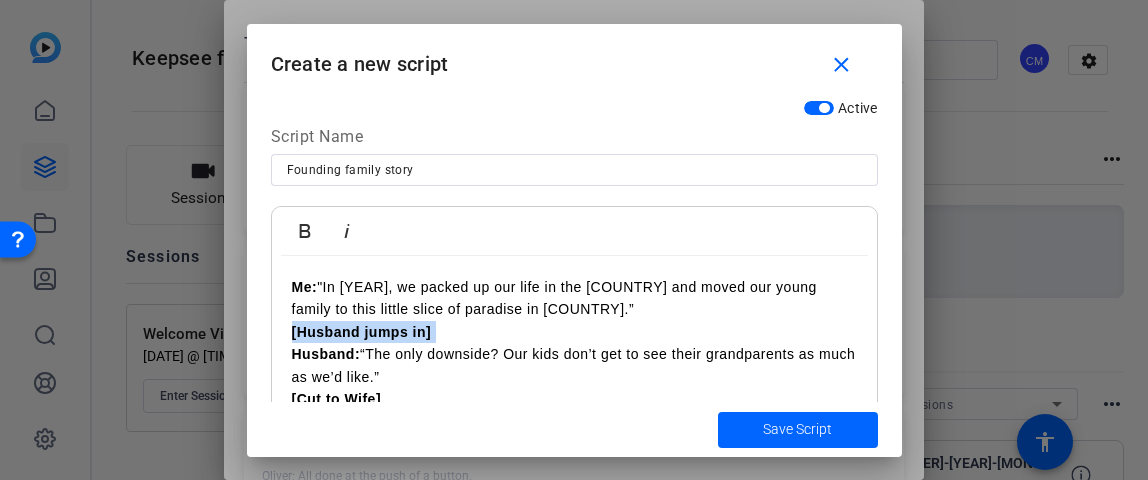 drag, startPoint x: 480, startPoint y: 333, endPoint x: 287, endPoint y: 345, distance: 193.3727 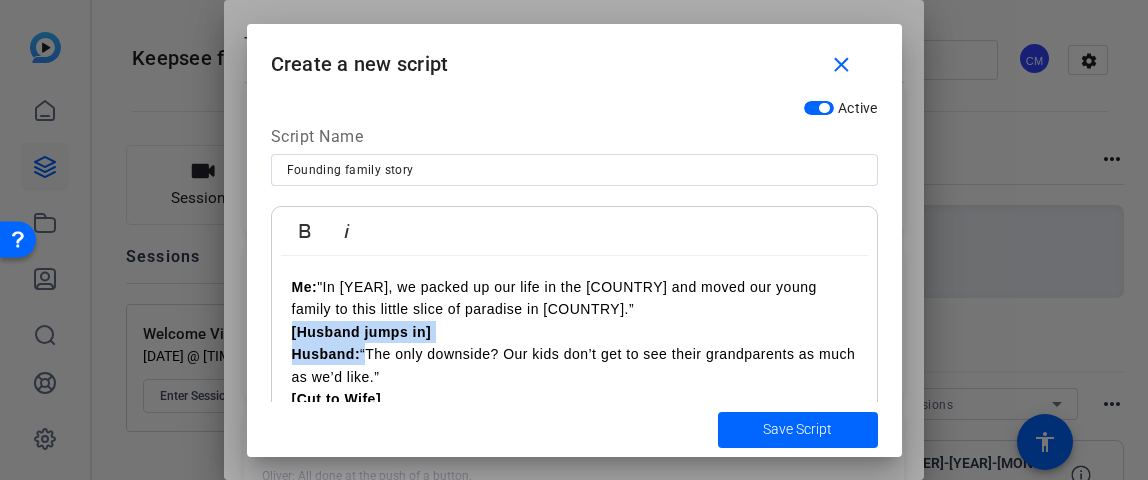 drag, startPoint x: 364, startPoint y: 356, endPoint x: 264, endPoint y: 337, distance: 101.788994 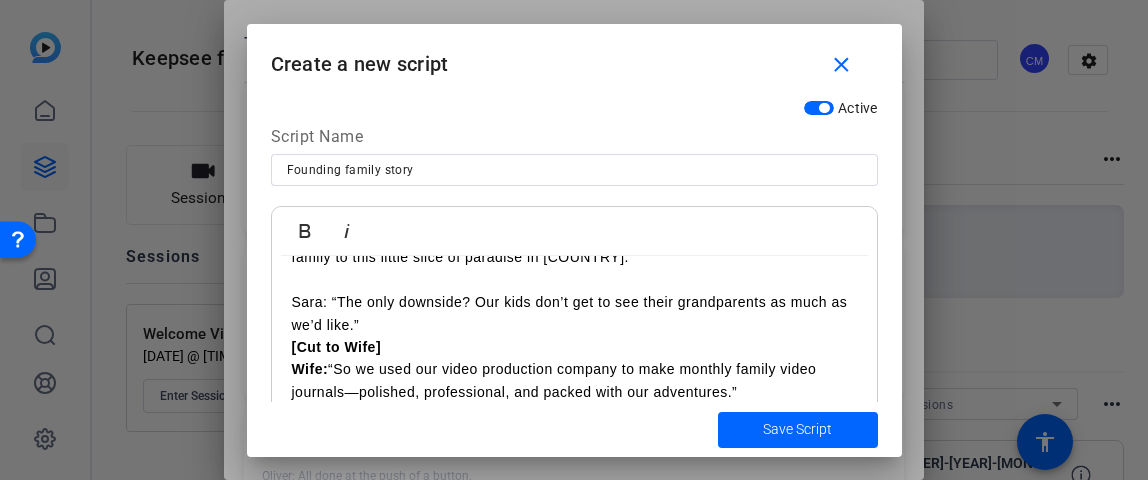 scroll, scrollTop: 53, scrollLeft: 0, axis: vertical 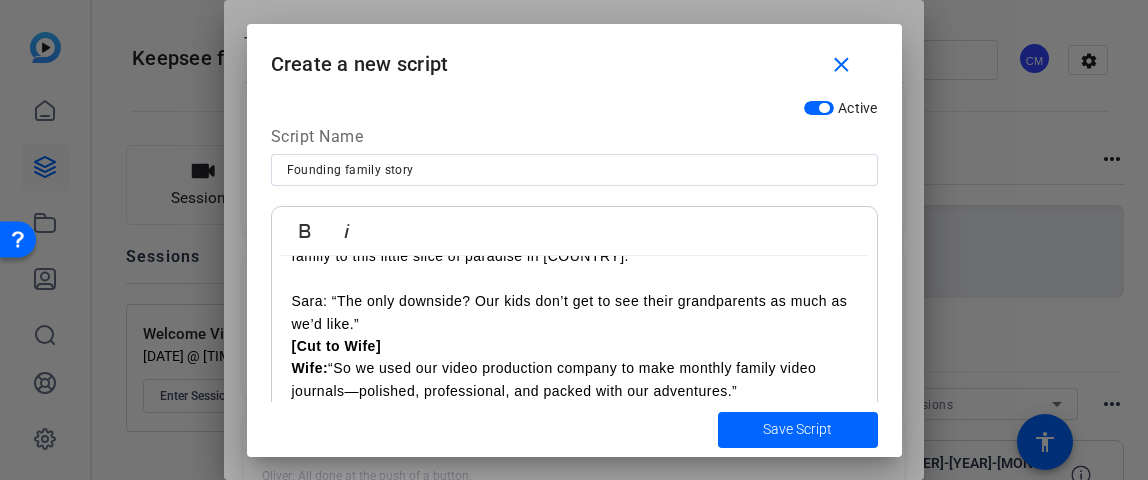 click on "Me:  "In [YEAR], we packed up our life in the [COUNTRY] and moved our young family to this little slice of paradise in [COUNTRY].” [FIRST]: “The only downside? Our kids don’t get to see their grandparents as much as we’d like.” [Cut to Wife] Wife:  “So we used our video production company to make monthly family video journals—polished, professional, and packed with our adventures.” [Cut to Husband] Husband:  “They loved them… and honestly, so did we. Looking back at those moments? Priceless.” [Both together – light laugh or glance at each other] Wife:  “But it took a whole professional team to make them…” Husband:  “…until AI changed everything.” [Closing – alternating lines quickly] Wife:  “Now we can create beautiful family video journals…” Husband:  “…in minutes, not days.” Wife:  “That’s why we created Keepsee—” Both:  “…so every family can preserve their story.”" at bounding box center (574, 435) 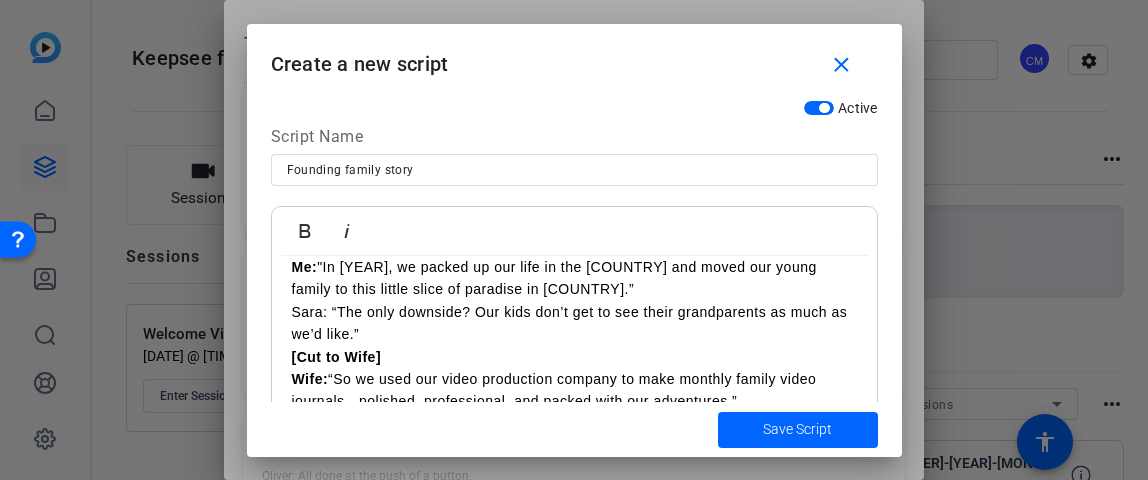 scroll, scrollTop: 0, scrollLeft: 0, axis: both 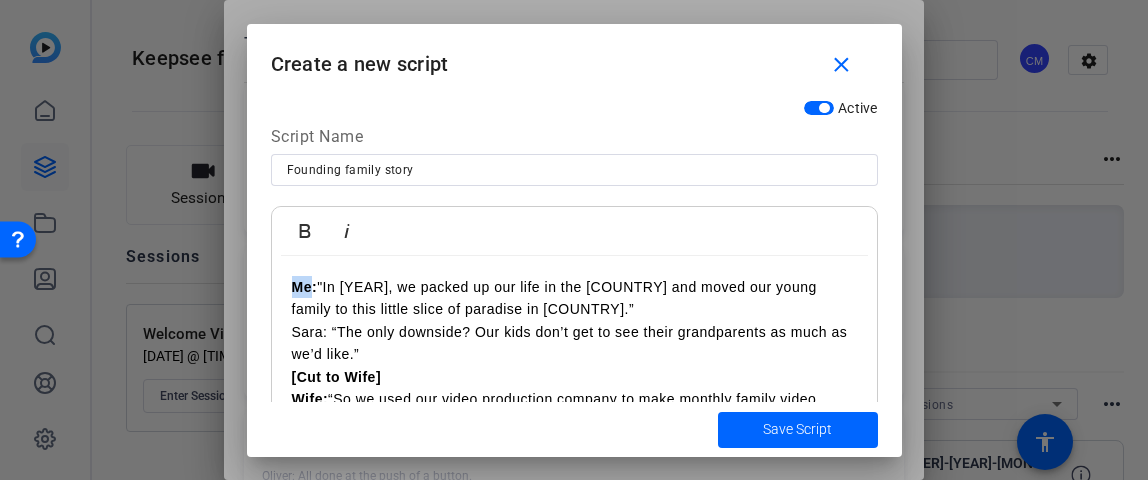 drag, startPoint x: 314, startPoint y: 287, endPoint x: 273, endPoint y: 289, distance: 41.04875 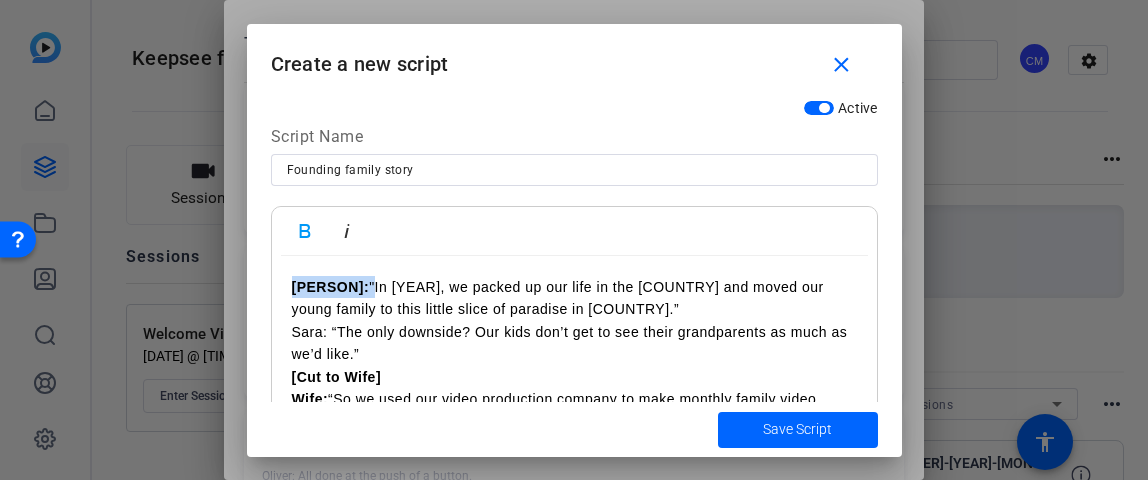 drag, startPoint x: 342, startPoint y: 283, endPoint x: 285, endPoint y: 283, distance: 57 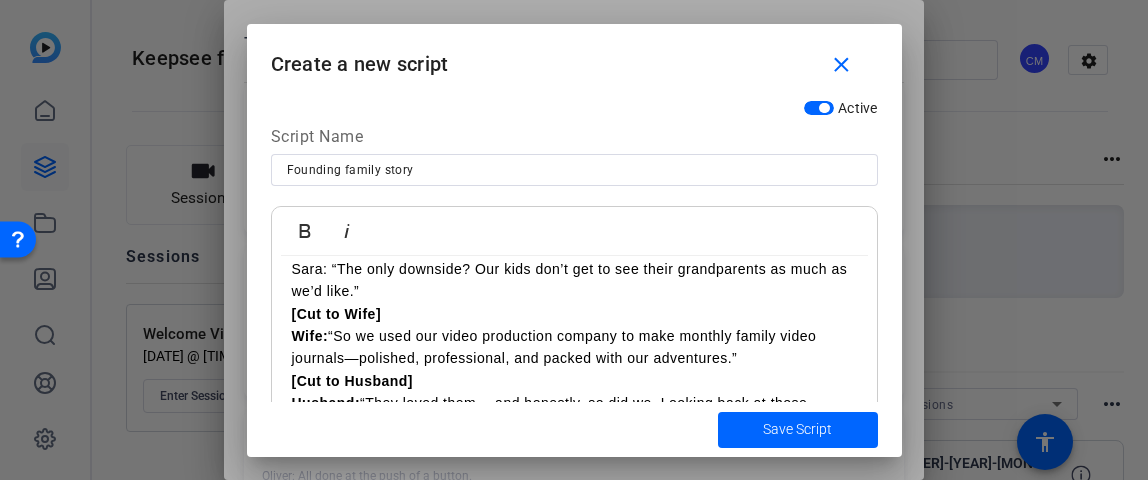 scroll, scrollTop: 72, scrollLeft: 0, axis: vertical 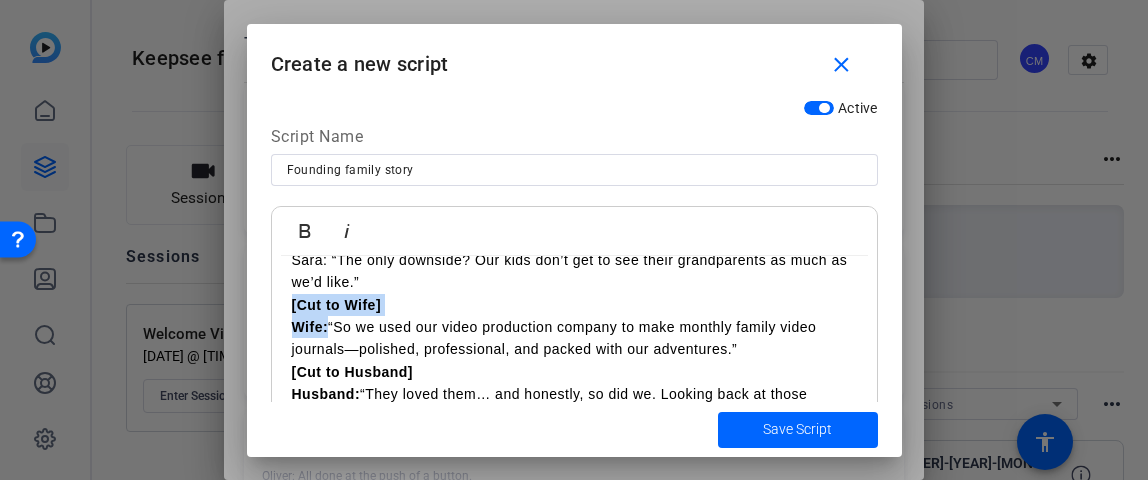 drag, startPoint x: 329, startPoint y: 328, endPoint x: 281, endPoint y: 302, distance: 54.589375 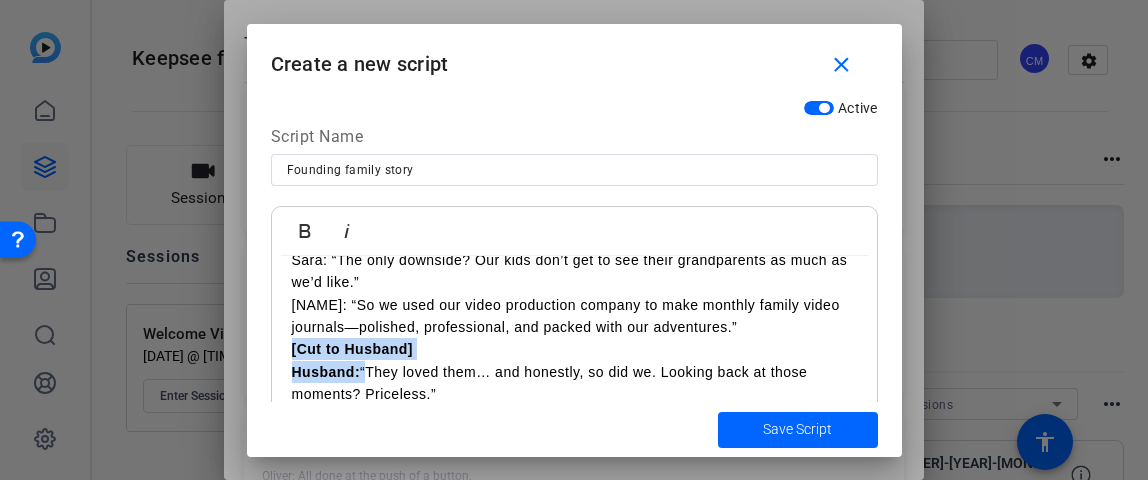 drag, startPoint x: 362, startPoint y: 372, endPoint x: 284, endPoint y: 349, distance: 81.32035 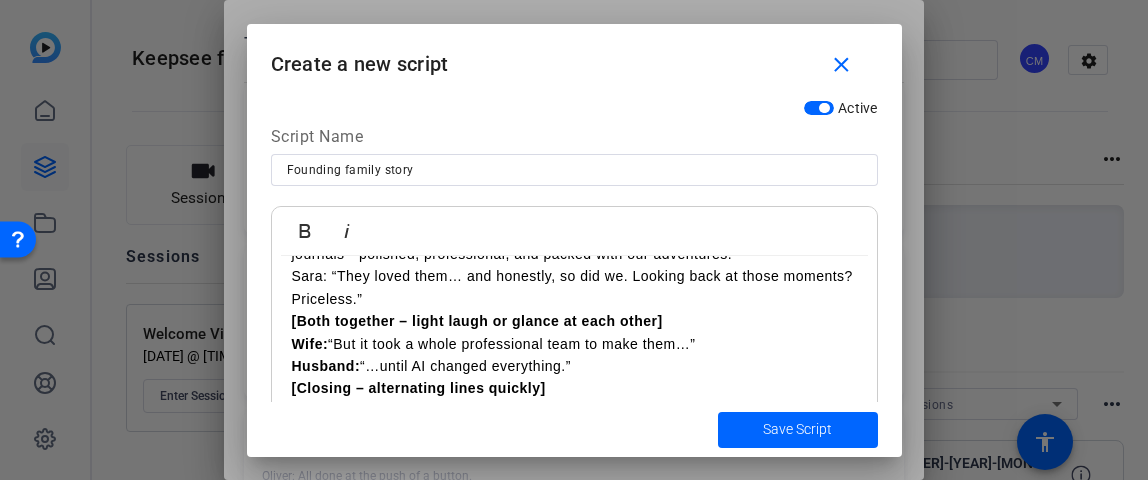 scroll, scrollTop: 148, scrollLeft: 0, axis: vertical 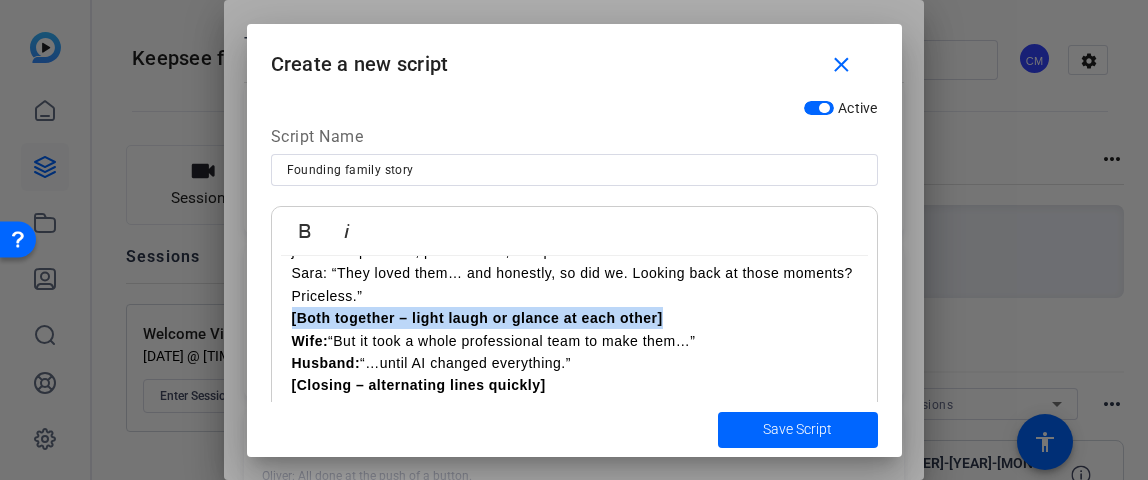 drag, startPoint x: 670, startPoint y: 316, endPoint x: 265, endPoint y: 316, distance: 405 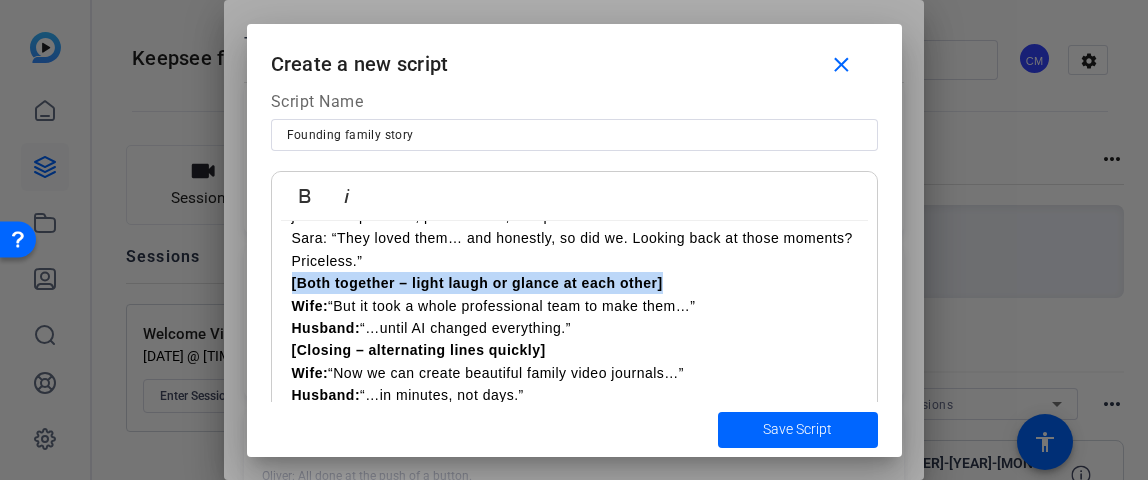 scroll, scrollTop: 92, scrollLeft: 0, axis: vertical 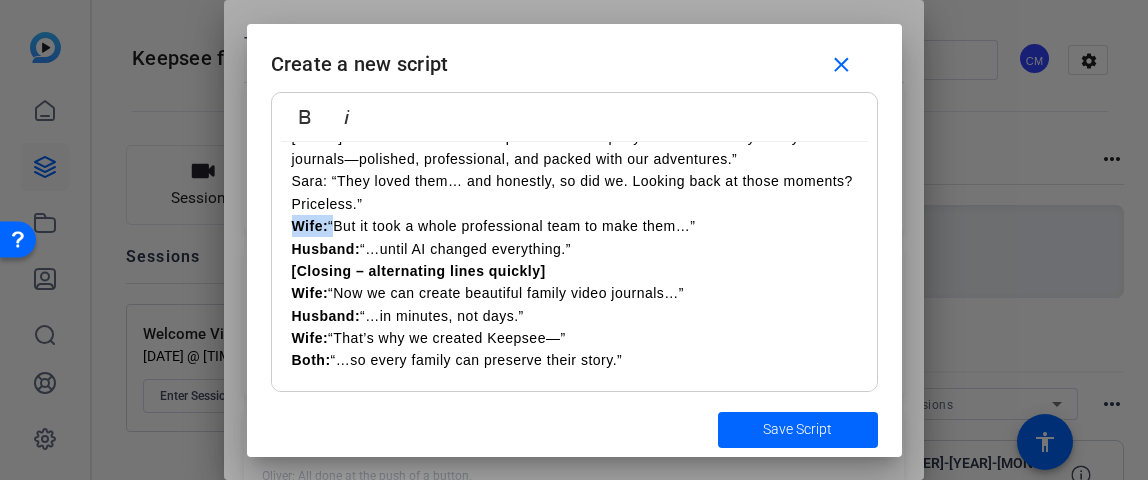 drag, startPoint x: 333, startPoint y: 225, endPoint x: 256, endPoint y: 229, distance: 77.10383 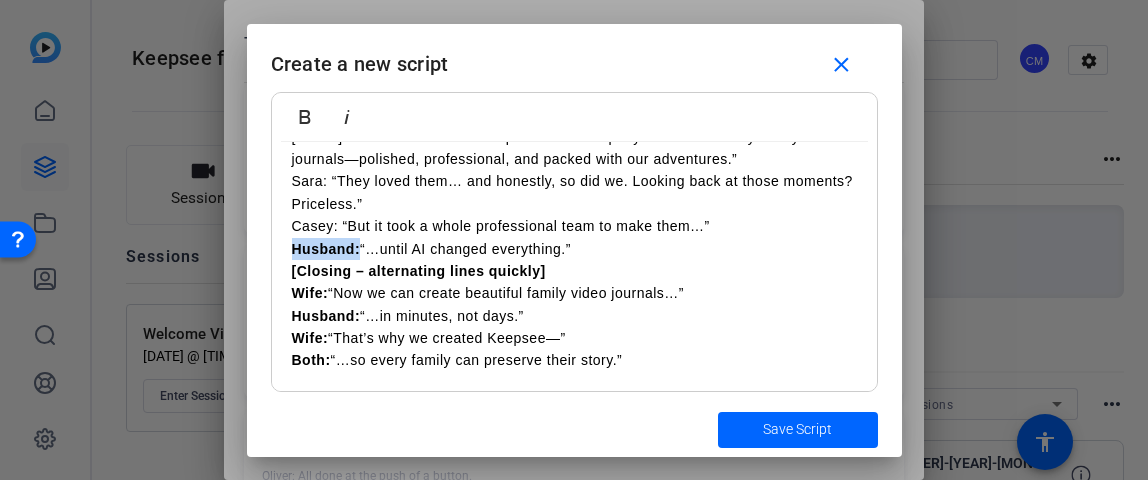 drag, startPoint x: 361, startPoint y: 249, endPoint x: 290, endPoint y: 250, distance: 71.00704 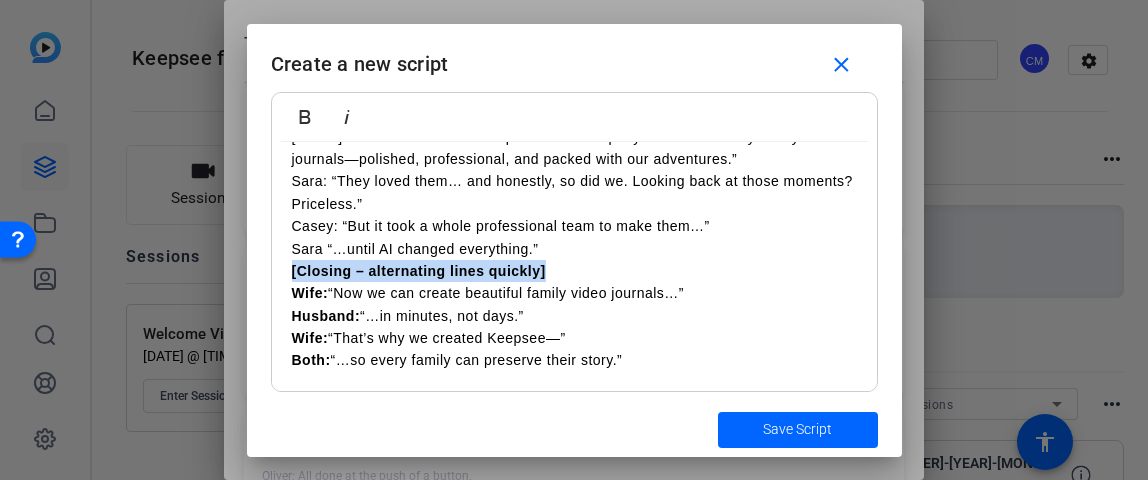 drag, startPoint x: 577, startPoint y: 268, endPoint x: 250, endPoint y: 268, distance: 327 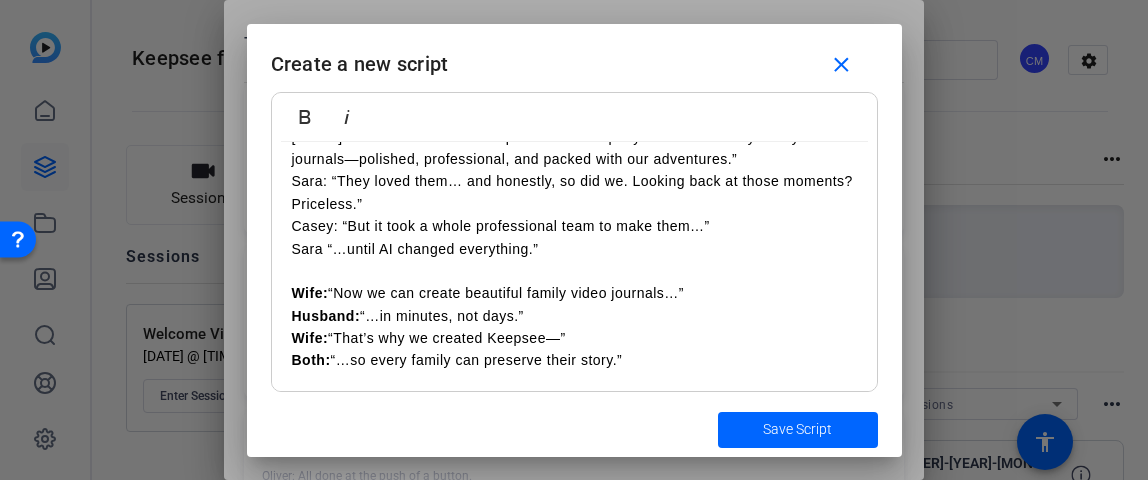 scroll, scrollTop: 103, scrollLeft: 0, axis: vertical 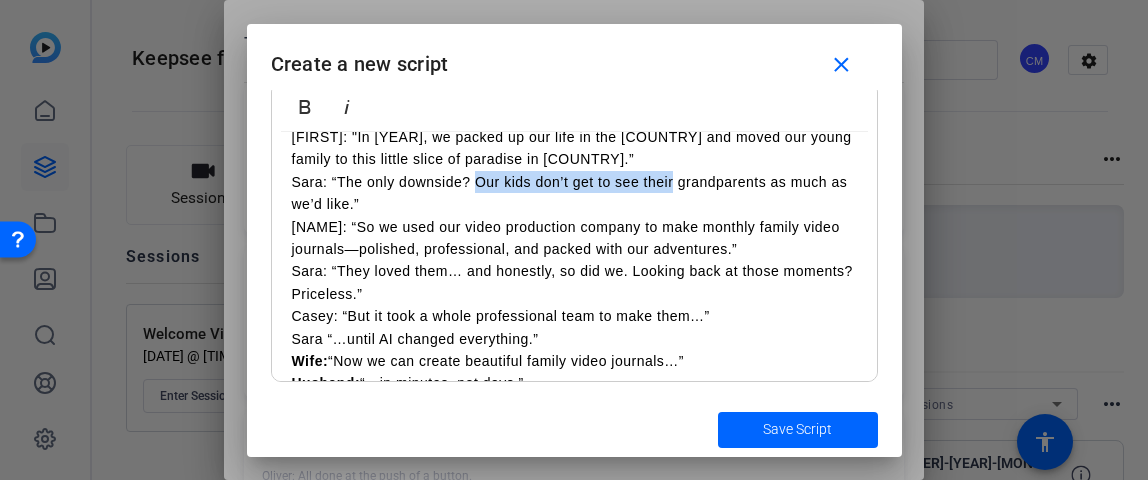 drag, startPoint x: 476, startPoint y: 180, endPoint x: 673, endPoint y: 182, distance: 197.01015 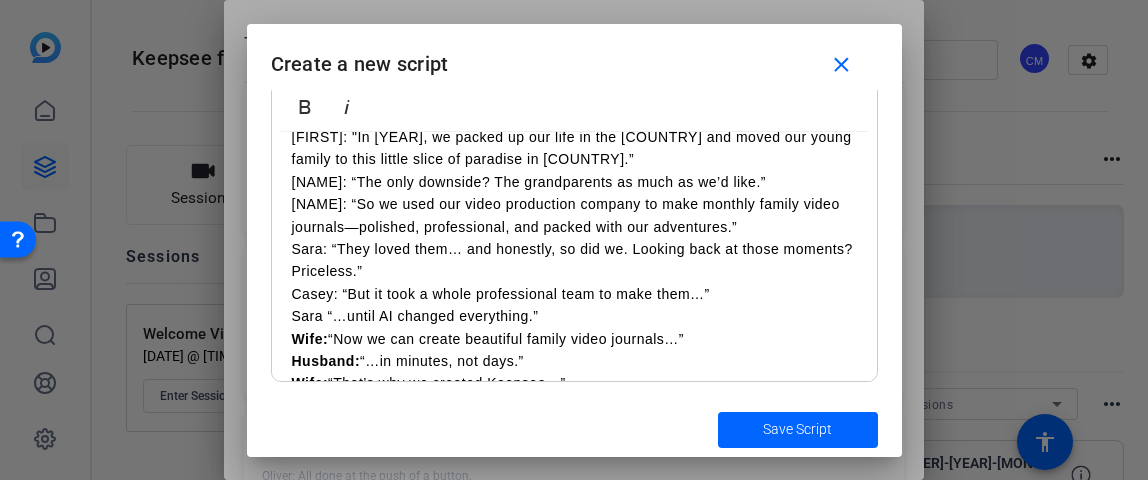 click on "[NAME]: “The only downside? The grandparents as much as we’d like.”" at bounding box center (574, 182) 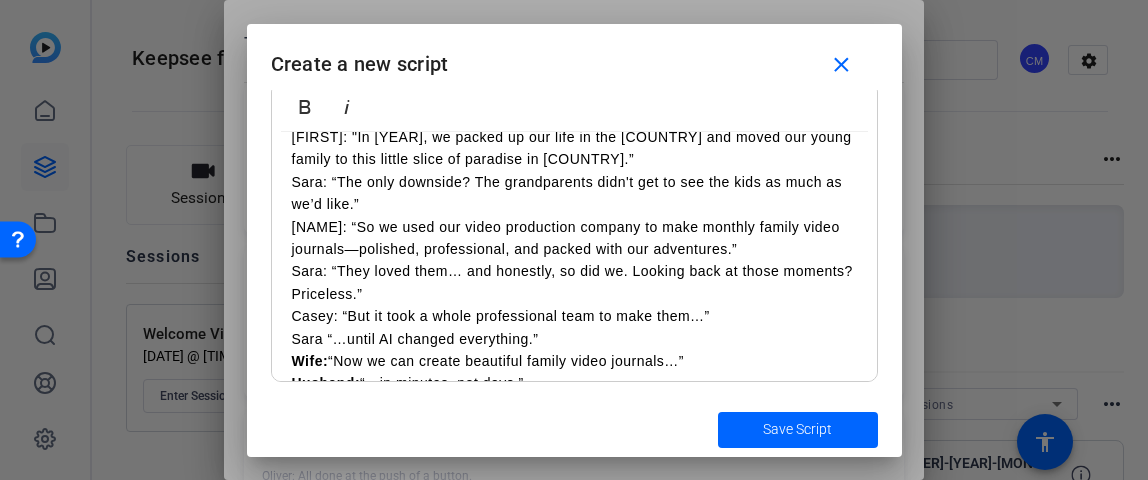 click on "[FIRST]: "In [YEAR], we packed up our life in the [COUNTRY] and moved our young family to this little slice of paradise in [COUNTRY].”" at bounding box center (574, 148) 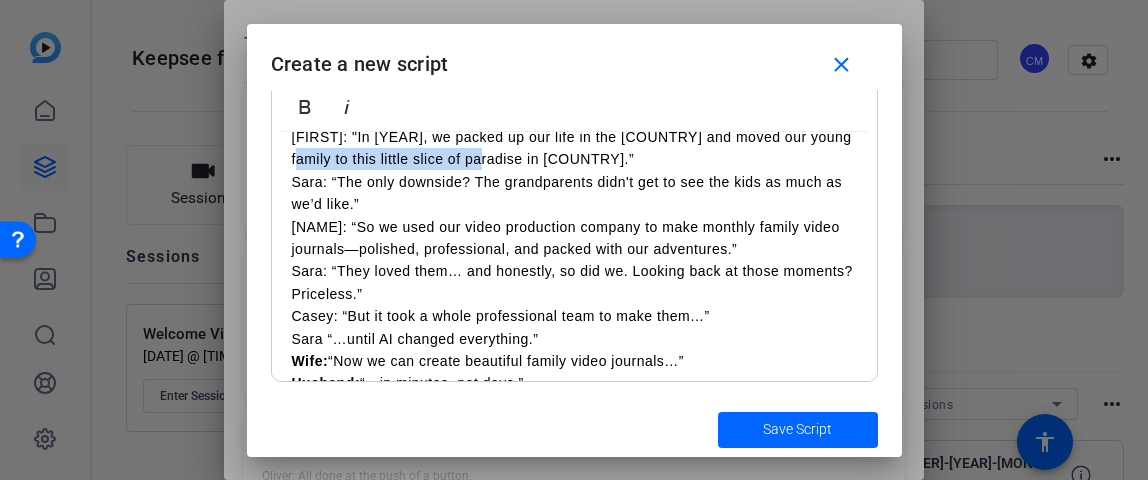 drag, startPoint x: 478, startPoint y: 159, endPoint x: 287, endPoint y: 164, distance: 191.06543 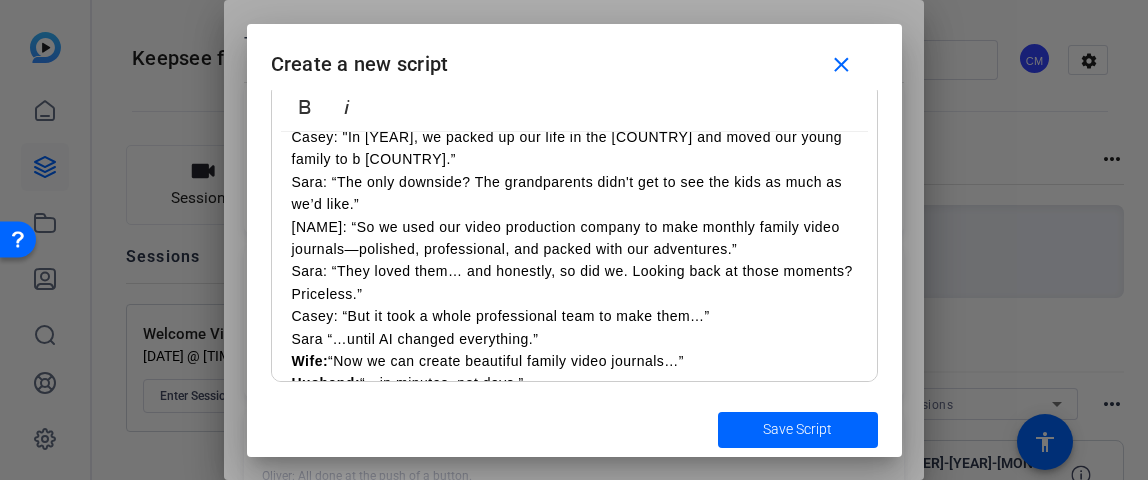 scroll, scrollTop: 3, scrollLeft: 0, axis: vertical 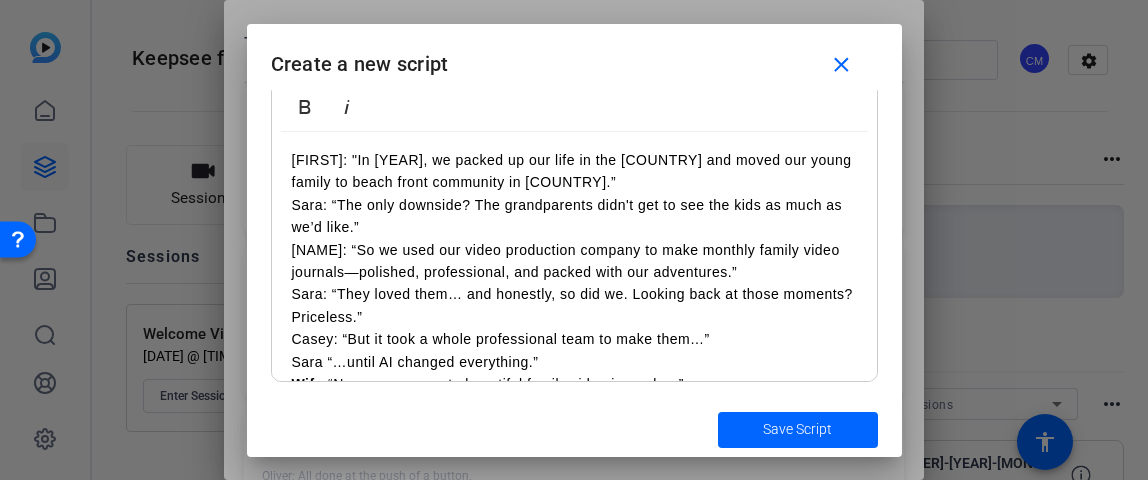 click on "[FIRST]: "In [YEAR], we packed up our life in the [COUNTRY] and moved our young family to beach front community in [COUNTRY].”" at bounding box center [574, 171] 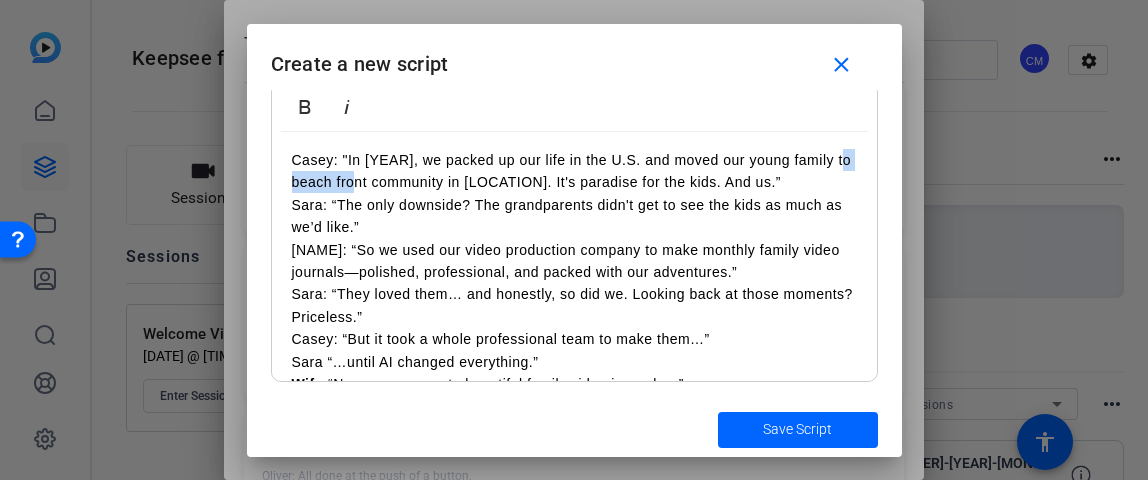 drag, startPoint x: 369, startPoint y: 183, endPoint x: 229, endPoint y: 180, distance: 140.03214 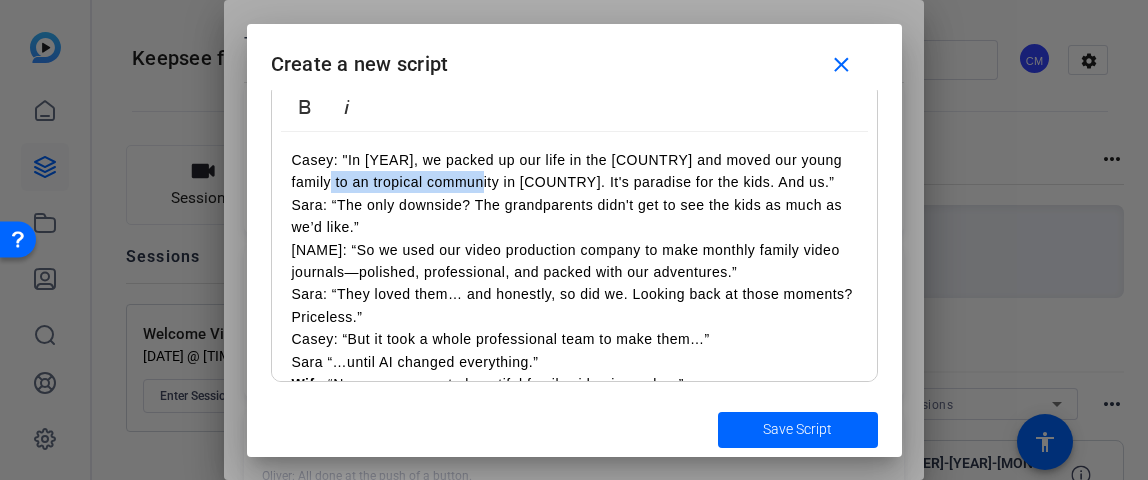 drag, startPoint x: 436, startPoint y: 184, endPoint x: 287, endPoint y: 187, distance: 149.0302 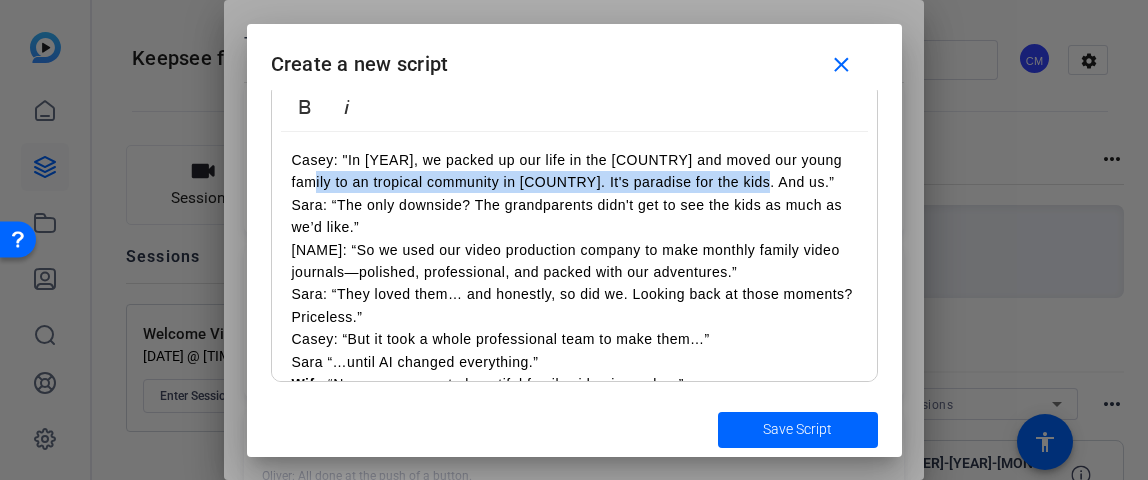 drag, startPoint x: 842, startPoint y: 159, endPoint x: 852, endPoint y: 174, distance: 18.027756 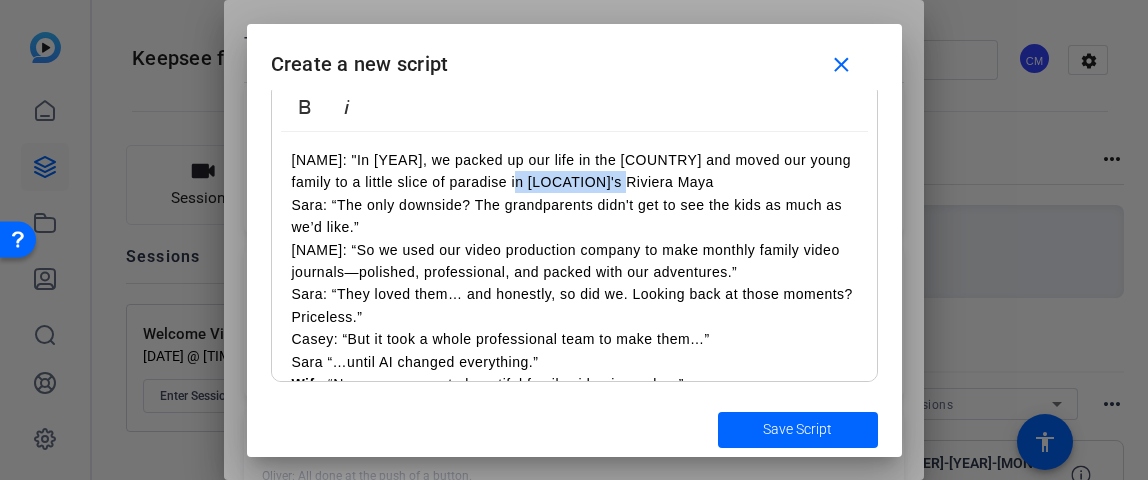 drag, startPoint x: 500, startPoint y: 183, endPoint x: 616, endPoint y: 180, distance: 116.03879 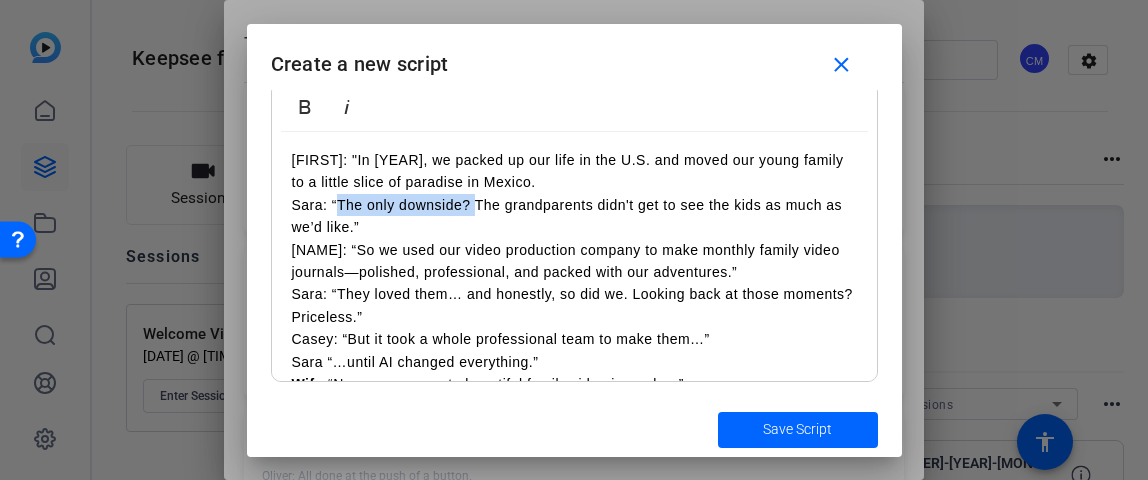 drag, startPoint x: 477, startPoint y: 204, endPoint x: 340, endPoint y: 205, distance: 137.00365 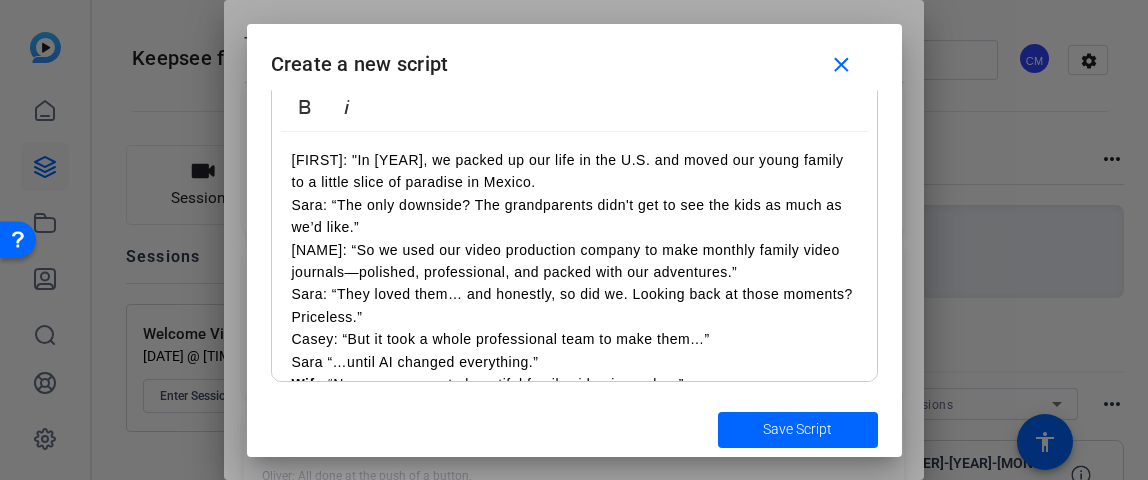 click on "Sara: “The only downside? The grandparents didn't get to see the kids as much as we’d like.”" at bounding box center [574, 216] 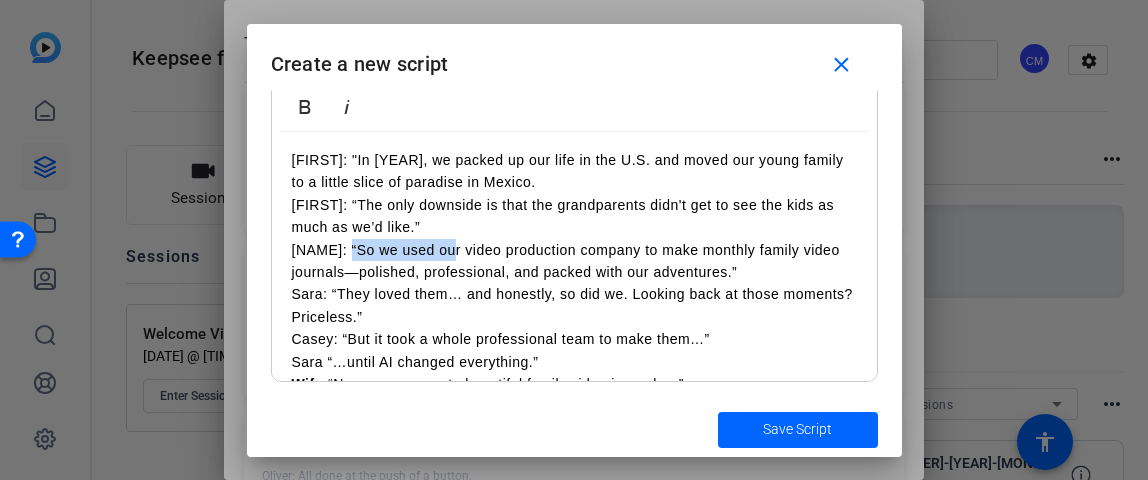 drag, startPoint x: 450, startPoint y: 249, endPoint x: 350, endPoint y: 243, distance: 100.17984 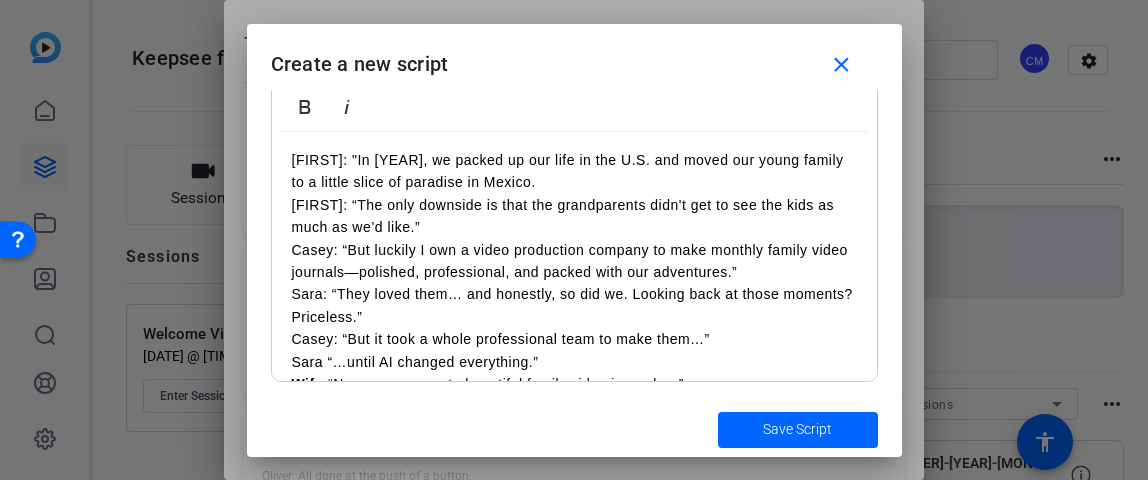 click on "Casey: “But luckily I own a video production company to make monthly family video journals—polished, professional, and packed with our adventures.”" at bounding box center (574, 261) 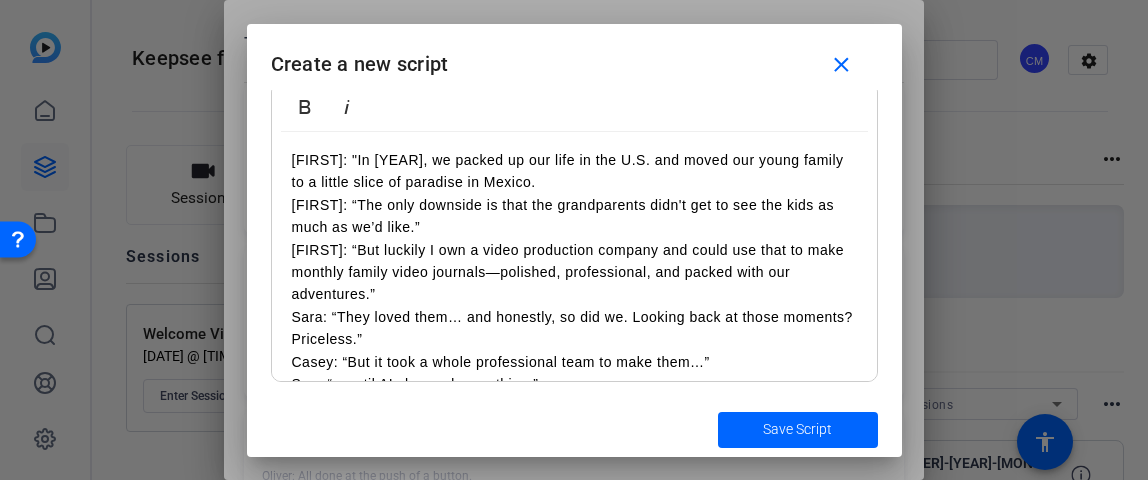 click on "[FIRST]: “But luckily I own a video production company and could use that to make monthly family video journals—polished, professional, and packed with our adventures.”" at bounding box center [574, 272] 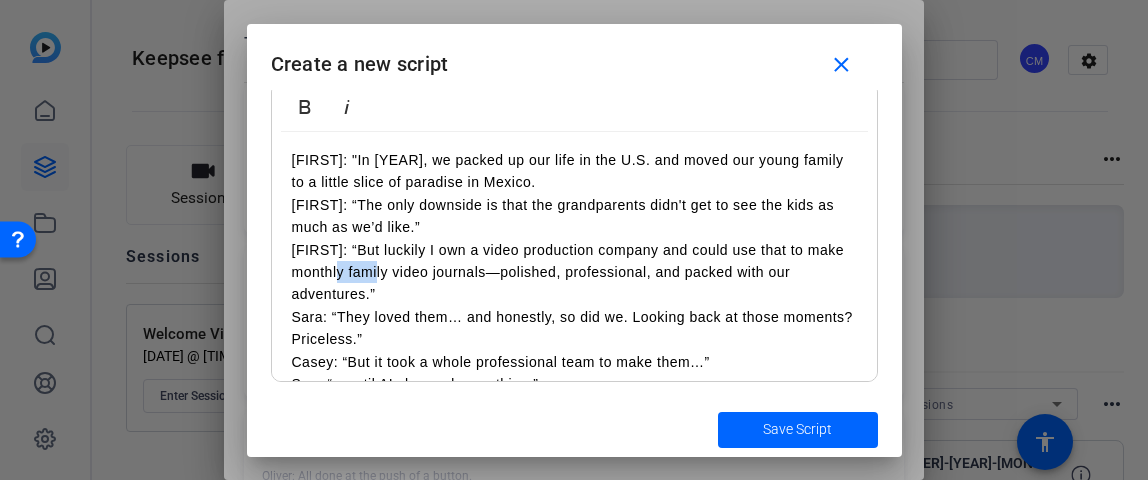 click on "[FIRST]: “But luckily I own a video production company and could use that to make monthly family video journals—polished, professional, and packed with our adventures.”" at bounding box center [574, 272] 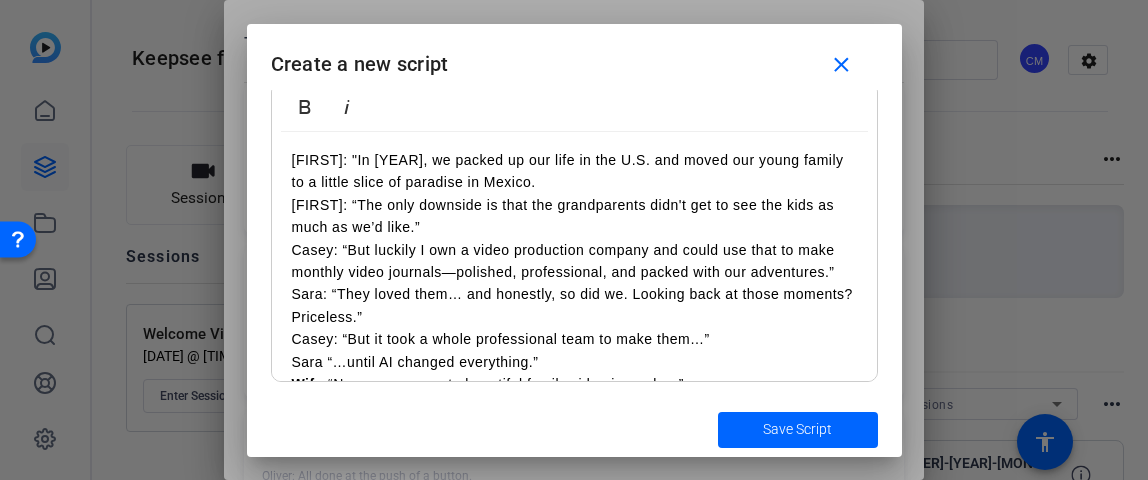 click on "Casey: “But luckily I own a video production company and could use that to make monthly video journals—polished, professional, and packed with our adventures.”" at bounding box center (574, 261) 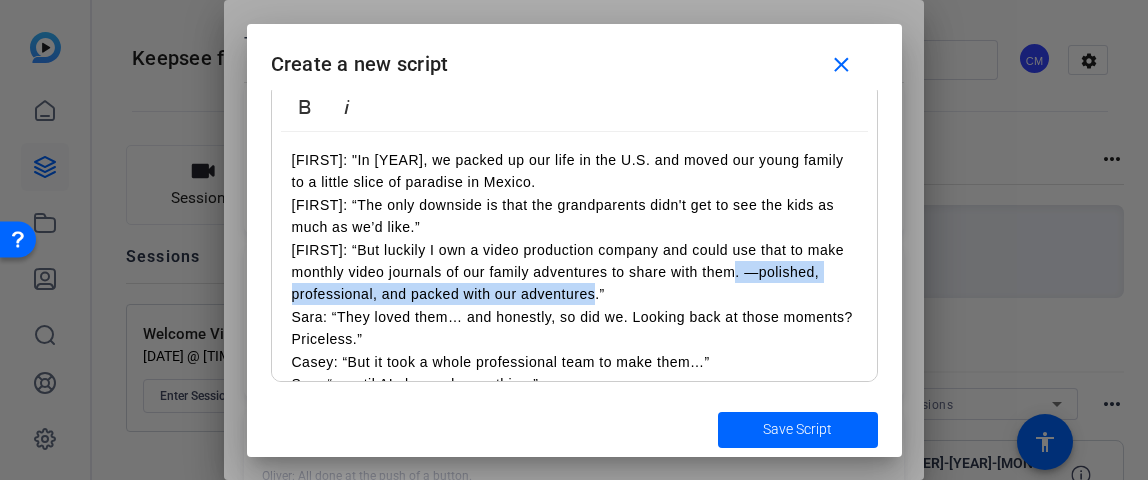 drag, startPoint x: 745, startPoint y: 273, endPoint x: 760, endPoint y: 288, distance: 21.213203 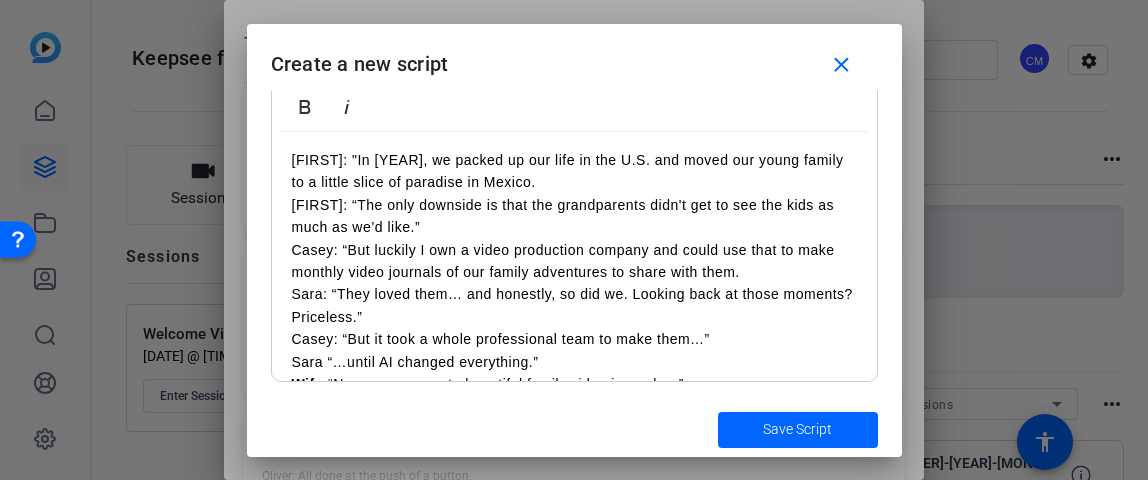 click on "Casey: “But luckily I own a video production company and could use that to make monthly video journals of our family adventures to share with them." at bounding box center (574, 261) 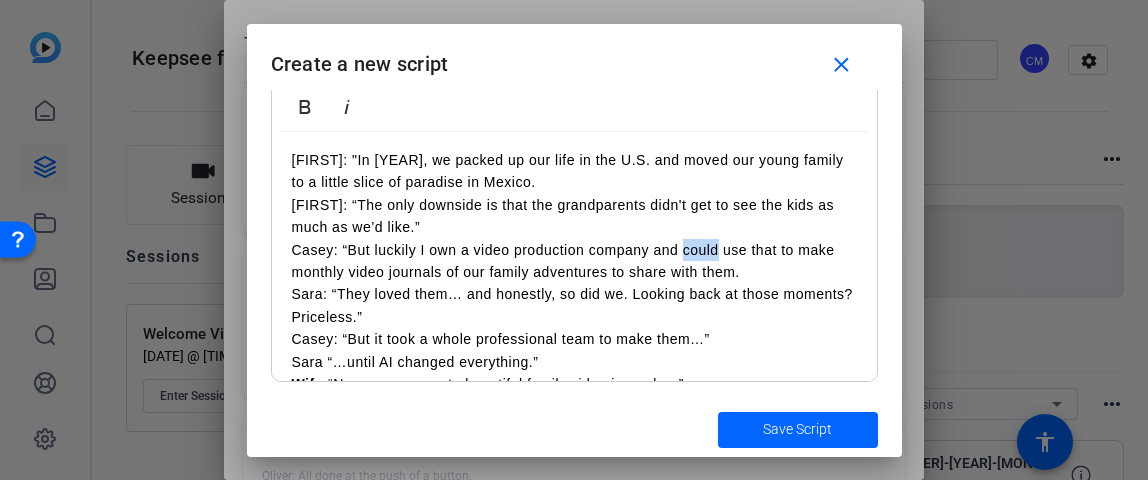 click on "Casey: “But luckily I own a video production company and could use that to make monthly video journals of our family adventures to share with them." at bounding box center [574, 261] 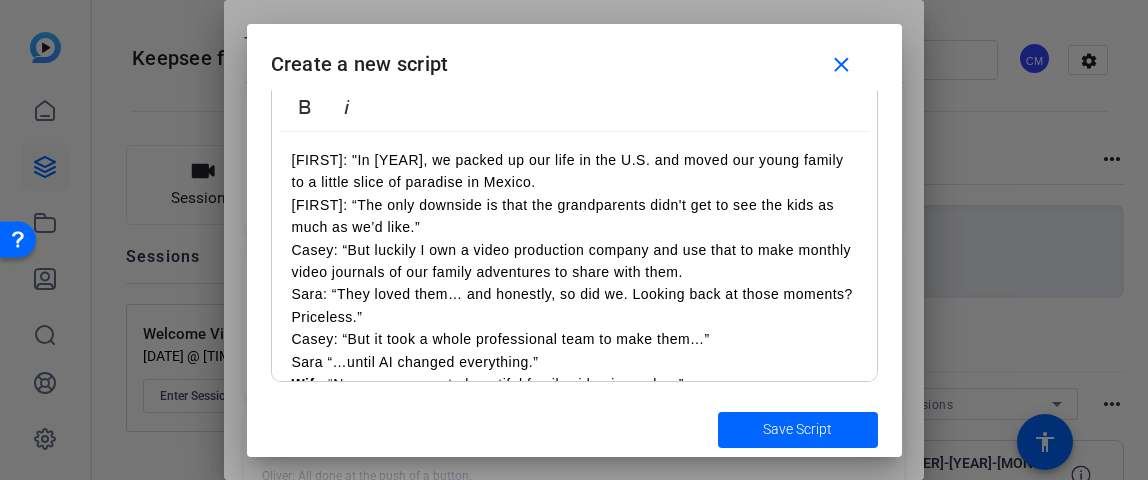 click on "Casey: “But luckily I own a video production company and use that to make monthly video journals of our family adventures to share with them." at bounding box center [574, 261] 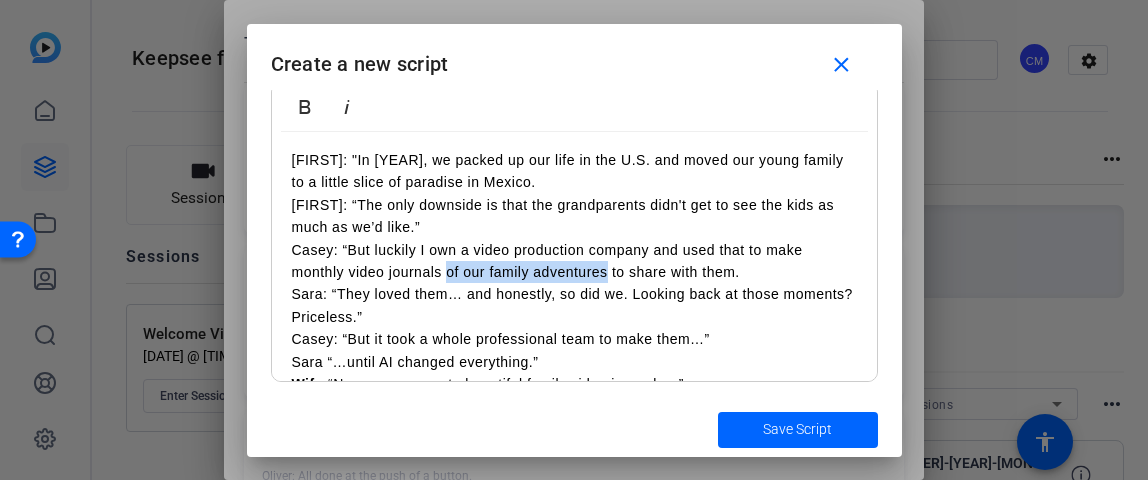 drag, startPoint x: 448, startPoint y: 273, endPoint x: 608, endPoint y: 267, distance: 160.11246 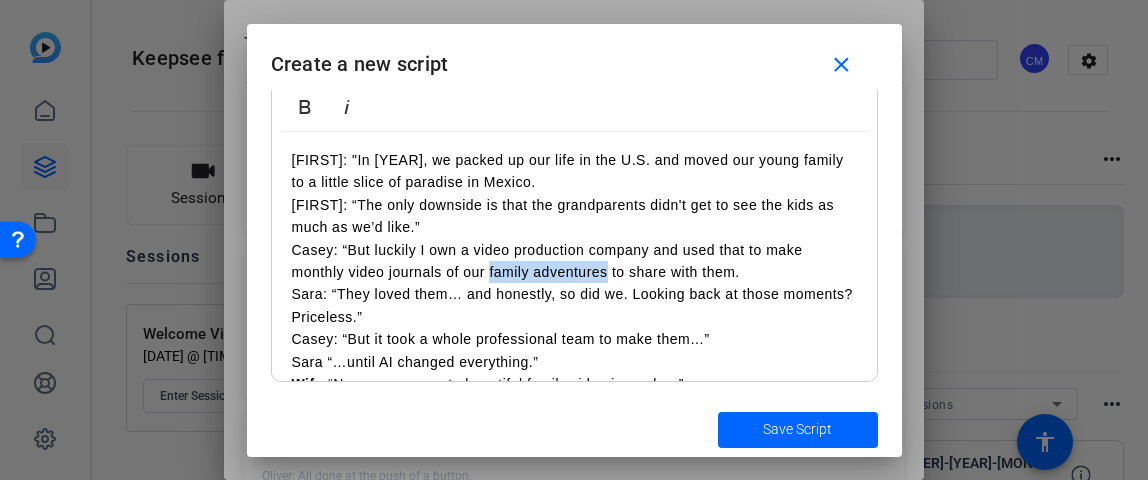 drag, startPoint x: 608, startPoint y: 267, endPoint x: 490, endPoint y: 272, distance: 118.10589 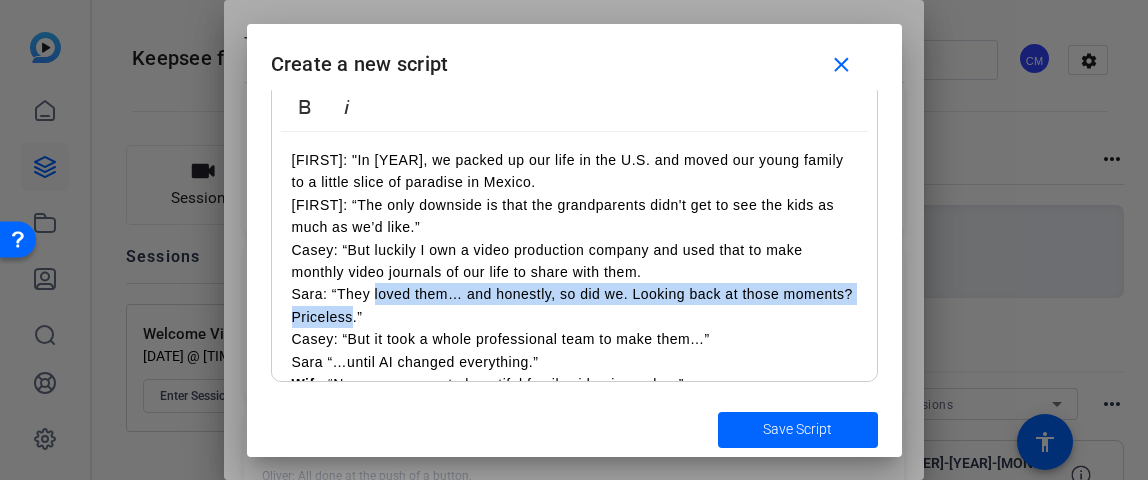 drag, startPoint x: 374, startPoint y: 294, endPoint x: 353, endPoint y: 323, distance: 35.805027 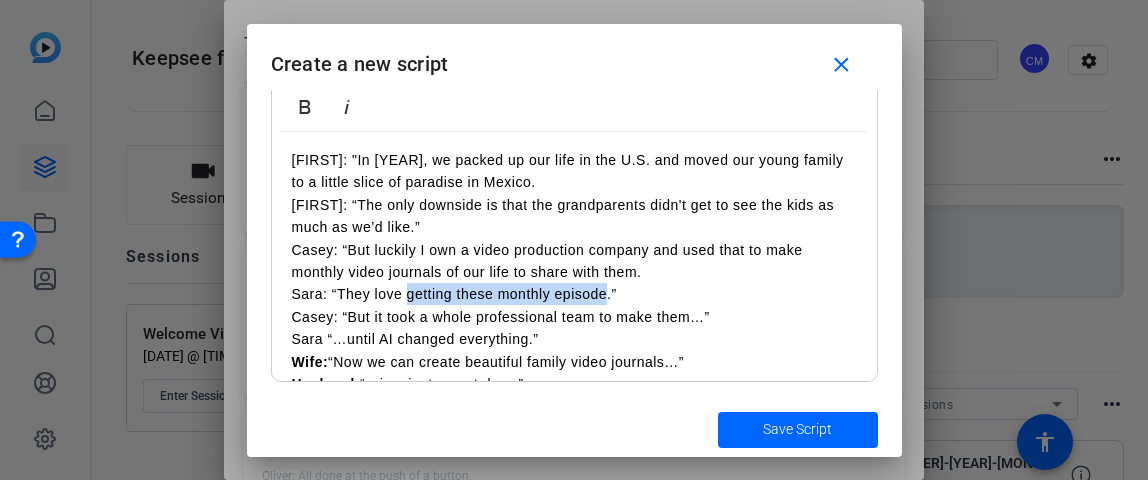 drag, startPoint x: 407, startPoint y: 293, endPoint x: 608, endPoint y: 287, distance: 201.08954 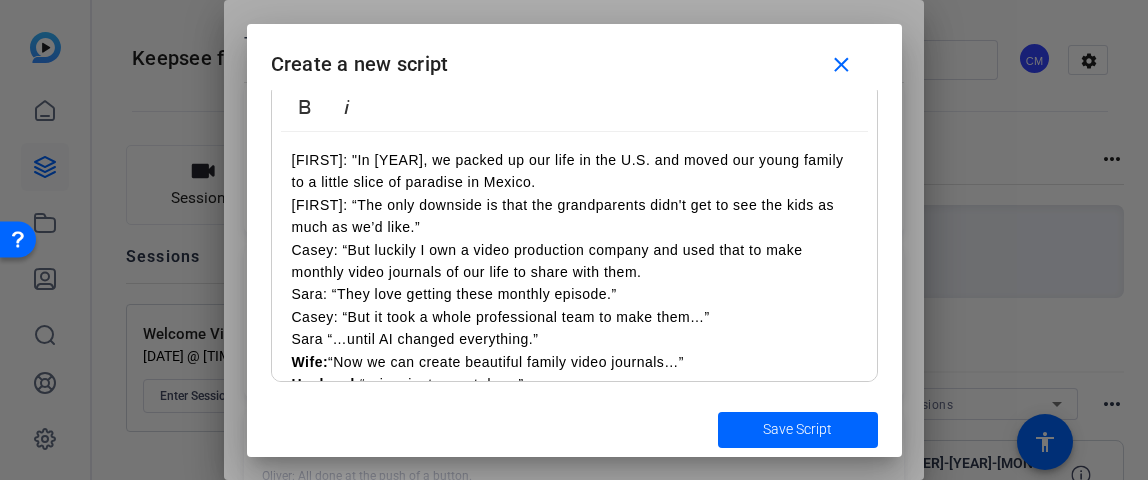 click on "[FIRST]: “They love getting these monthly episode.” [FIRST]: “But it took a whole professional team to make them…” [FIRST] “…until AI changed everything.” Wife:  “Now we can create beautiful family video journals…” Husband:  “…in minutes, not days.” Wife:  “That’s why we created Keepsee—” Both:  “…so every family can preserve their story.”" at bounding box center [574, 361] 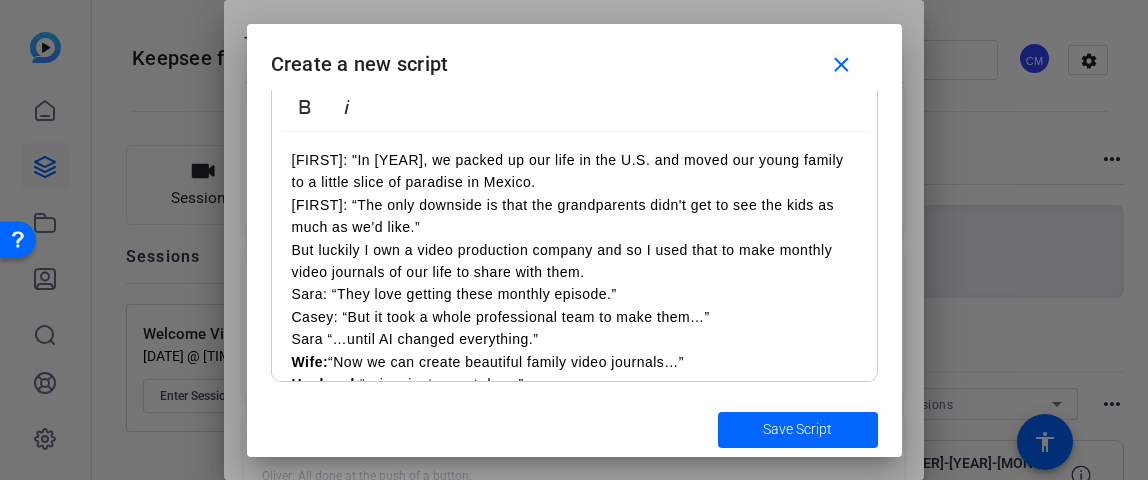click on "[FIRST]: “They love getting these monthly episode.” [FIRST]: “But it took a whole professional team to make them…” [FIRST] “…until AI changed everything.” Wife:  “Now we can create beautiful family video journals…” Husband:  “…in minutes, not days.” Wife:  “That’s why we created Keepsee—” Both:  “…so every family can preserve their story.”" at bounding box center [574, 361] 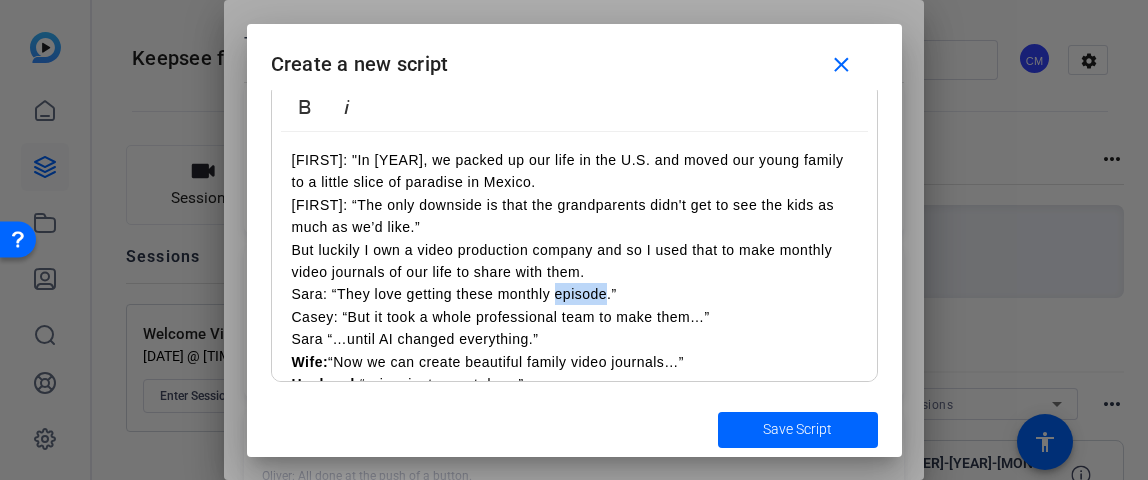 click on "[FIRST]: “They love getting these monthly episode.” [FIRST]: “But it took a whole professional team to make them…” [FIRST] “…until AI changed everything.” Wife:  “Now we can create beautiful family video journals…” Husband:  “…in minutes, not days.” Wife:  “That’s why we created Keepsee—” Both:  “…so every family can preserve their story.”" at bounding box center [574, 361] 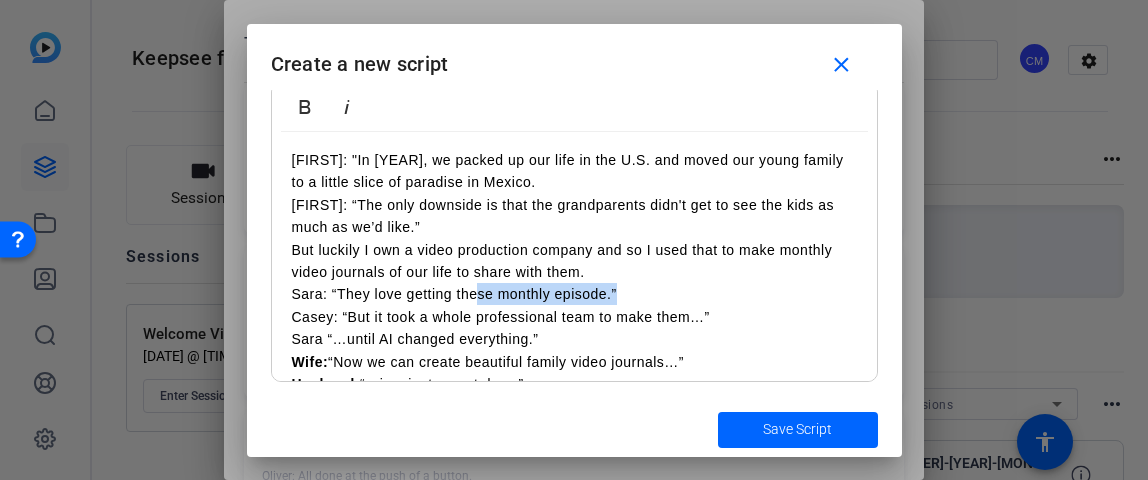 drag, startPoint x: 478, startPoint y: 294, endPoint x: 658, endPoint y: 293, distance: 180.00278 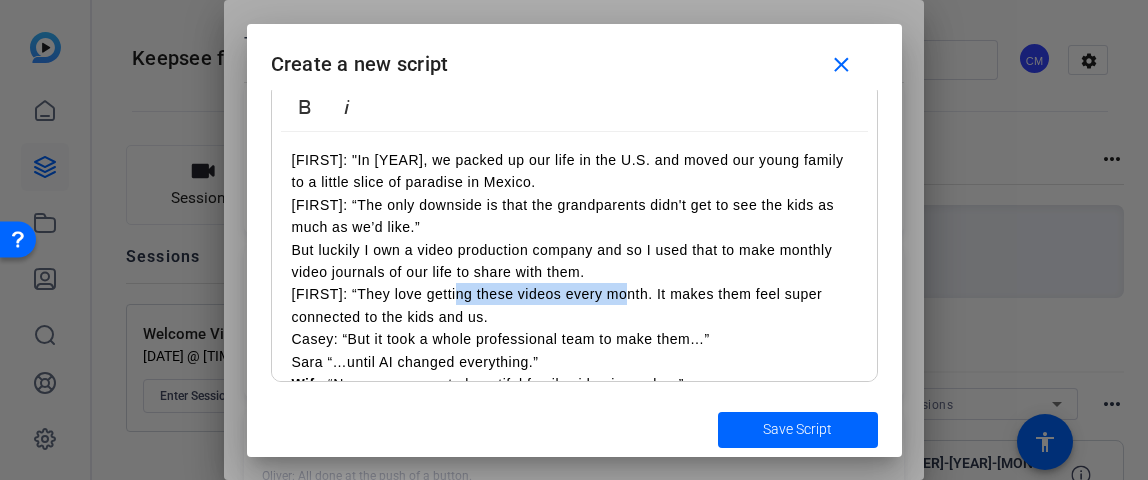 drag, startPoint x: 455, startPoint y: 291, endPoint x: 630, endPoint y: 292, distance: 175.00285 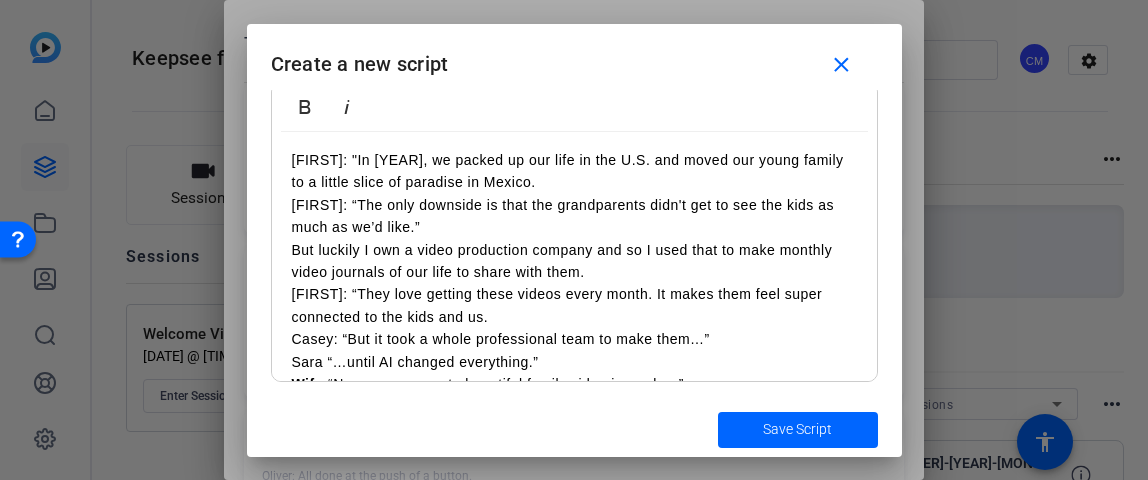 click on "Sara: “They love getting these videos every month. It makes them feel super connected to the kids and us. Casey: “But it took a whole professional team to make them…” Sara “…until AI changed everything.” Wife: “Now we can create beautiful family video journals…” Husband: “…in minutes, not days.” Wife: “That’s why we created Keepsee—” Both: “…so every family can preserve their story.”" at bounding box center [574, 372] 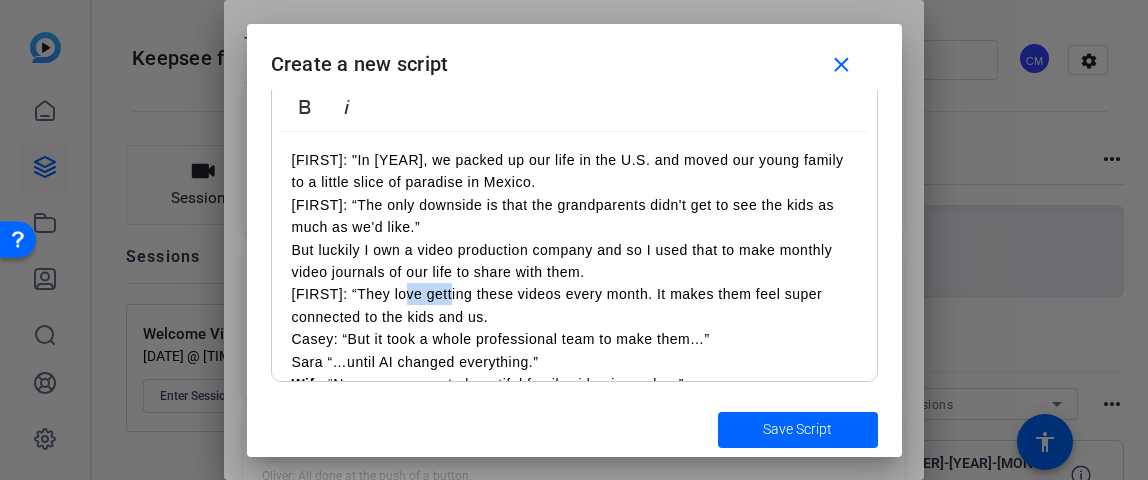 click on "Sara: “They love getting these videos every month. It makes them feel super connected to the kids and us. Casey: “But it took a whole professional team to make them…” Sara “…until AI changed everything.” Wife: “Now we can create beautiful family video journals…” Husband: “…in minutes, not days.” Wife: “That’s why we created Keepsee—” Both: “…so every family can preserve their story.”" at bounding box center (574, 372) 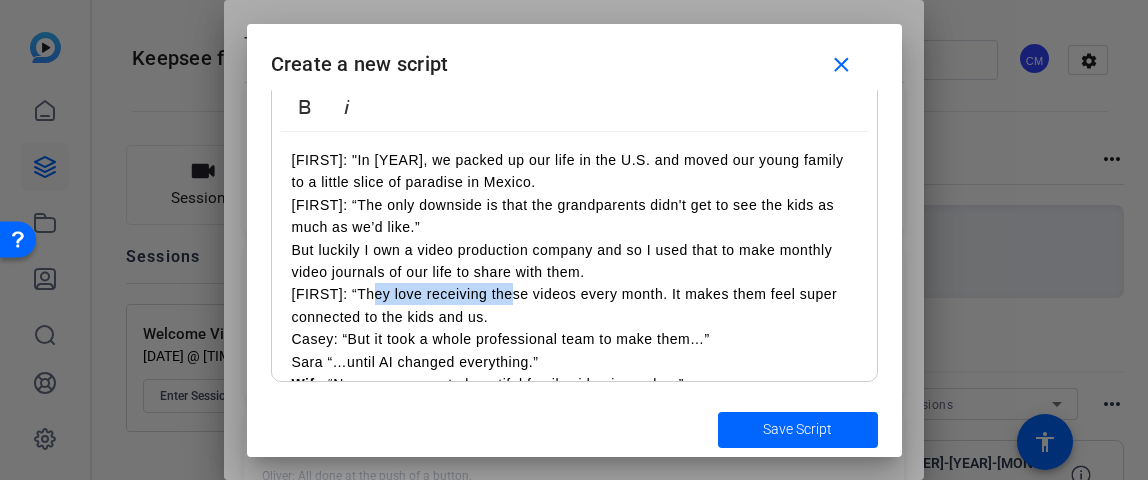 drag, startPoint x: 374, startPoint y: 292, endPoint x: 511, endPoint y: 301, distance: 137.2953 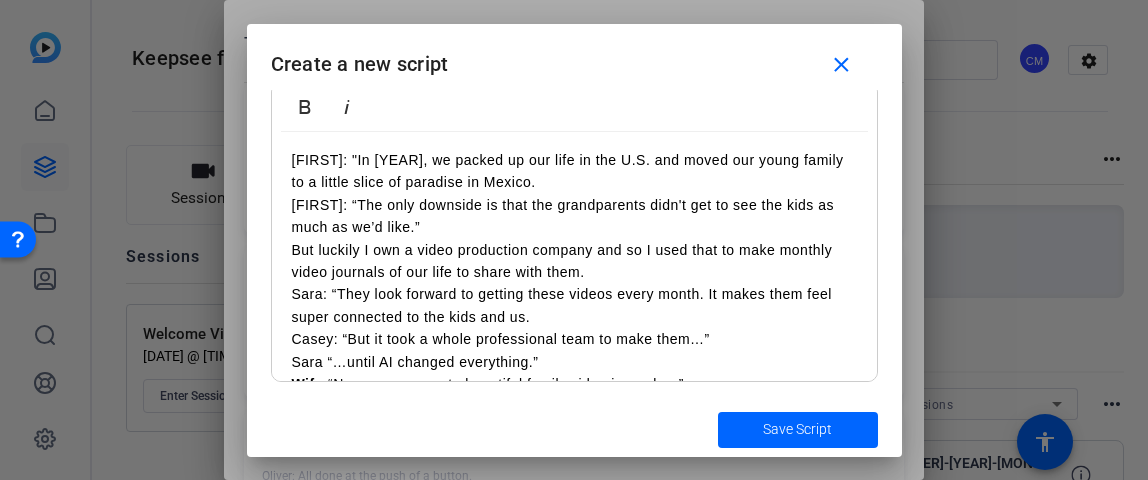 click on "[FIRST]: “They look forward to getting these videos every month. It makes them feel super connected to the kids and us. [FIRST]: “But it took a whole professional team to make them…” [FIRST] “…until AI changed everything.” [WIFE]: “Now we can create beautiful family video journals…” [HUSBAND]: “…in minutes, not days.” [WIFE]: “That’s why we created Keepsee—” Both: “…so every family can preserve their story.”" at bounding box center (574, 372) 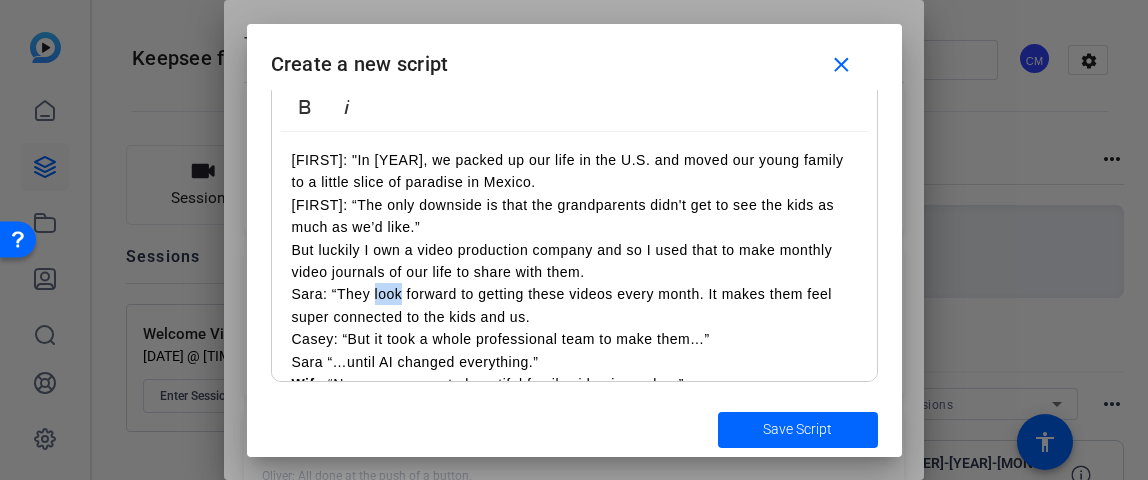 click on "[FIRST]: “They look forward to getting these videos every month. It makes them feel super connected to the kids and us. [FIRST]: “But it took a whole professional team to make them…” [FIRST] “…until AI changed everything.” [WIFE]: “Now we can create beautiful family video journals…” [HUSBAND]: “…in minutes, not days.” [WIFE]: “That’s why we created Keepsee—” Both: “…so every family can preserve their story.”" at bounding box center (574, 372) 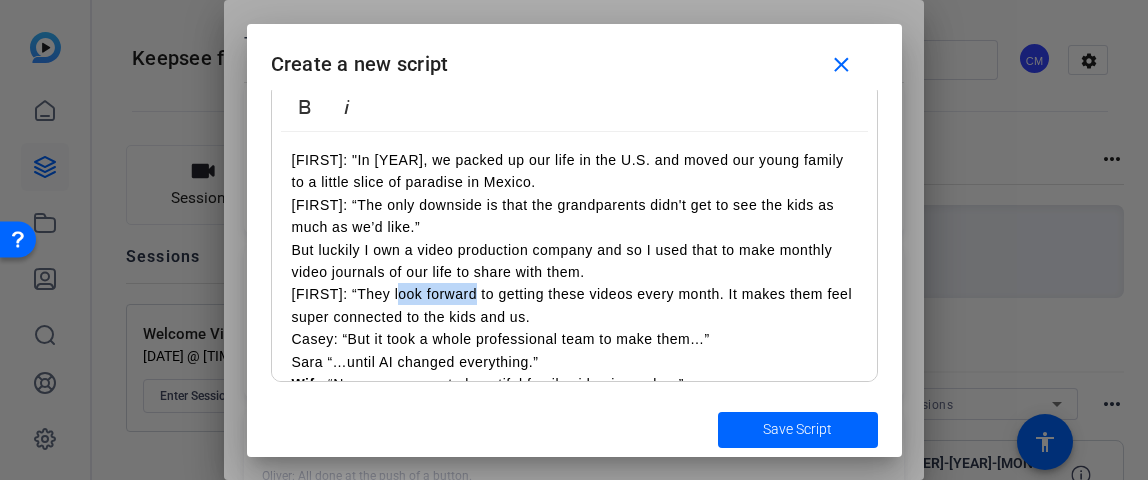 drag, startPoint x: 472, startPoint y: 297, endPoint x: 401, endPoint y: 297, distance: 71 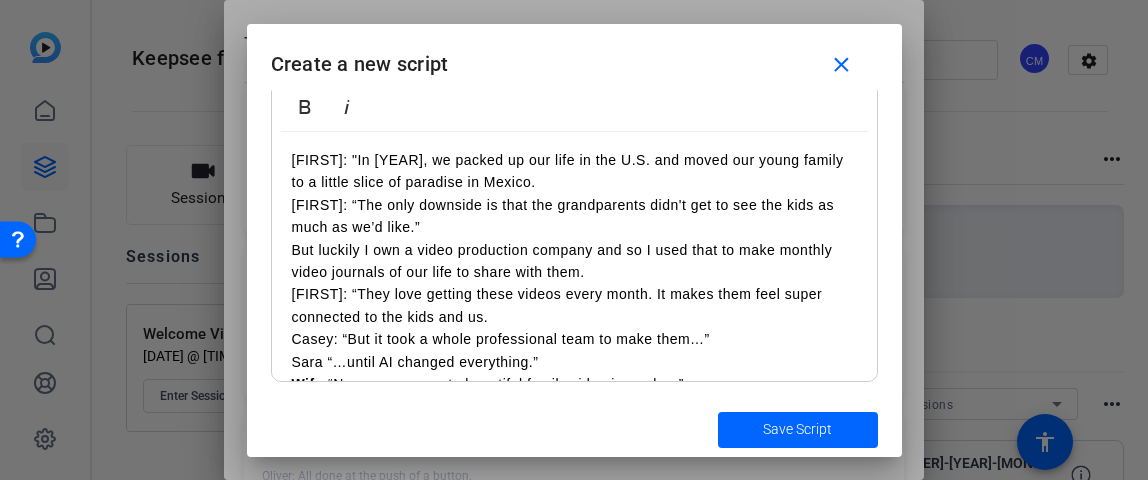 click on "Sara: “They love getting these videos every month. It makes them feel super connected to the kids and us. Casey: “But it took a whole professional team to make them…” Sara “…until AI changed everything.” Wife: “Now we can create beautiful family video journals…” Husband: “…in minutes, not days.” Wife: “That’s why we created Keepsee—” Both: “…so every family can preserve their story.”" at bounding box center [574, 372] 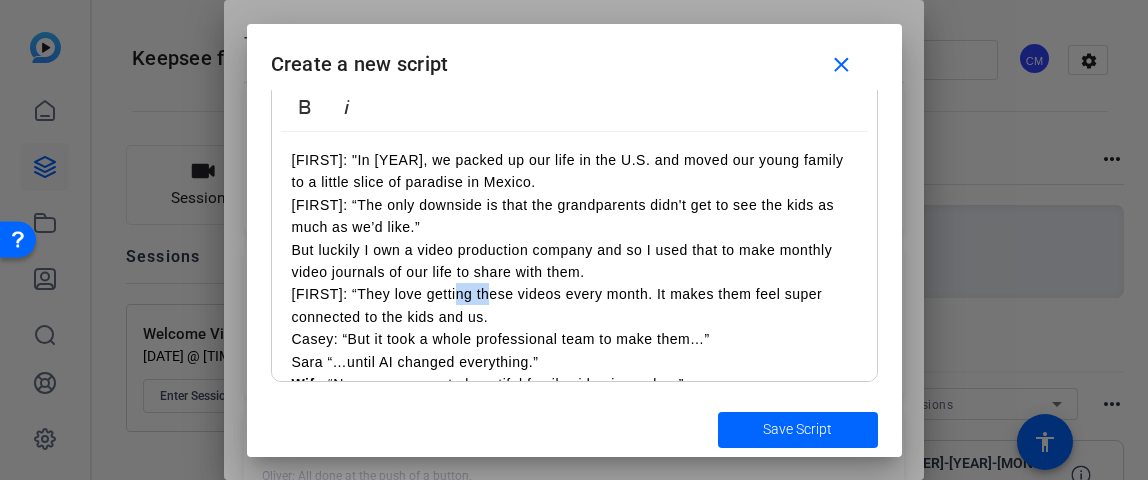 click on "Sara: “They love getting these videos every month. It makes them feel super connected to the kids and us. Casey: “But it took a whole professional team to make them…” Sara “…until AI changed everything.” Wife: “Now we can create beautiful family video journals…” Husband: “…in minutes, not days.” Wife: “That’s why we created Keepsee—” Both: “…so every family can preserve their story.”" at bounding box center (574, 372) 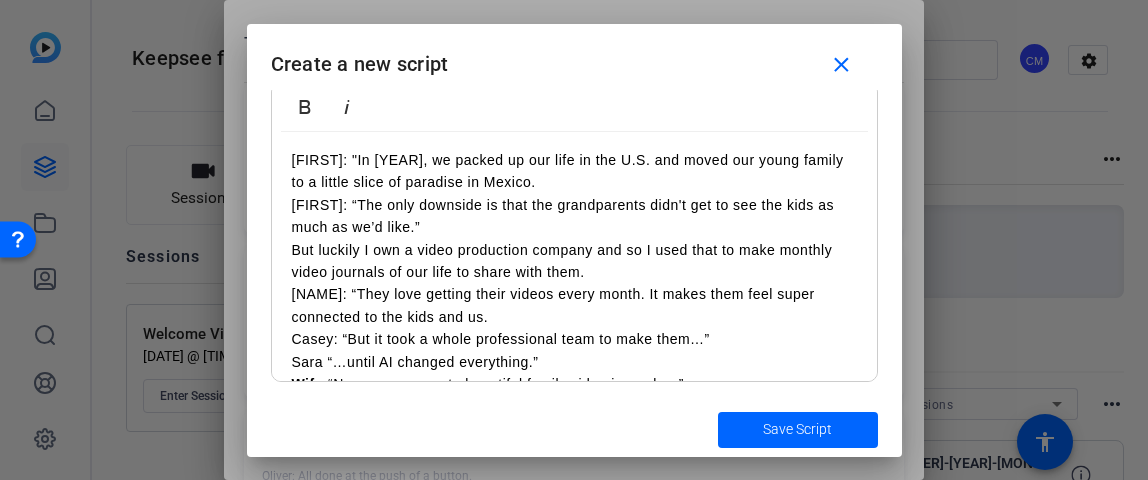 click on "Sara: “They love getting their videos every month. It makes them feel super connected to the kids and us. Casey: “But it took a whole professional team to make them…” Sara “…until AI changed everything.” Wife: “Now we can create beautiful family video journals…” Husband: “…in minutes, not days.” Wife: “That’s why we created Keepsee—” Both: “…so every family can preserve their story.”" at bounding box center [574, 372] 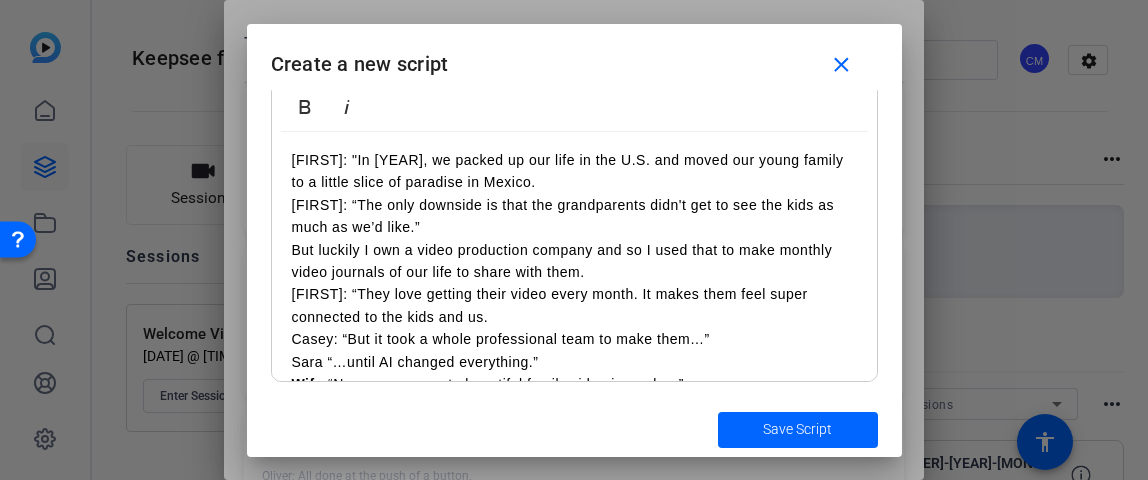 click on "[FIRST]: “They love getting their video every month. It makes them feel super connected to the kids and us.  [FIRST]: “But it took a whole professional team to make them…” [FIRST] “…until AI changed everything.” [FIRST]: “Now we can create beautiful family video journals…” [FIRST]: “…in minutes, not days.” [FIRST]: “That’s why we created Keepsee—” Both:  “…so every family can preserve their story.”" at bounding box center (574, 372) 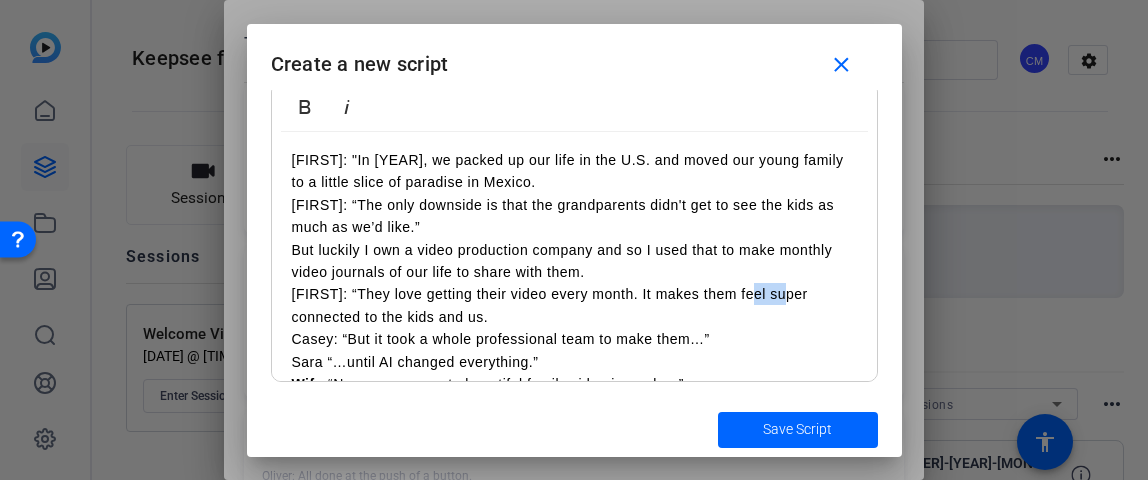 click on "[FIRST]: “They love getting their video every month. It makes them feel super connected to the kids and us.  [FIRST]: “But it took a whole professional team to make them…” [FIRST] “…until AI changed everything.” [FIRST]: “Now we can create beautiful family video journals…” [FIRST]: “…in minutes, not days.” [FIRST]: “That’s why we created Keepsee—” Both:  “…so every family can preserve their story.”" at bounding box center [574, 372] 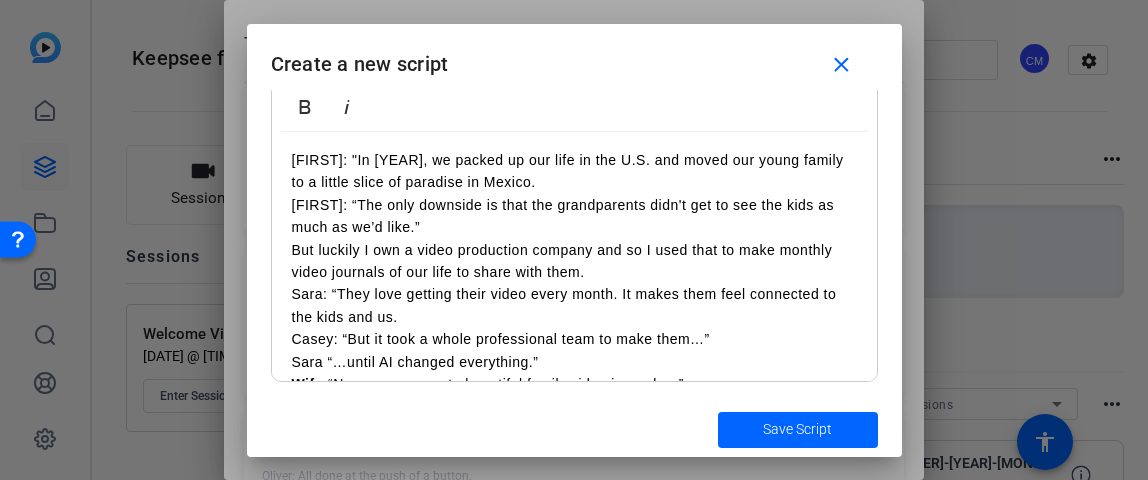 drag, startPoint x: 818, startPoint y: 293, endPoint x: 843, endPoint y: 313, distance: 32.01562 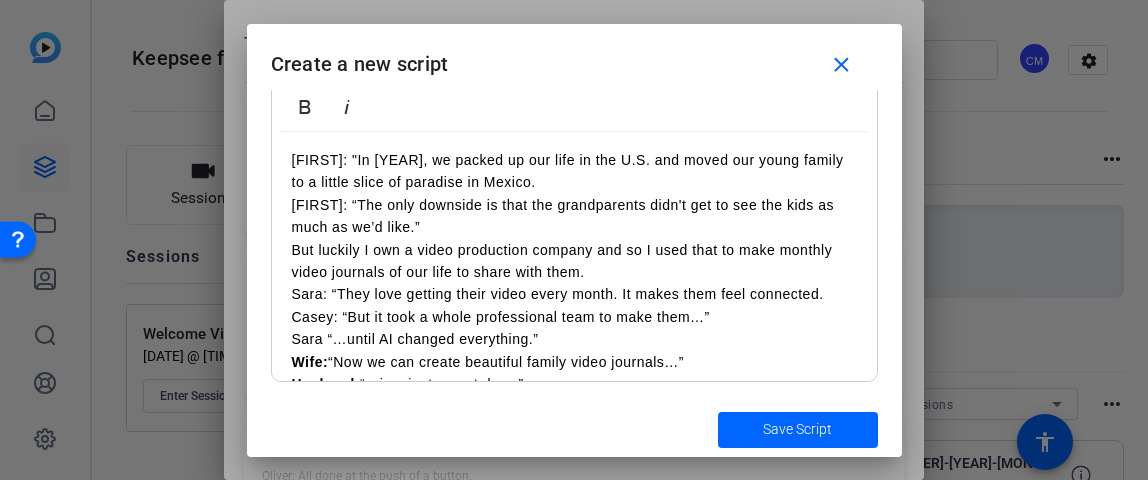 click on "[FIRST]: “The only downside is that the grandparents didn't get to see the kids as much as we’d like.”" at bounding box center [574, 216] 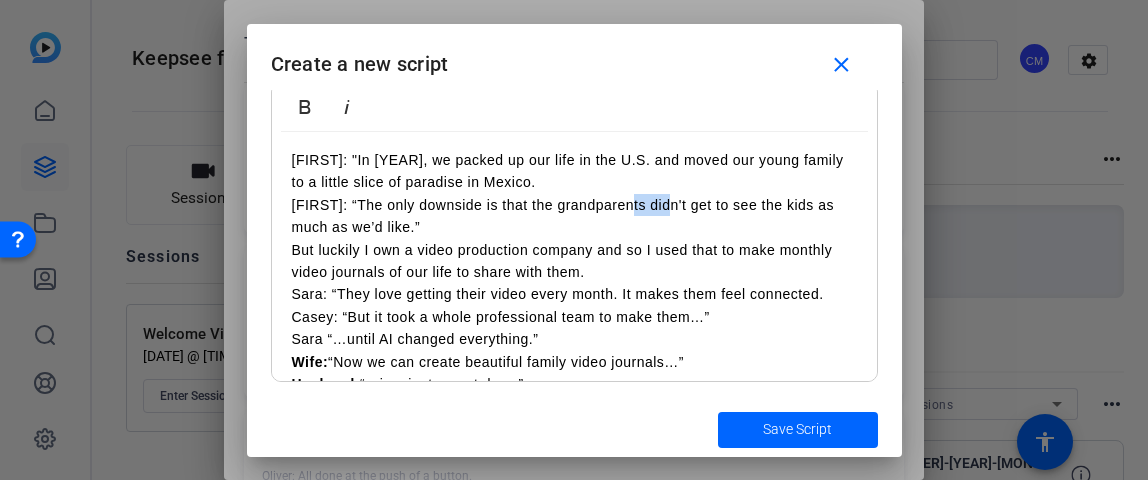 click on "[FIRST]: “The only downside is that the grandparents didn't get to see the kids as much as we’d like.”" at bounding box center [574, 216] 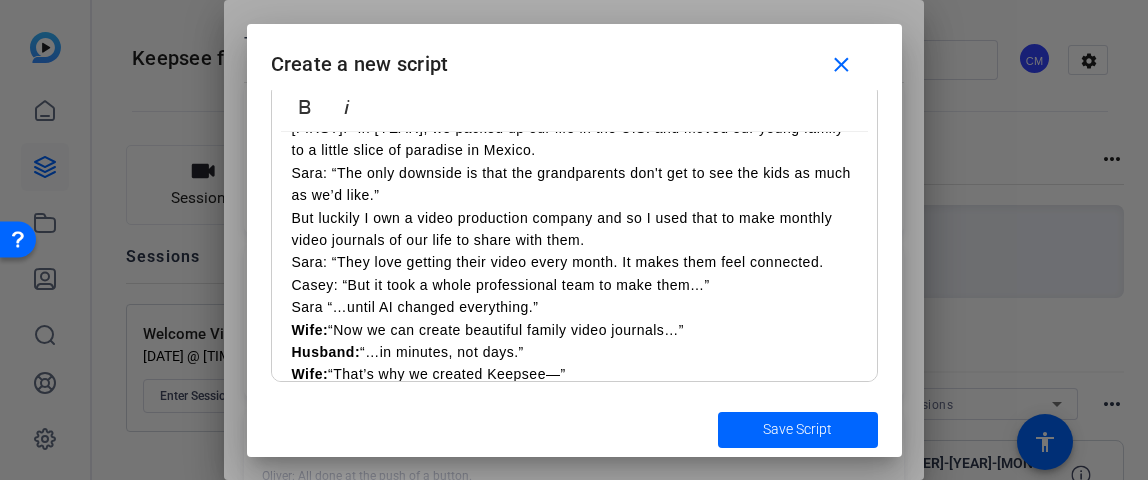 scroll, scrollTop: 36, scrollLeft: 0, axis: vertical 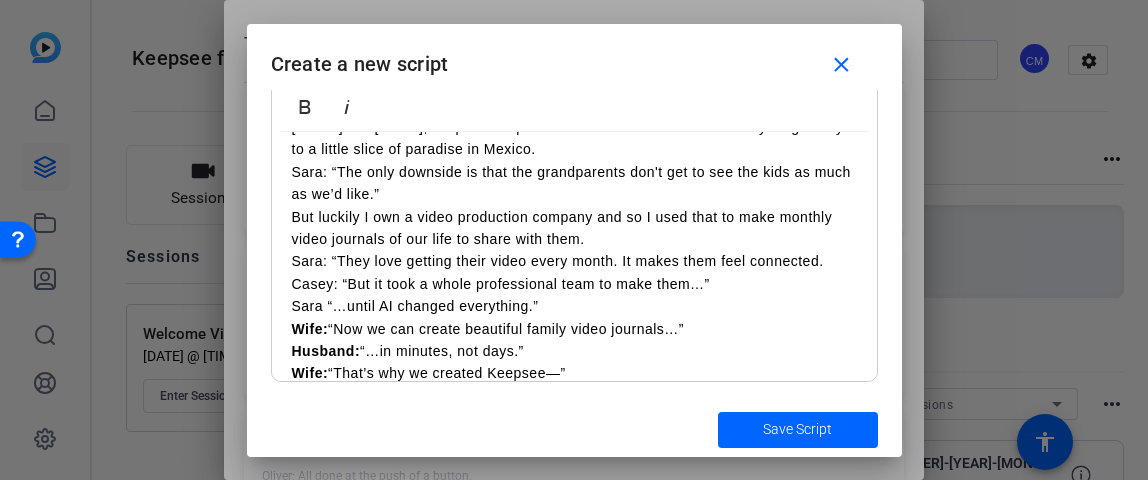 click on "Sara: “They love getting their video every month. It makes them feel connected. Casey: “But it took a whole professional team to make them…” Sara “…until AI changed everything.” Wife: “Now we can create beautiful family video journals…” Husband: “…in minutes, not days.” Wife: “That’s why we created Keepsee—” Both: “…so every family can preserve their story.”" at bounding box center (574, 328) 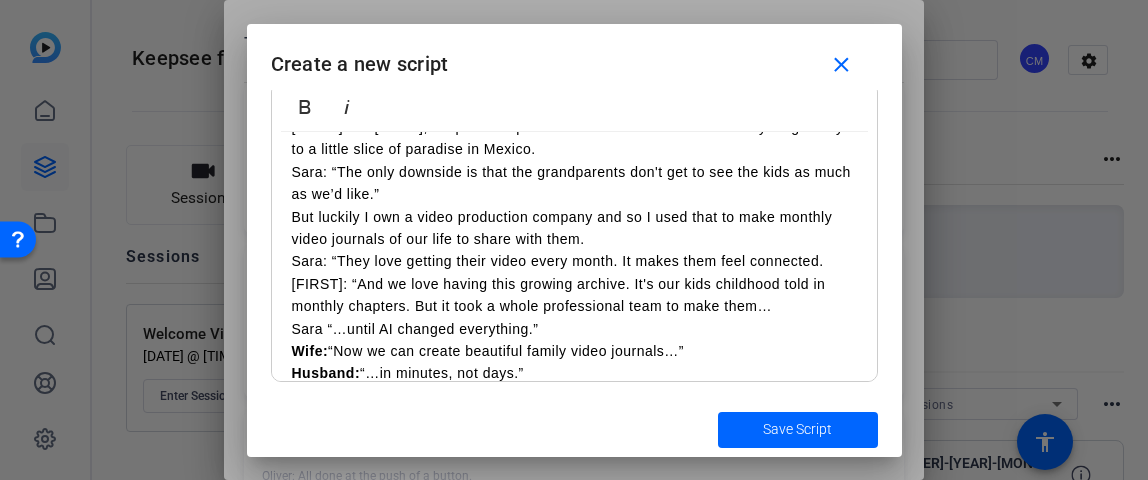 click on "Sara: “They love getting their video every month. It makes them feel connected.  Casey: “And we love having this growing archive. It's our kids childhood told in monthly chapters. But it took a whole professional team to make them…” Sara “…until AI changed everything.” Wife:  “Now we can create beautiful family video journals…” Husband:  “…in minutes, not days.” Wife:  “That’s why we created Keepsee—” Both:  “…so every family can preserve their story.”" at bounding box center (574, 339) 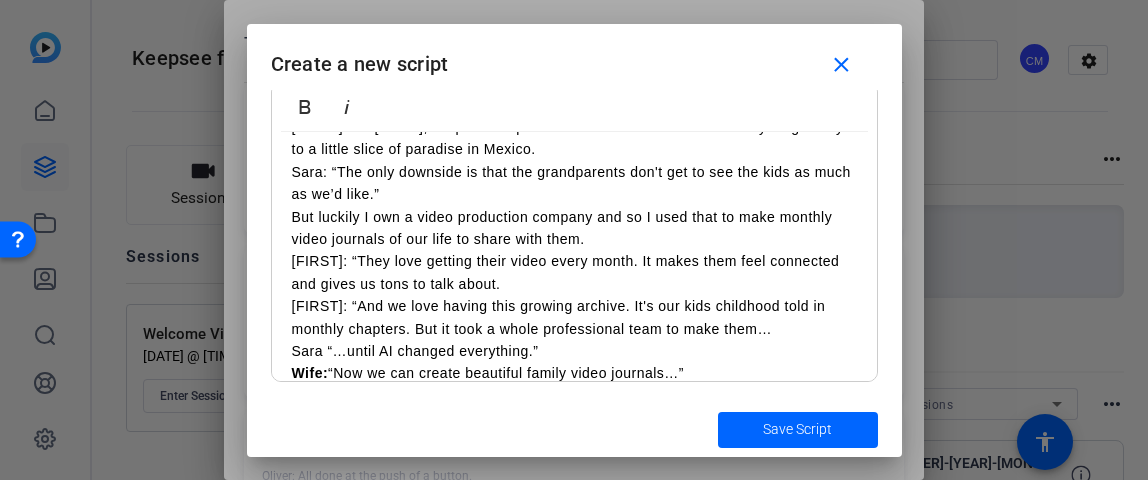 scroll, scrollTop: 83, scrollLeft: 0, axis: vertical 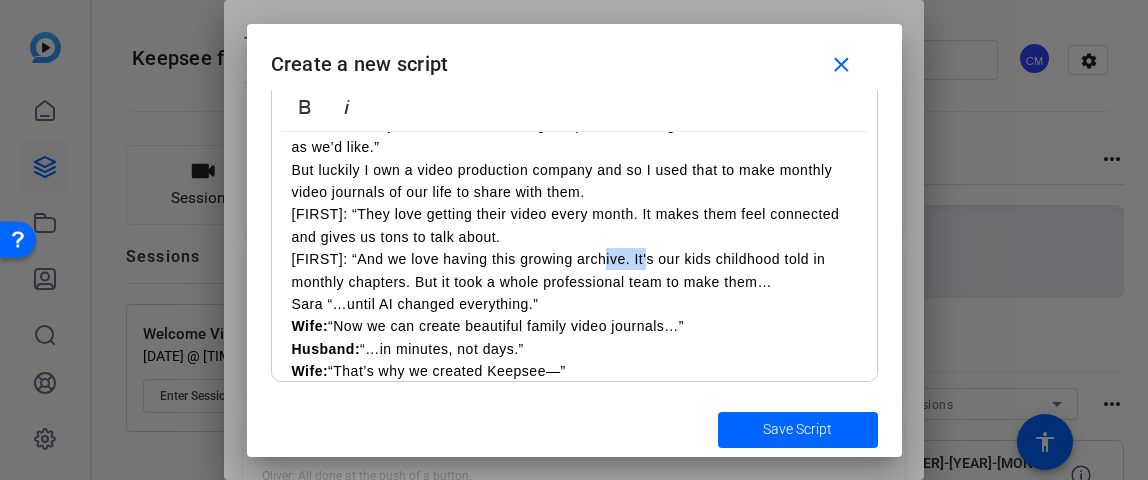 drag, startPoint x: 648, startPoint y: 260, endPoint x: 609, endPoint y: 260, distance: 39 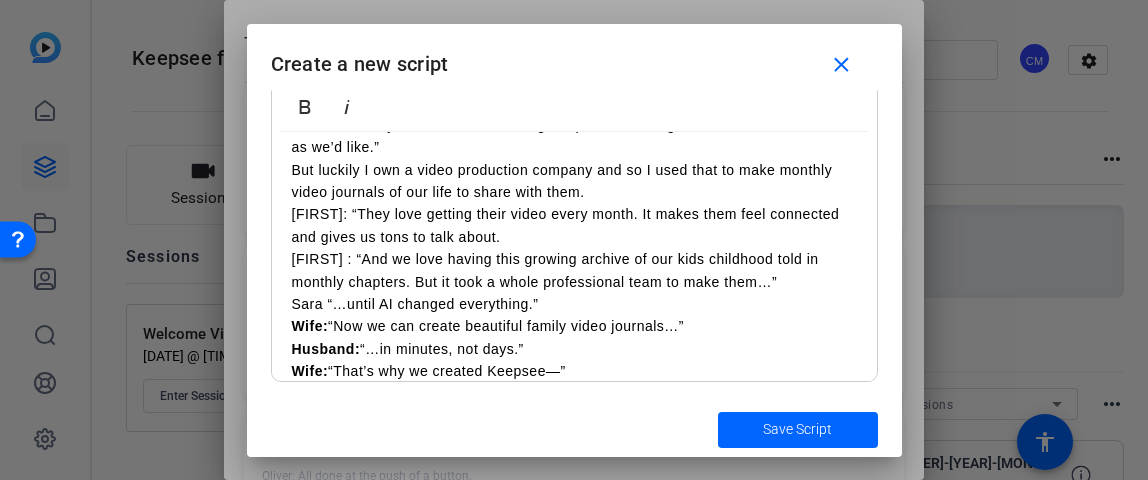 click on "They love getting their video every month. It makes them feel connected and gives us tons to talk about. And we love having this growing archive of our kids childhood told in monthly chapters. But it took a whole professional team to make them… until AI changed everything. Now we can create beautiful family video journals… in minutes, not days. That’s why we created Keepsee— so every family can preserve their story." at bounding box center (574, 304) 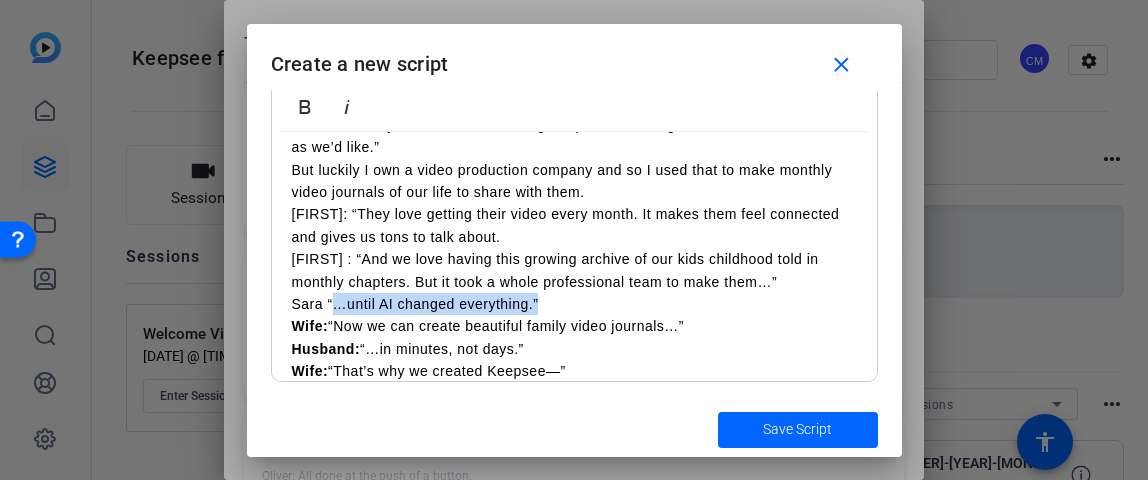 drag, startPoint x: 336, startPoint y: 305, endPoint x: 548, endPoint y: 299, distance: 212.08488 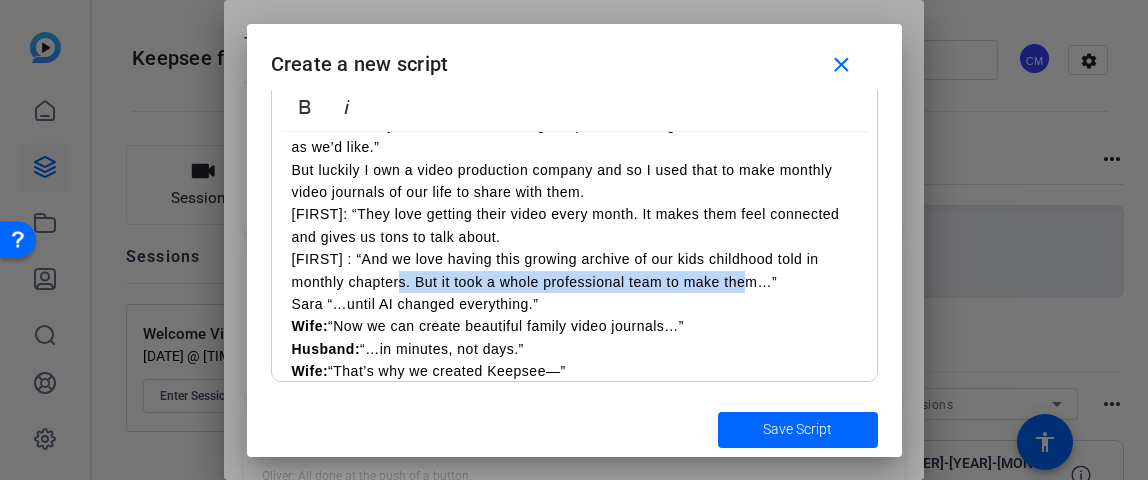 drag, startPoint x: 414, startPoint y: 282, endPoint x: 782, endPoint y: 281, distance: 368.00137 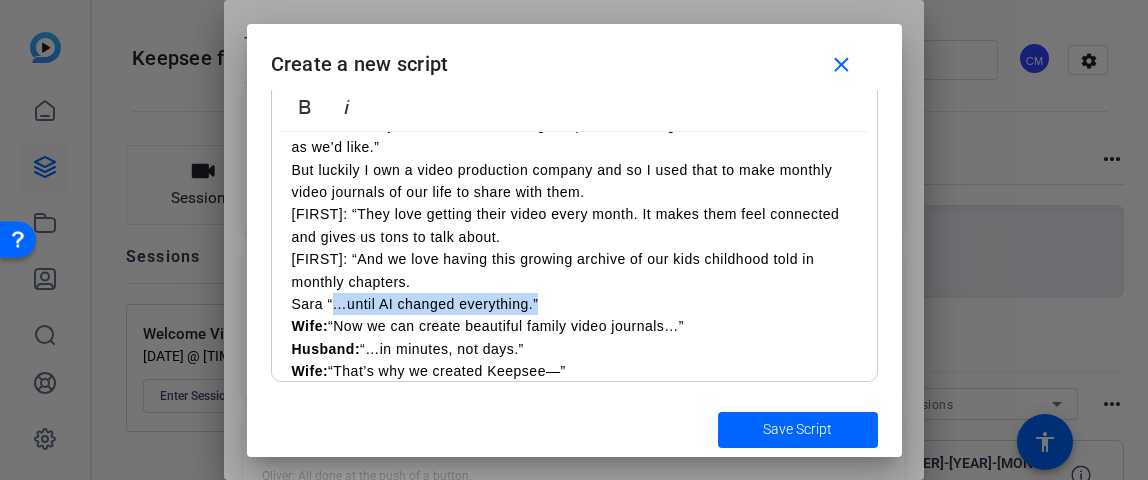 drag, startPoint x: 333, startPoint y: 306, endPoint x: 543, endPoint y: 299, distance: 210.11664 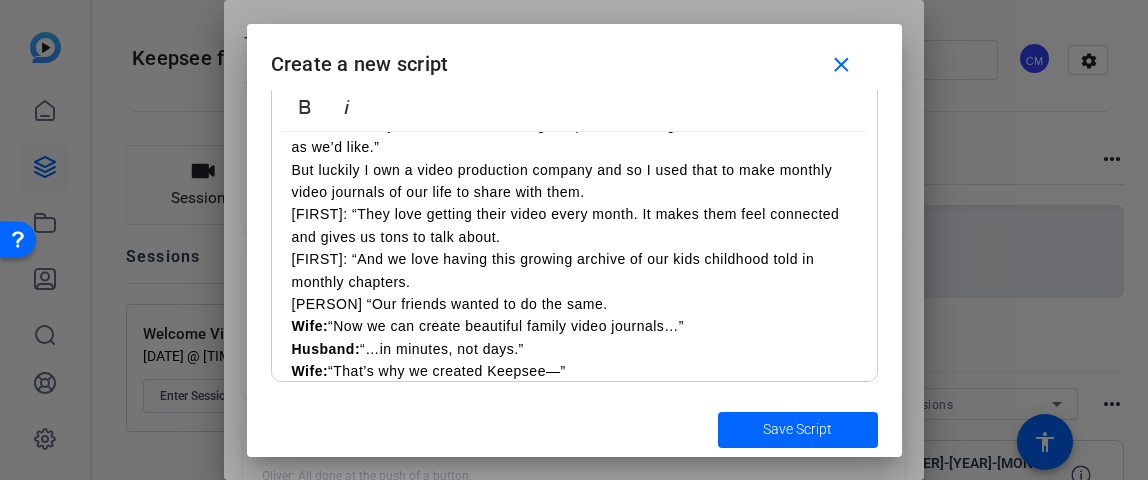 click on "Sara: “They love getting their video every month. It makes them feel connected and gives us tons to talk about.   Casey: “And we love having this growing archive of our kids childhood told in monthly chapters.  Sara “Our friends wanted to do the same.  Wife:  “Now we can create beautiful family video journals…” Husband:  “…in minutes, not days.” Wife:  “That’s why we created Keepsee—” Both:  “…so every family can preserve their story.”" at bounding box center [574, 304] 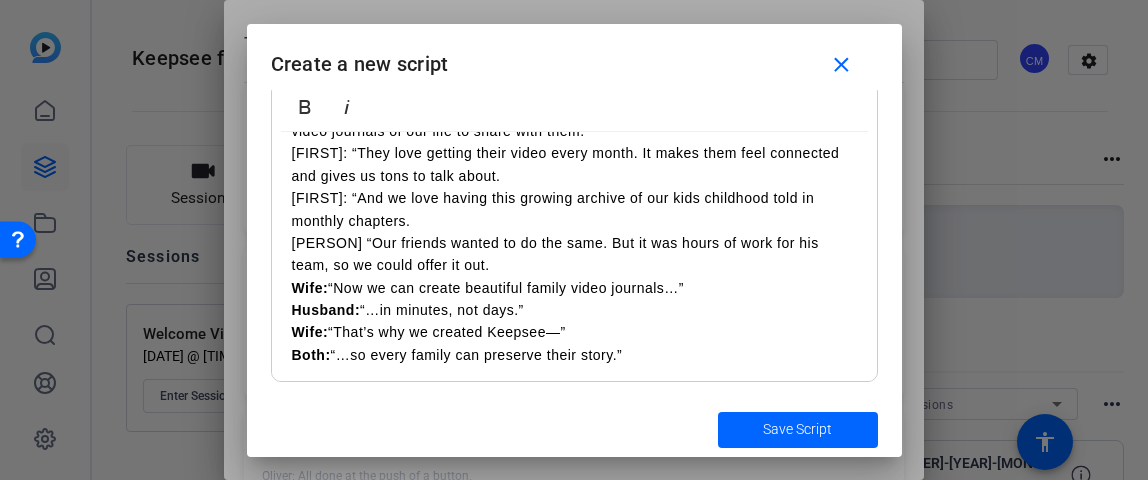 scroll, scrollTop: 145, scrollLeft: 0, axis: vertical 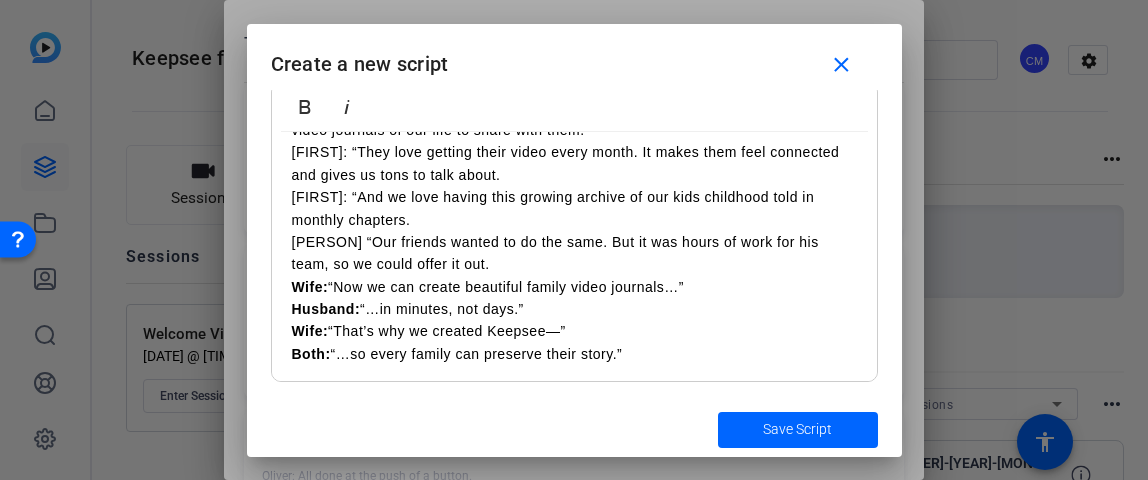 click on "Wife:" at bounding box center (310, 287) 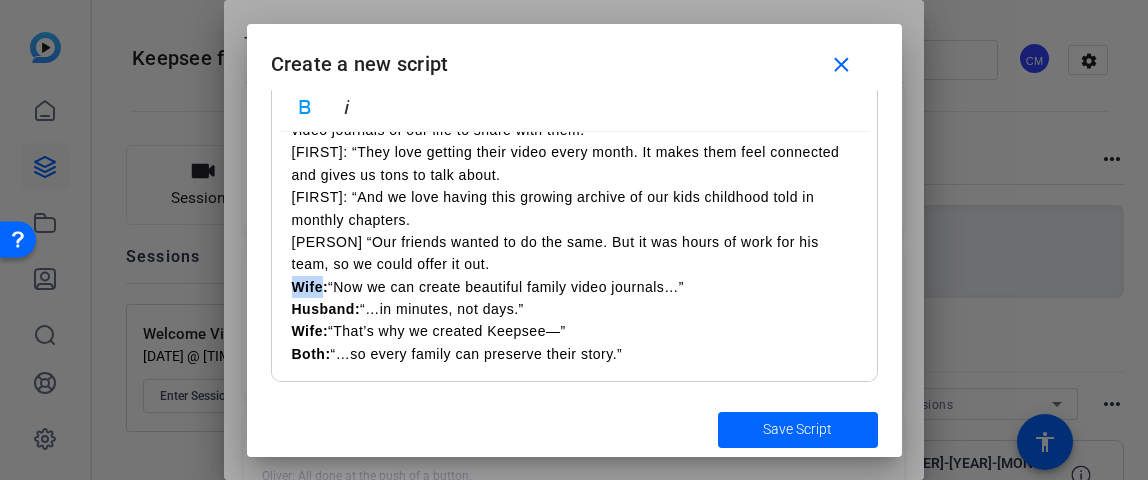 click on "Wife:" at bounding box center (310, 287) 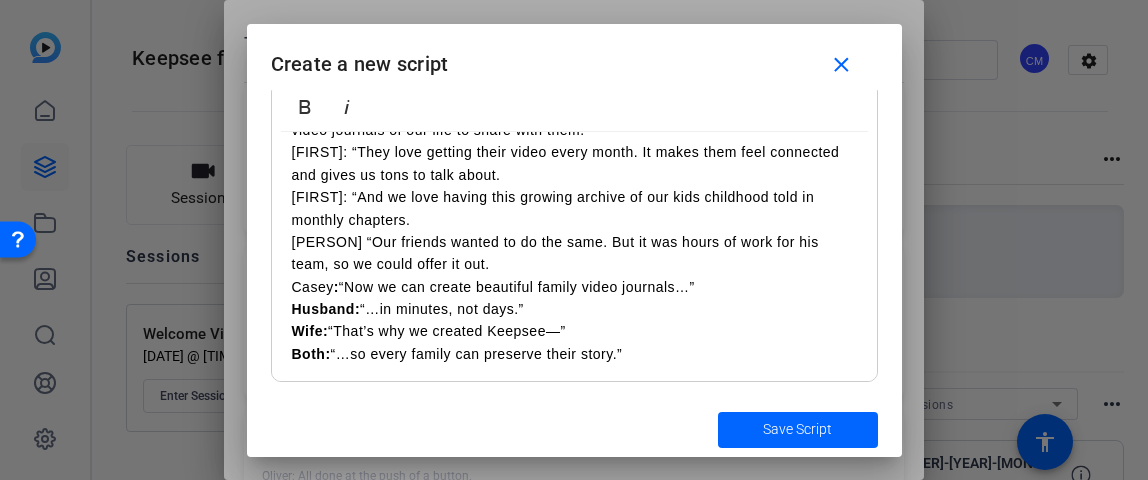click on "They love getting their video every month. It makes them feel connected and gives us tons to talk about. And we love having this growing archive of our kids childhood told in monthly chapters. Our friends wanted to do the same. But it was hours of work for his team, so we could offer it out. Now we can create beautiful family video journals… in minutes, not days. That’s why we created Keepsee— so every family can preserve their story." at bounding box center [574, 253] 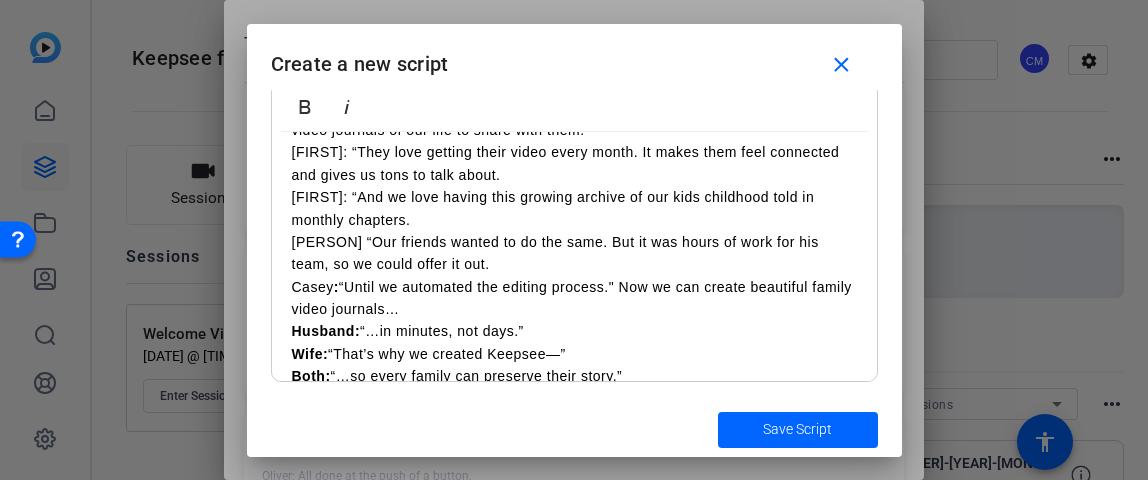 click on "Sara: “They love getting their video every month. It makes them feel connected and gives us tons to talk about. Casey: “And we love having this growing archive of our kids childhood told in monthly chapters. Sara “Our friends wanted to do the same. But it was hours of work for his team, so we could offer it out. Casey : “Until we automated the editing process." Now we can create beautiful family video journals…” Husband: “…in minutes, not days.” Wife: “That’s why we created Keepsee—” Both: “…so every family can preserve their story.”" at bounding box center [574, 264] 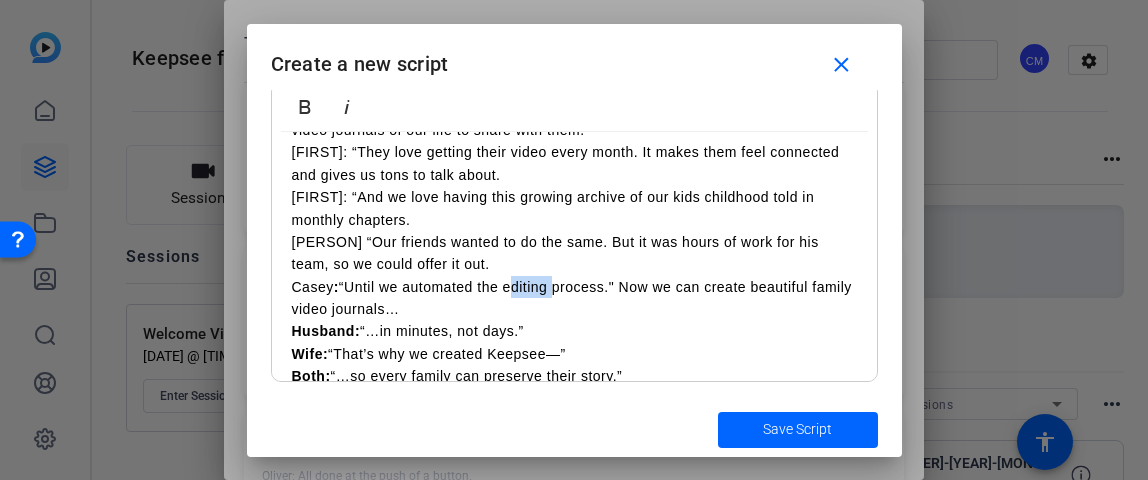 click on "Sara: “They love getting their video every month. It makes them feel connected and gives us tons to talk about. Casey: “And we love having this growing archive of our kids childhood told in monthly chapters. Sara “Our friends wanted to do the same. But it was hours of work for his team, so we could offer it out. Casey : “Until we automated the editing process." Now we can create beautiful family video journals…” Husband: “…in minutes, not days.” Wife: “That’s why we created Keepsee—” Both: “…so every family can preserve their story.”" at bounding box center (574, 264) 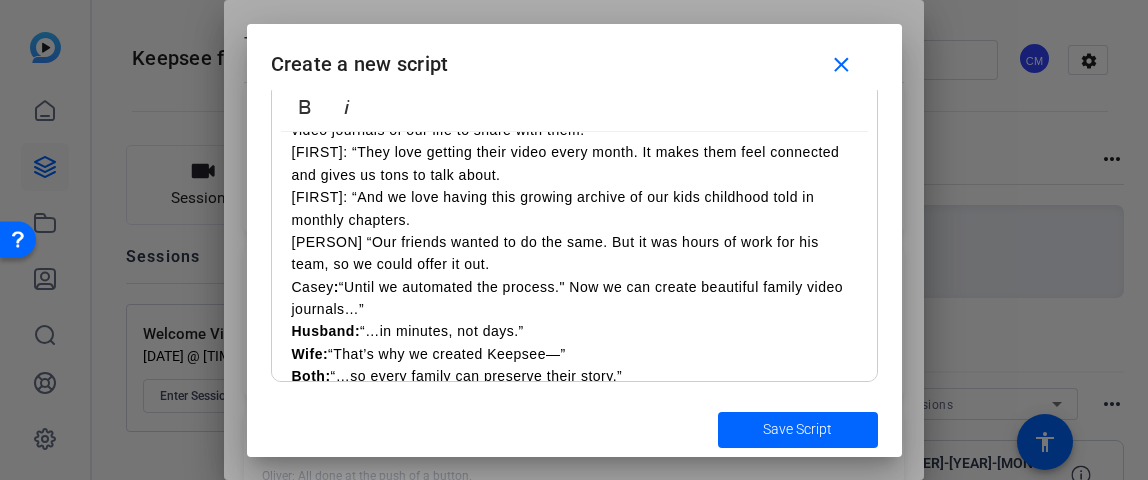 click on "[PERSON]: “They love getting their video every month. It makes them feel connected and gives us tons to talk about.   [PERSON]: “And we love having this growing archive of our kids childhood told in monthly chapters.  [PERSON] “Our friends wanted to do the same. But it was hours of work for his team, so we could offer it out.  [PERSON] :  “Until we automated the process." Now we can create beautiful family video journals…” Husband:  “…in minutes, not days.” Wife:  “That’s why we created Keepsee—” Both:  “…so every family can preserve their story.”" at bounding box center (574, 264) 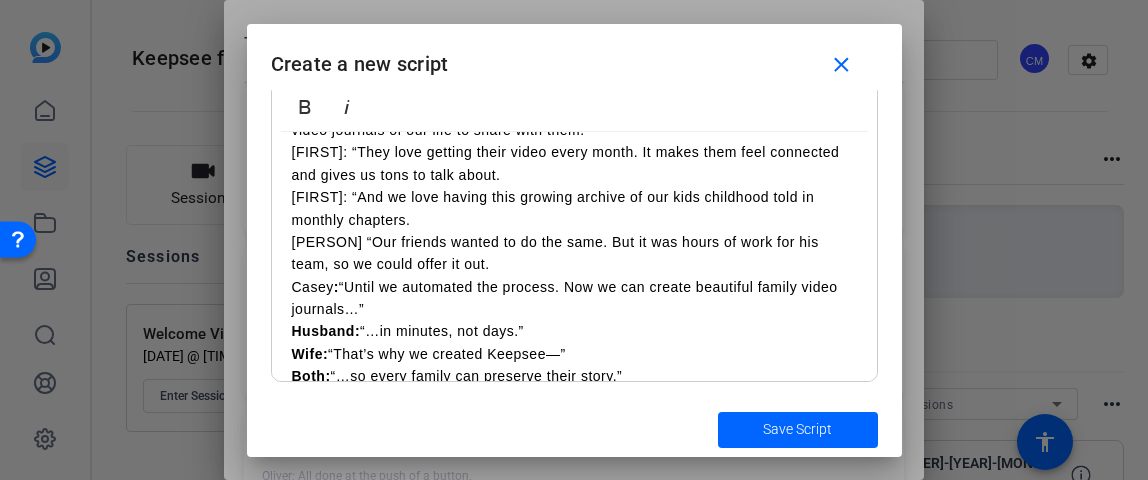 click on "[FIRST]: “They love getting their video every month. It makes them feel connected and gives us tons to talk about.   [FIRST]: “And we love having this growing archive of our kids childhood told in monthly chapters.  [FIRST] “Our friends wanted to do the same. But it was hours of work for his team, so we could offer it out.  [FIRST] :  “Until we automated the process. Now we can create beautiful family video journals…” [FIRST]:  “…in minutes, not days.” [FIRST]:  “That’s why we created Keepsee—” Both:  “…so every family can preserve their story.”" at bounding box center [574, 264] 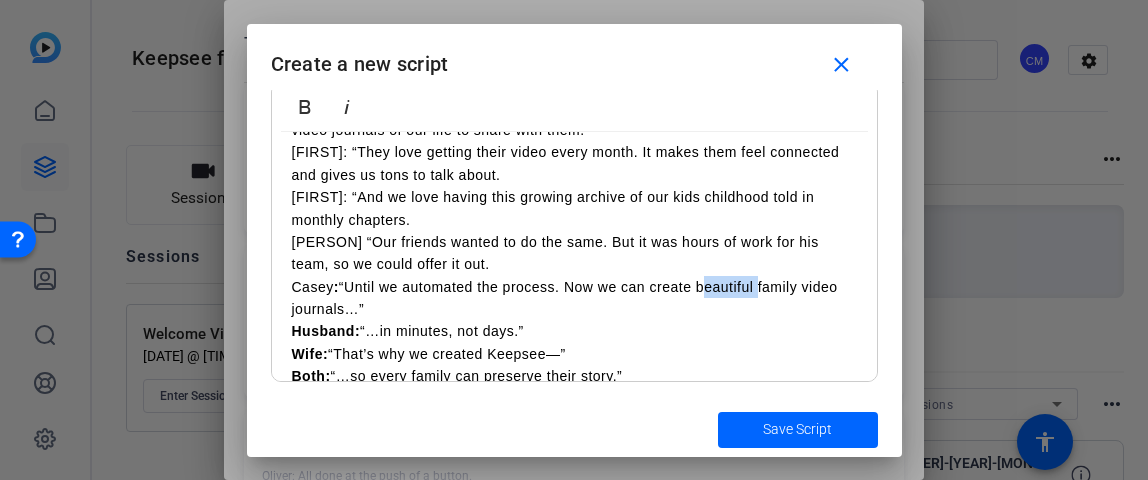 click on "[FIRST]: “They love getting their video every month. It makes them feel connected and gives us tons to talk about.   [FIRST]: “And we love having this growing archive of our kids childhood told in monthly chapters.  [FIRST] “Our friends wanted to do the same. But it was hours of work for his team, so we could offer it out.  [FIRST] :  “Until we automated the process. Now we can create beautiful family video journals…” [FIRST]:  “…in minutes, not days.” [FIRST]:  “That’s why we created Keepsee—” Both:  “…so every family can preserve their story.”" at bounding box center (574, 264) 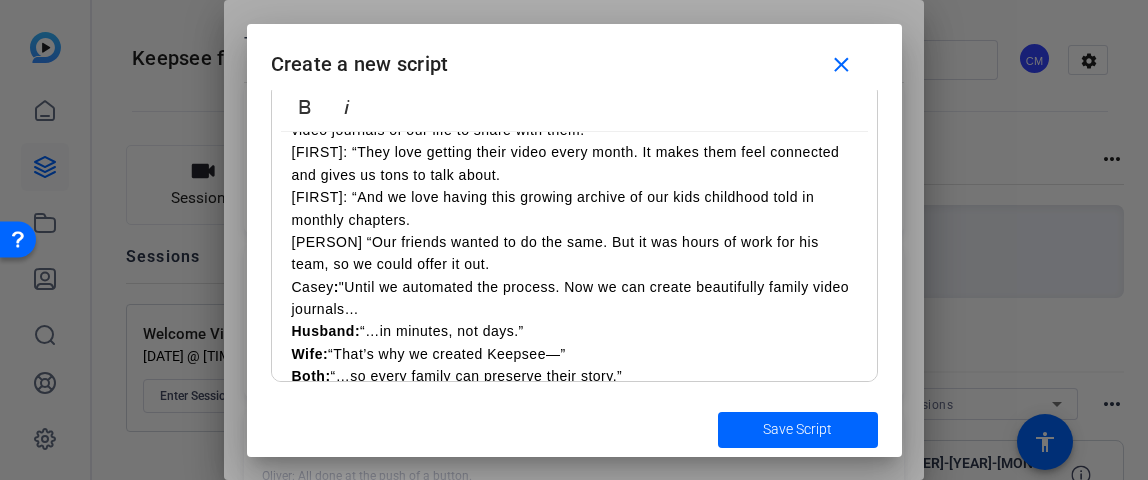 click on "Sara: “They love getting their video every month. It makes them feel connected and gives us tons to talk about.   Casey: “And we love having this growing archive of our kids childhood told in monthly chapters.  Sara “Our friends wanted to do the same. But it was hours of work for his team, so we could offer it out.  Casey :  “Until we automated the process. Now we can create beautifully family video journals…” Husband:  “…in minutes, not days.” Wife:  “That’s why we created Keepsee—” Both:  “…so every family can preserve their story.”" at bounding box center (574, 264) 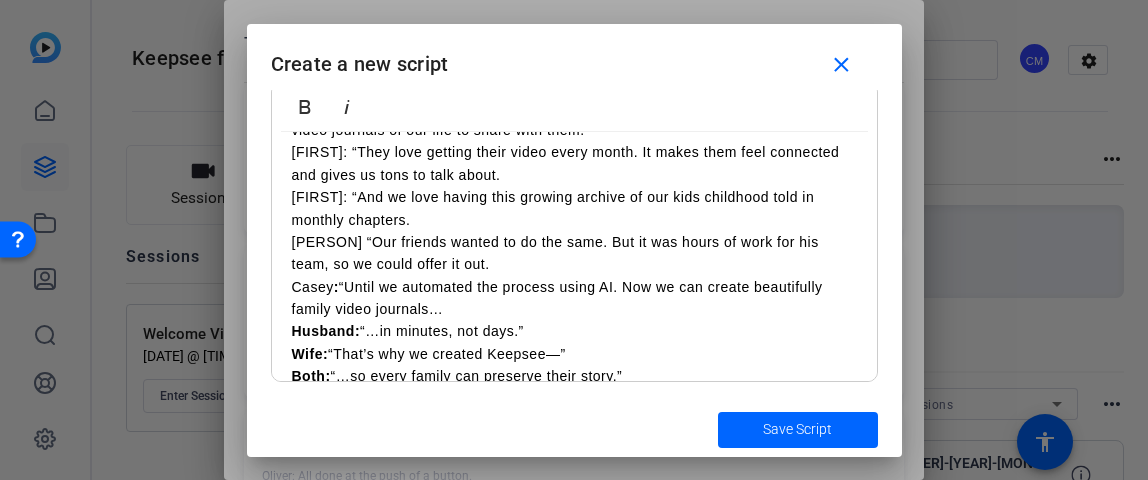 click on "[NAME]: “They love getting their video every month. It makes them feel connected and gives us tons to talk about. [NAME]: “And we love having this growing archive of our kids childhood told in monthly chapters. [NAME] “Our friends wanted to do the same. But it was hours of work for his team, so we could offer it out. [NAME] : “Until we automated the process using AI. Now we can create beautifully family video journals…” Husband: “…in minutes, not days.” Wife: “That’s why we created Keepsee—” Both: “…so every family can preserve their story.”" at bounding box center [574, 264] 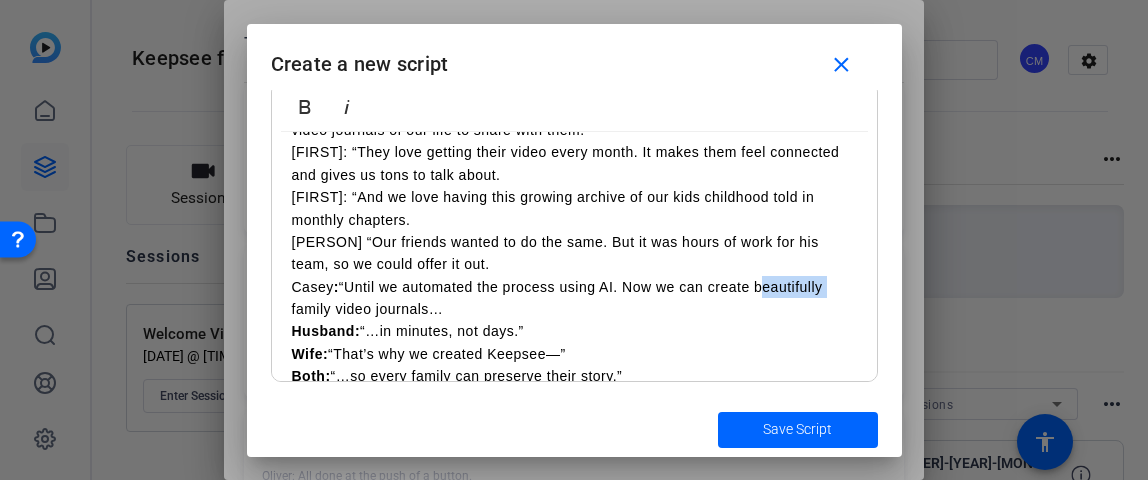 click on "[NAME]: “They love getting their video every month. It makes them feel connected and gives us tons to talk about. [NAME]: “And we love having this growing archive of our kids childhood told in monthly chapters. [NAME] “Our friends wanted to do the same. But it was hours of work for his team, so we could offer it out. [NAME] : “Until we automated the process using AI. Now we can create beautifully family video journals…” Husband: “…in minutes, not days.” Wife: “That’s why we created Keepsee—” Both: “…so every family can preserve their story.”" at bounding box center [574, 264] 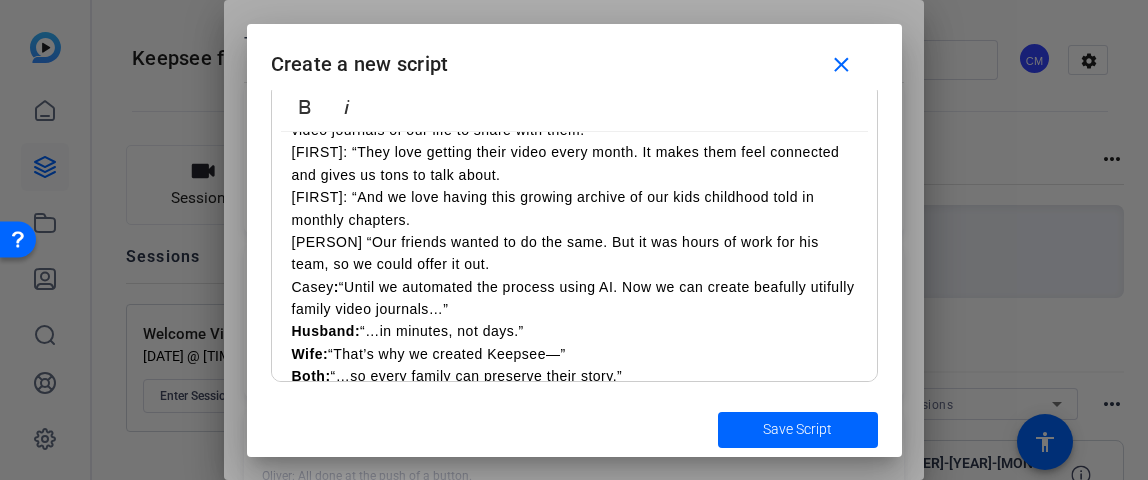 click on "Sara: “They love getting their video every month. It makes them feel connected and gives us tons to talk about.   Casey: “And we love having this growing archive of our kids childhood told in monthly chapters.  Sara “Our friends wanted to do the same. But it was hours of work for his team, so we could offer it out.  Casey :  “Until we automated the process using AI. Now we can create beafully utifully family video journals…” Husband:  “…in minutes, not days.” Wife:  “That’s why we created Keepsee—” Both:  “…so every family can preserve their story.”" at bounding box center (574, 264) 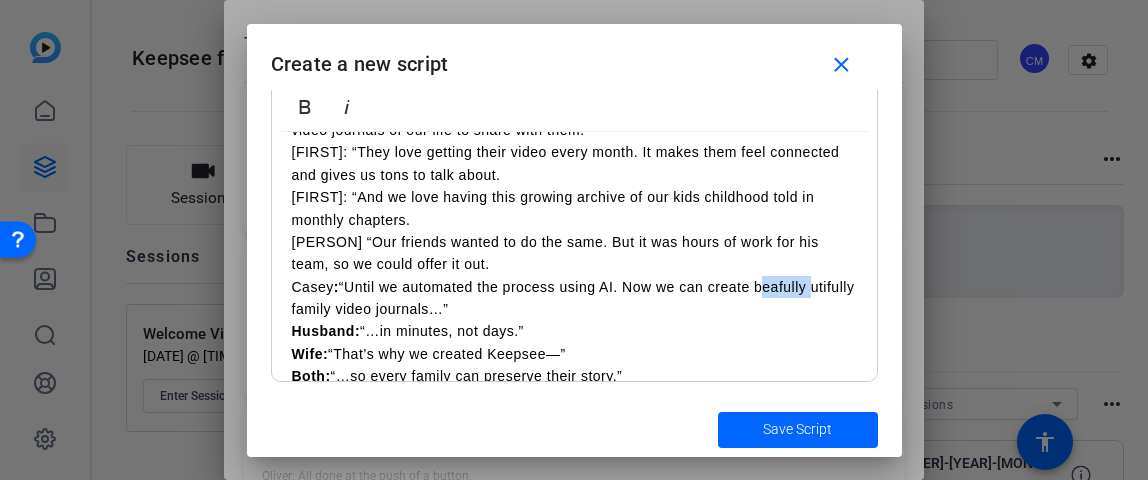 click on "Sara: “They love getting their video every month. It makes them feel connected and gives us tons to talk about.   Casey: “And we love having this growing archive of our kids childhood told in monthly chapters.  Sara “Our friends wanted to do the same. But it was hours of work for his team, so we could offer it out.  Casey :  “Until we automated the process using AI. Now we can create beafully utifully family video journals…” Husband:  “…in minutes, not days.” Wife:  “That’s why we created Keepsee—” Both:  “…so every family can preserve their story.”" at bounding box center (574, 264) 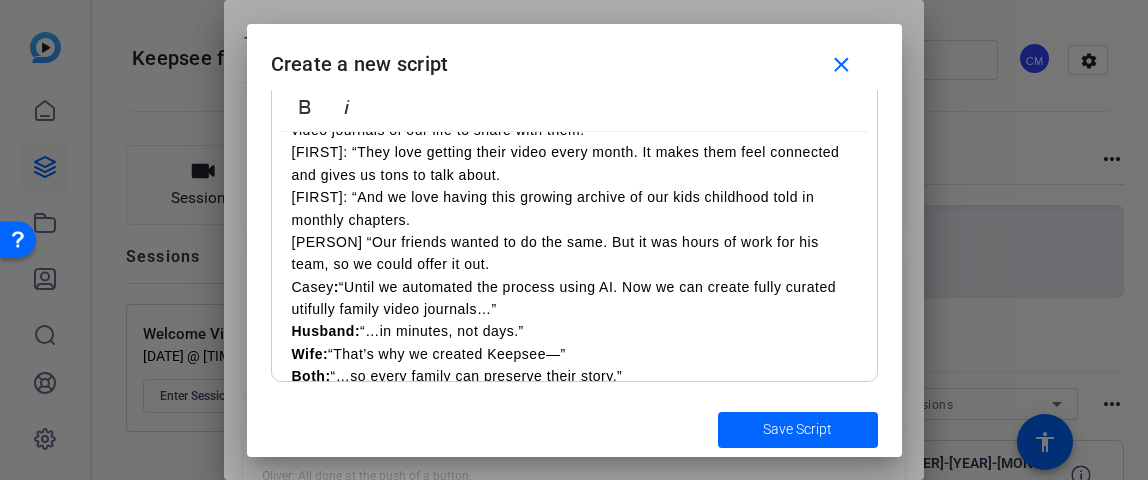 click on "[FIRST]: “They love getting their video every month. It makes them feel connected and gives us tons to talk about. [FIRST]: “And we love having this growing archive of our kids childhood told in monthly chapters. [FIRST] “Our friends wanted to do the same. But it was hours of work for his team, so we could offer it out. [FIRST] : “Until we automated the process using AI. Now we can create fully curated utifully family video journals…” [HUSBAND]: “…in minutes, not days.” [WIFE]: “That’s why we created Keepsee—” Both: “…so every family can preserve their story.”" at bounding box center (574, 264) 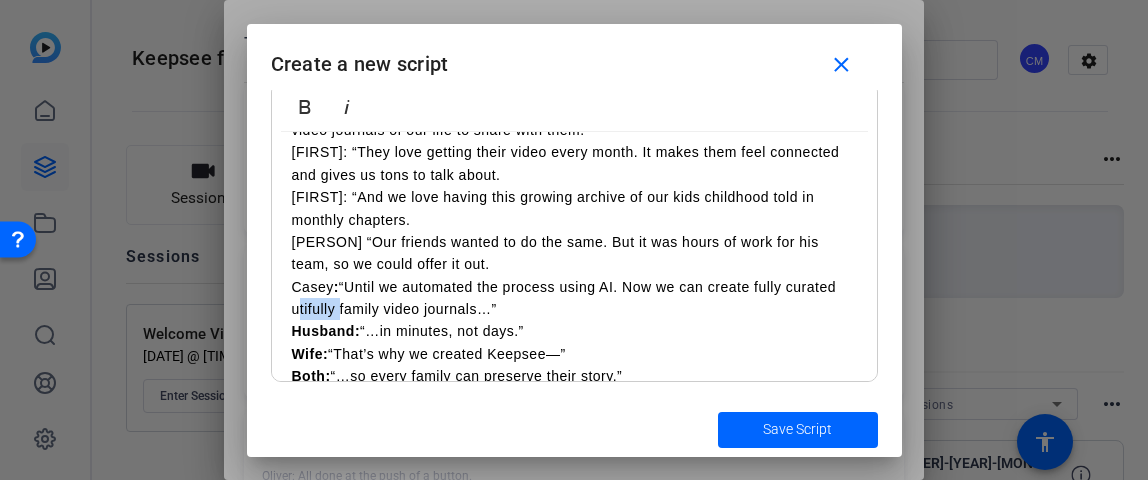 click on "[FIRST]: “They love getting their video every month. It makes them feel connected and gives us tons to talk about. [FIRST]: “And we love having this growing archive of our kids childhood told in monthly chapters. [FIRST] “Our friends wanted to do the same. But it was hours of work for his team, so we could offer it out. [FIRST] : “Until we automated the process using AI. Now we can create fully curated utifully family video journals…” [HUSBAND]: “…in minutes, not days.” [WIFE]: “That’s why we created Keepsee—” Both: “…so every family can preserve their story.”" at bounding box center (574, 264) 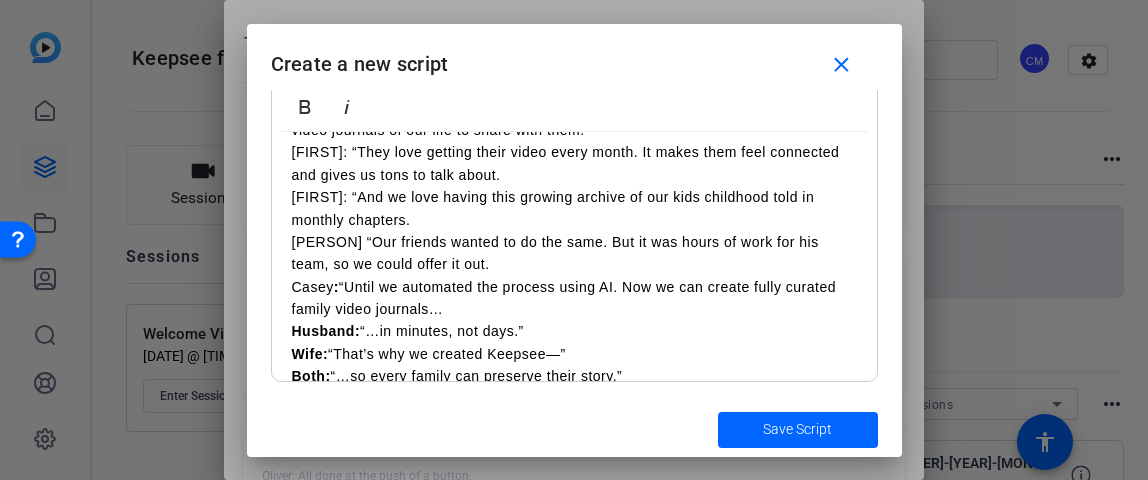 click on "[NAME]: “They love getting their video every month. It makes them feel connected and gives us tons to talk about. [NAME]: “And we love having this growing archive of our kids childhood told in monthly chapters. [NAME] “Our friends wanted to do the same. But it was hours of work for his team, so we could offer it out. [NAME] : “Until we automated the process using AI. Now we can create fully curated family video journals…” Husband: “…in minutes, not days.” Wife: “That’s why we created Keepsee—” Both: “…so every family can preserve their story.”" at bounding box center [574, 264] 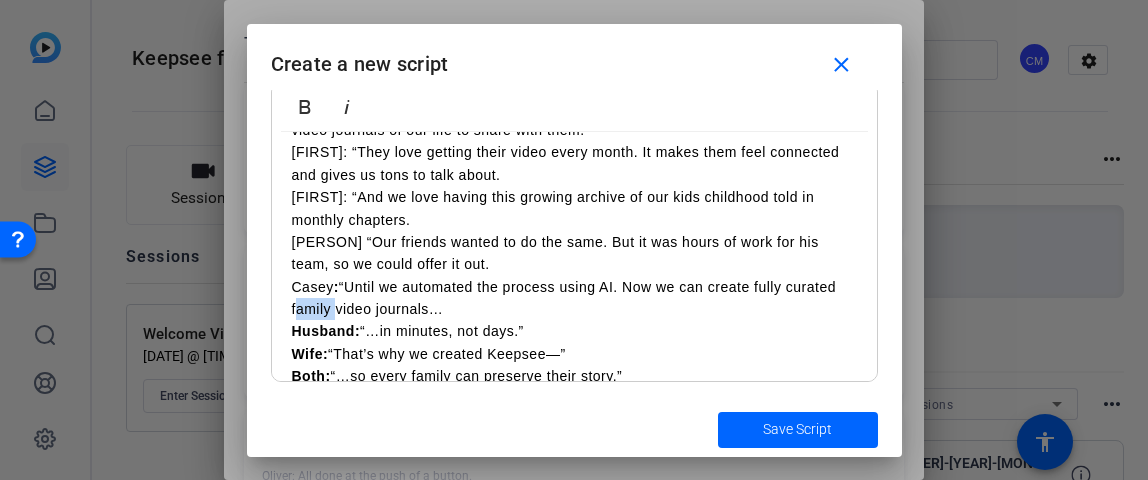 click on "[NAME]: “They love getting their video every month. It makes them feel connected and gives us tons to talk about. [NAME]: “And we love having this growing archive of our kids childhood told in monthly chapters. [NAME] “Our friends wanted to do the same. But it was hours of work for his team, so we could offer it out. [NAME] : “Until we automated the process using AI. Now we can create fully curated family video journals…” Husband: “…in minutes, not days.” Wife: “That’s why we created Keepsee—” Both: “…so every family can preserve their story.”" at bounding box center (574, 264) 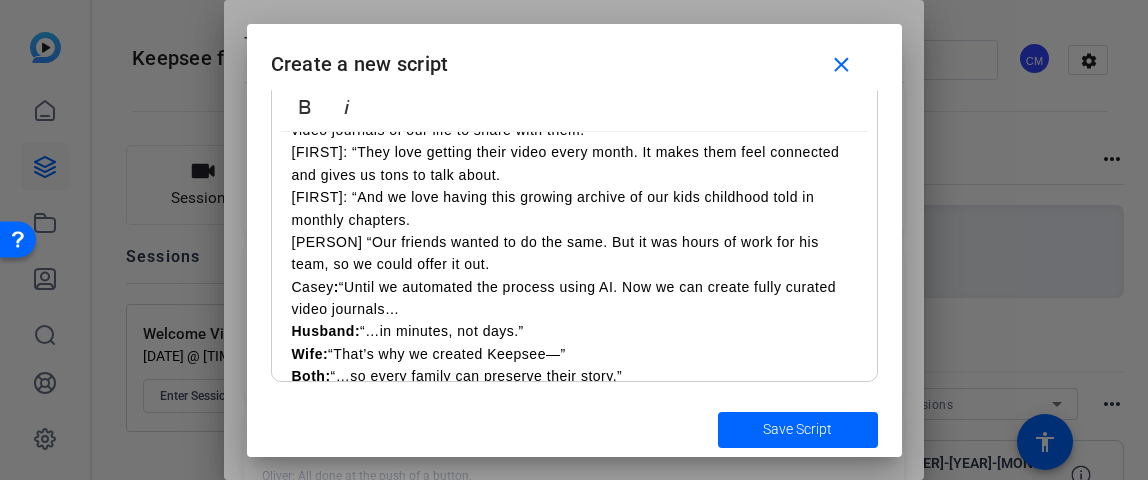 click on "[FIRST]: “They love getting their video every month. It makes them feel connected and gives us tons to talk about.   [FIRST]: “And we love having this growing archive of our kids childhood told in monthly chapters.  [FIRST] “Our friends wanted to do the same. But it was hours of work for his team, so we could offer it out.  [FIRST] :  “Until we automated the process. Now we can create fully curated video journals…” [FIRST]:  “…in minutes, not days.” [FIRST]:  “That’s why we created Keepsee—” Both:  “…so every family can preserve their story.”" at bounding box center [574, 264] 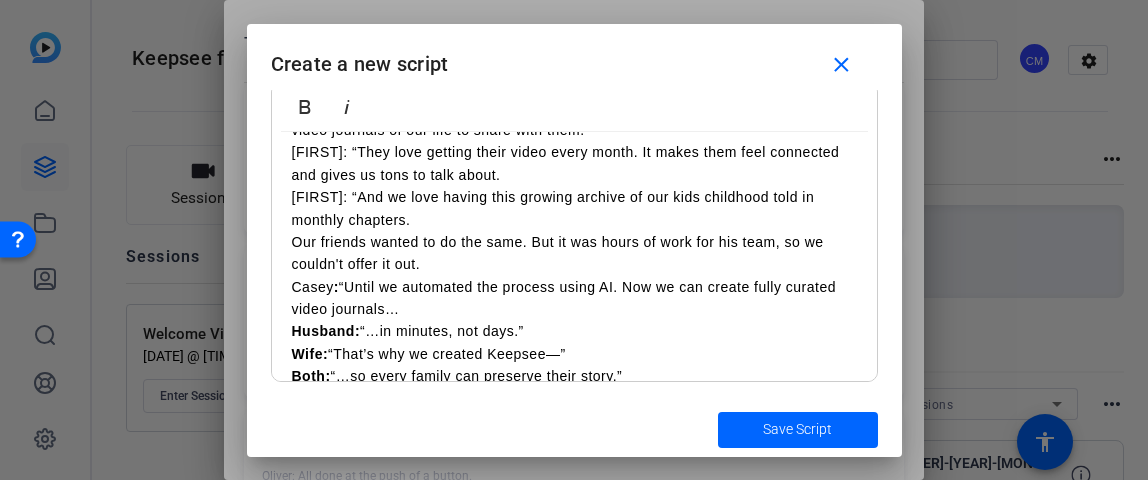 drag, startPoint x: 385, startPoint y: 307, endPoint x: 416, endPoint y: 307, distance: 31 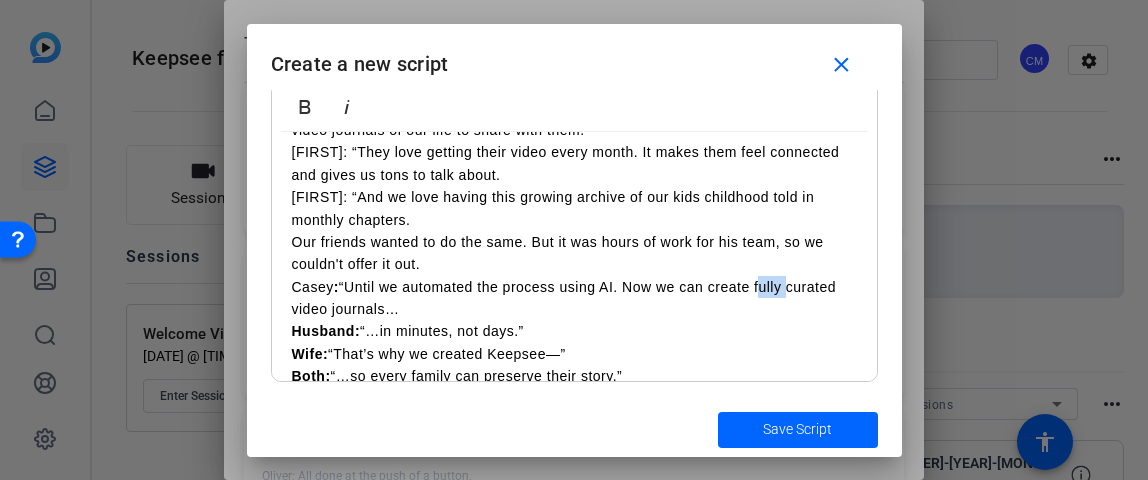 click on "[FIRST]: “They love getting their video every month. It makes them feel connected and gives us tons to talk about.   [FIRST]: “And we love having this growing archive of our kids childhood told in monthly chapters.  [FIRST] “Our friends wanted to do the same. But it was hours of work for his team, so we couldn't offer it out.  [FIRST] :  “Until we automated the process using AI. Now we can create fully curated video journals…” Husband:  “…in minutes, not days.” Wife:  “That’s why we created Keepsee—” Both:  “…so every family can preserve their story.”" at bounding box center [574, 264] 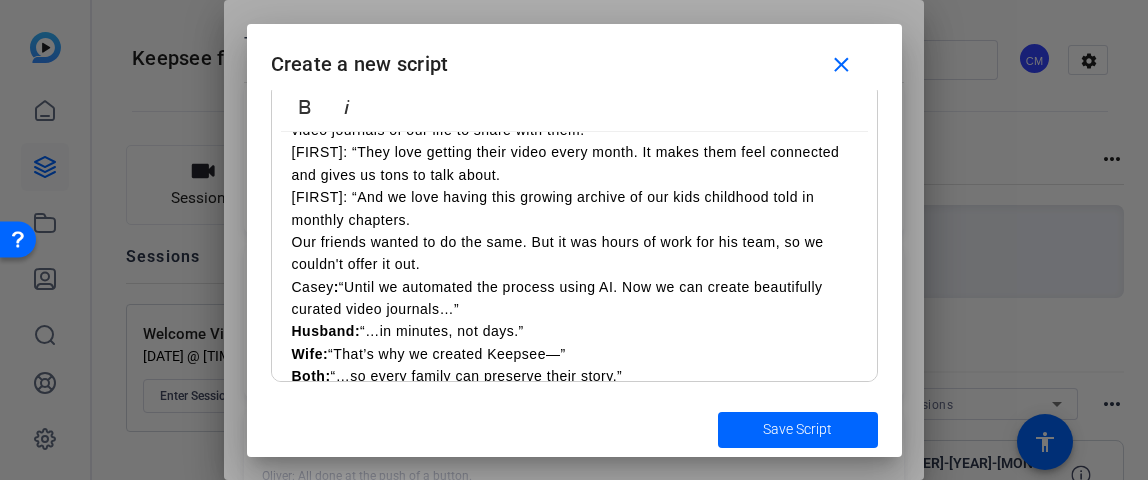 click on "[FIRST]: “They love getting their video every month. It makes them feel connected and gives us tons to talk about.   [FIRST]: “And we love having this growing archive of our kids childhood told in monthly chapters.  [FIRST] “Our friends wanted to do the same. But it was hours of work for his team, so we couldn't offer it out.  [FIRST] :  “Until we automated the process using AI. Now we can create beautifully curated video journals…” [RELATIONSHIP]: “…in minutes, not days.” [RELATIONSHIP]: “That’s why we created Keepsee—” Both: “…so every family can preserve their story.”" at bounding box center (574, 264) 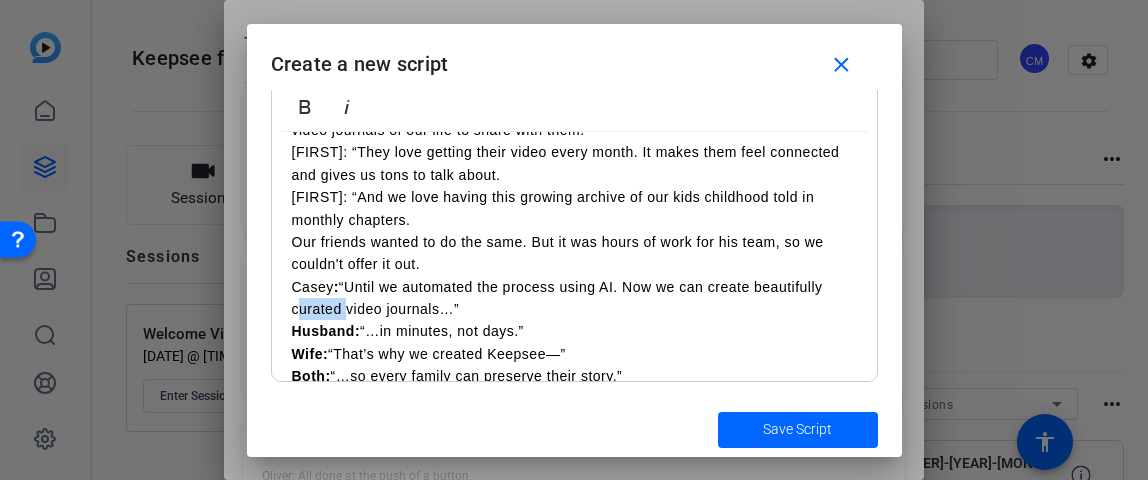click on "[FIRST]: “They love getting their video every month. It makes them feel connected and gives us tons to talk about.   [FIRST]: “And we love having this growing archive of our kids childhood told in monthly chapters.  [FIRST] “Our friends wanted to do the same. But it was hours of work for his team, so we couldn't offer it out.  [FIRST] :  “Until we automated the process using AI. Now we can create beautifully curated video journals…” [RELATIONSHIP]: “…in minutes, not days.” [RELATIONSHIP]: “That’s why we created Keepsee—” Both: “…so every family can preserve their story.”" at bounding box center [574, 264] 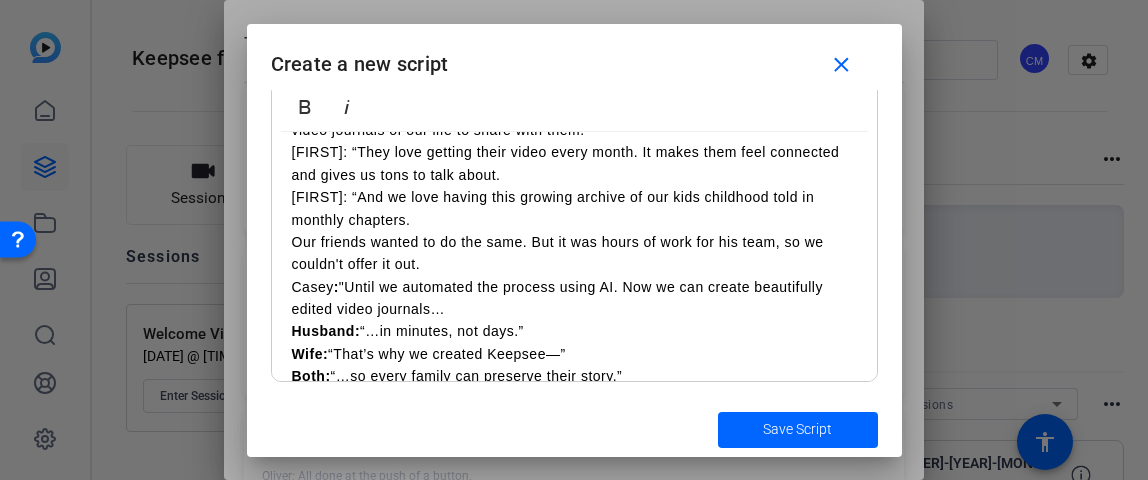 drag, startPoint x: 430, startPoint y: 309, endPoint x: 467, endPoint y: 309, distance: 37 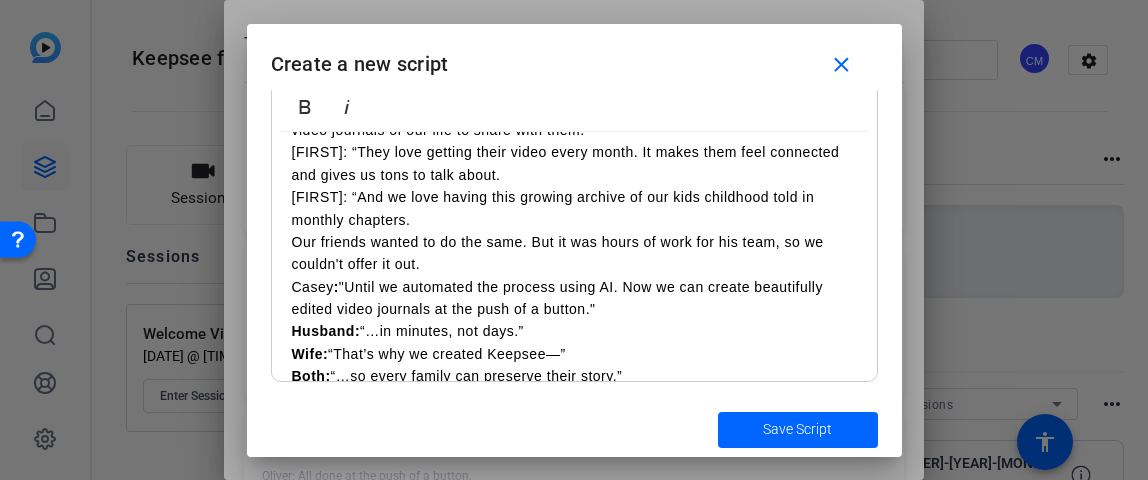 scroll, scrollTop: 171, scrollLeft: 0, axis: vertical 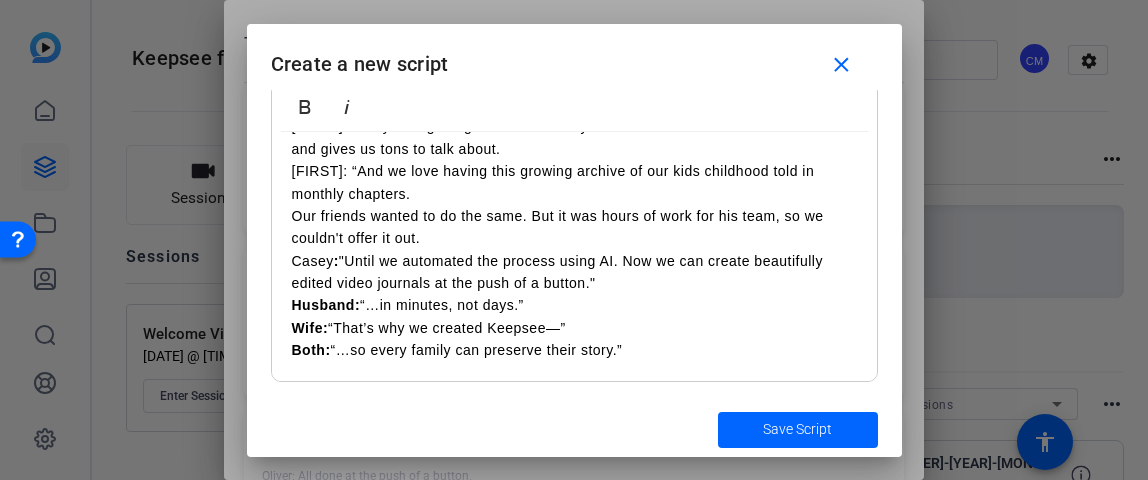 drag, startPoint x: 435, startPoint y: 281, endPoint x: 608, endPoint y: 281, distance: 173 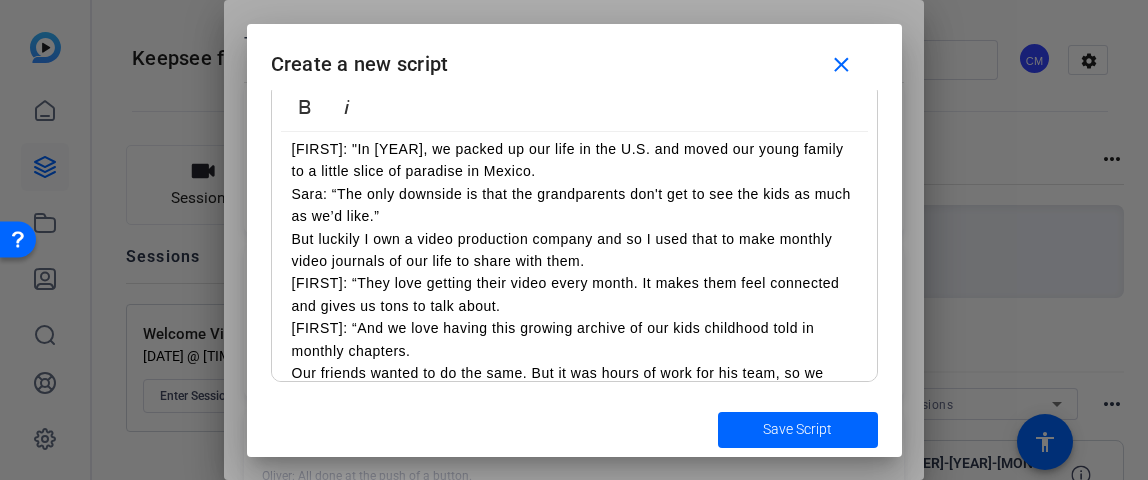 scroll, scrollTop: 12, scrollLeft: 0, axis: vertical 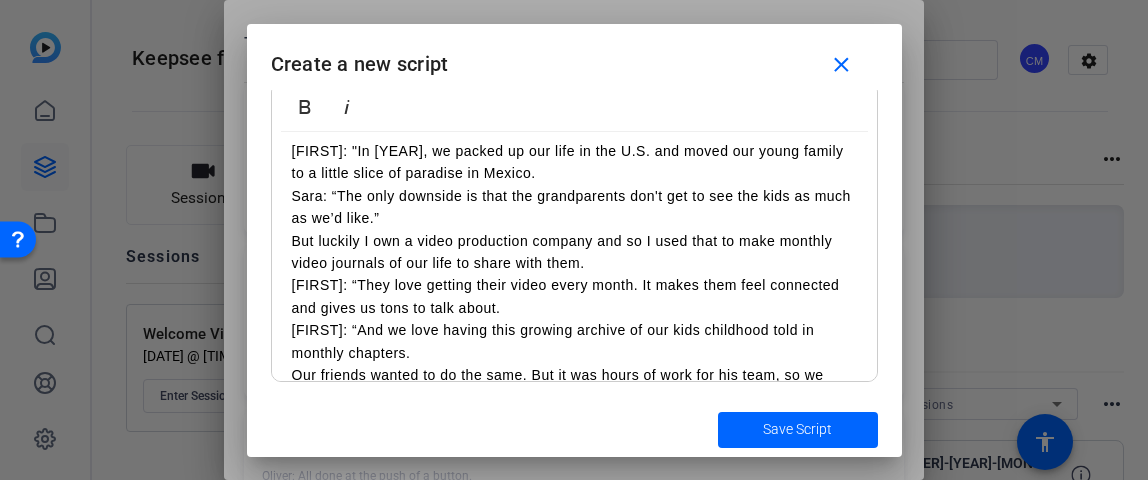 click on "[FIRST]: "In [YEAR], we packed up our life in the U.S. and moved our young family to a little slice of paradise in Mexico." at bounding box center [574, 162] 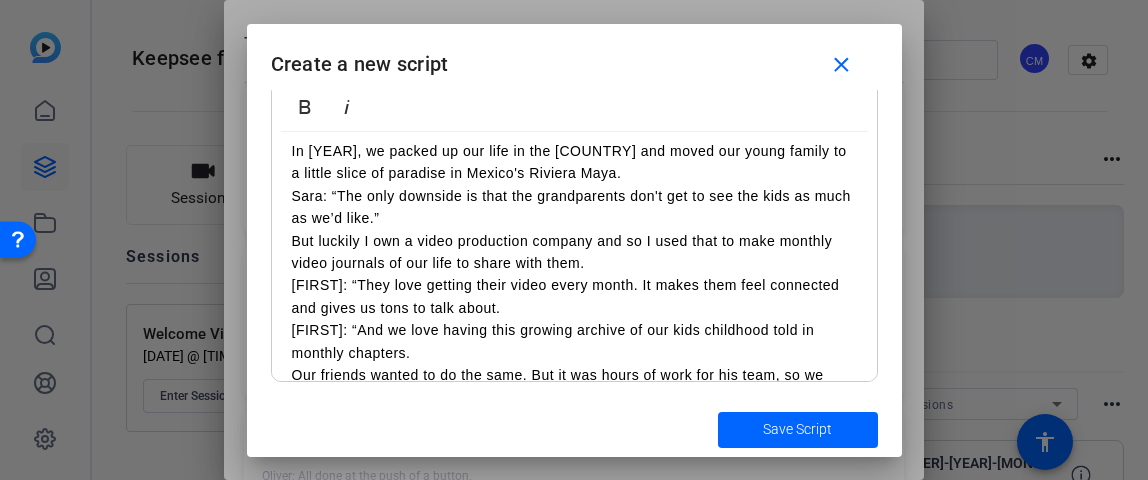 click on "Sara: “The only downside is that the grandparents don't get to see the kids as much as we’d like.”" at bounding box center (574, 207) 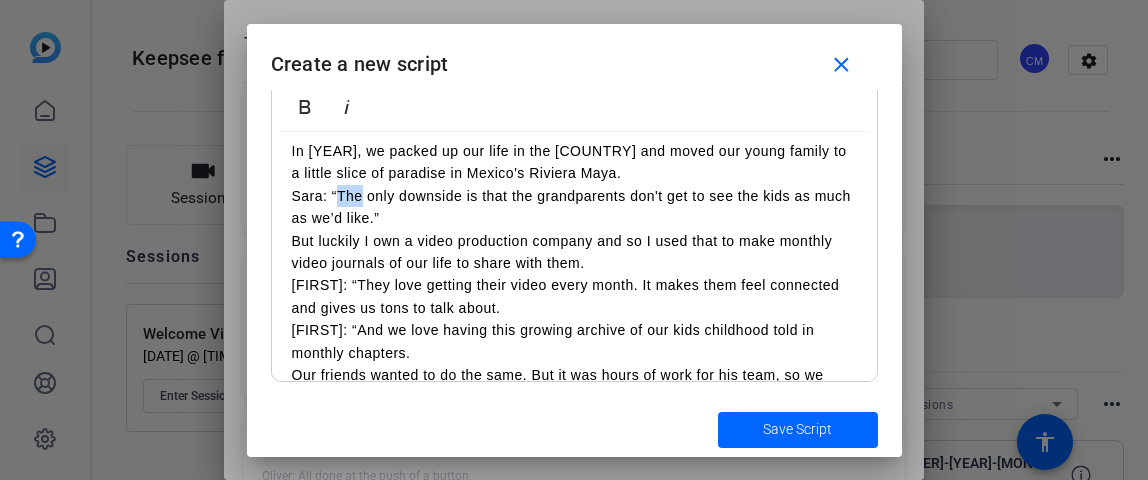 click on "Sara: “The only downside is that the grandparents don't get to see the kids as much as we’d like.”" at bounding box center (574, 207) 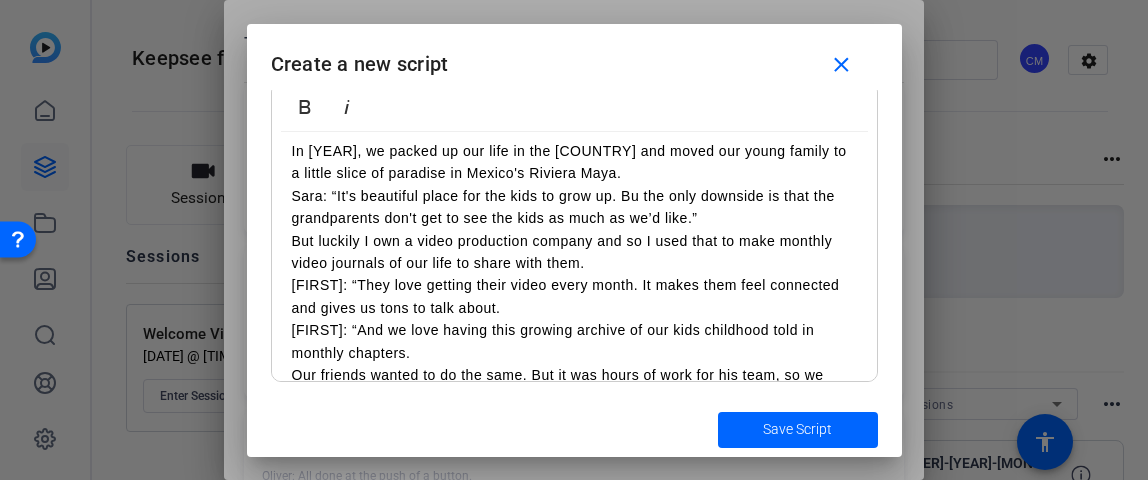 click on "Sara: “It's beautiful place for the kids to grow up. Bu the only downside is that the grandparents don't get to see the kids as much as we’d like.”" at bounding box center (574, 207) 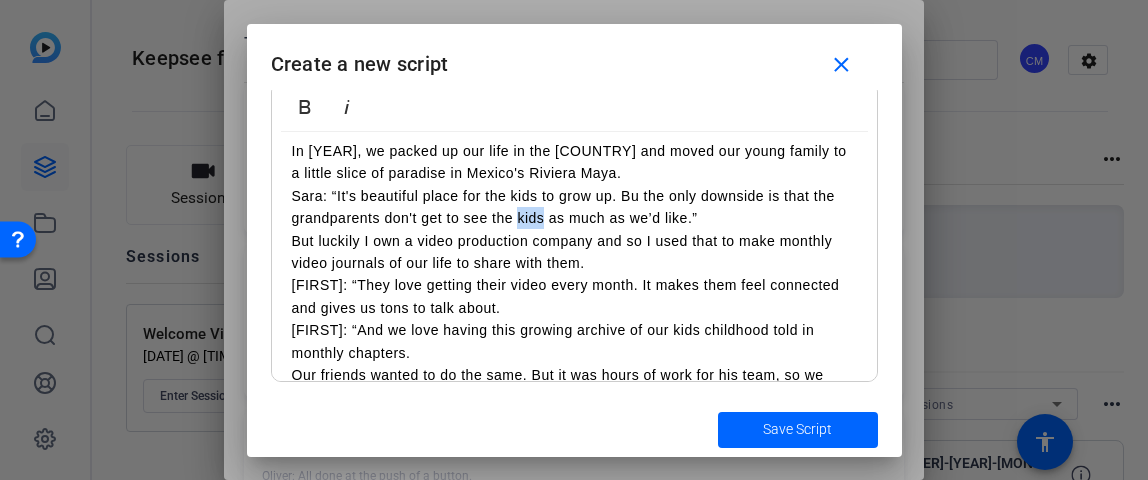click on "Sara: “It's beautiful place for the kids to grow up. Bu the only downside is that the grandparents don't get to see the kids as much as we’d like.”" at bounding box center (574, 207) 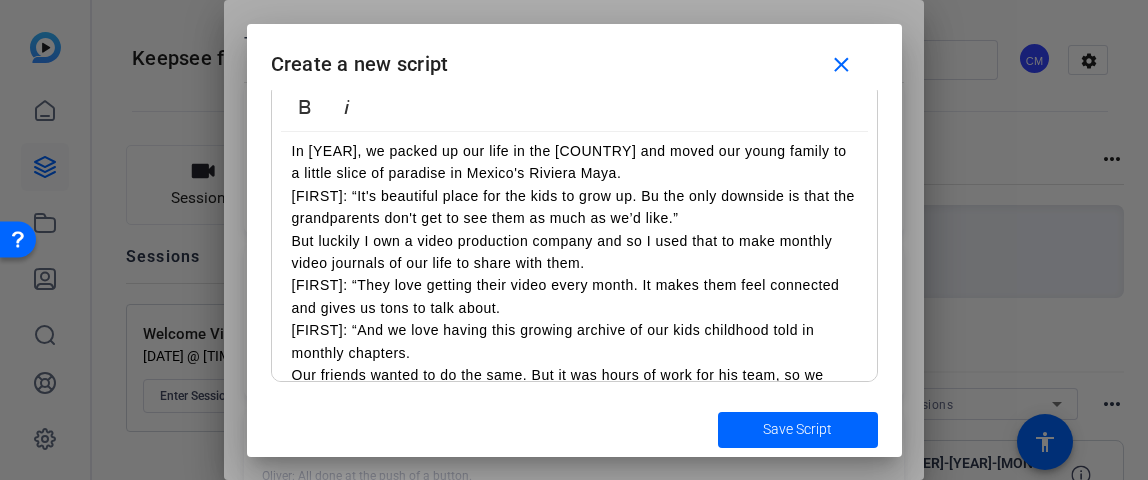 scroll, scrollTop: 32, scrollLeft: 0, axis: vertical 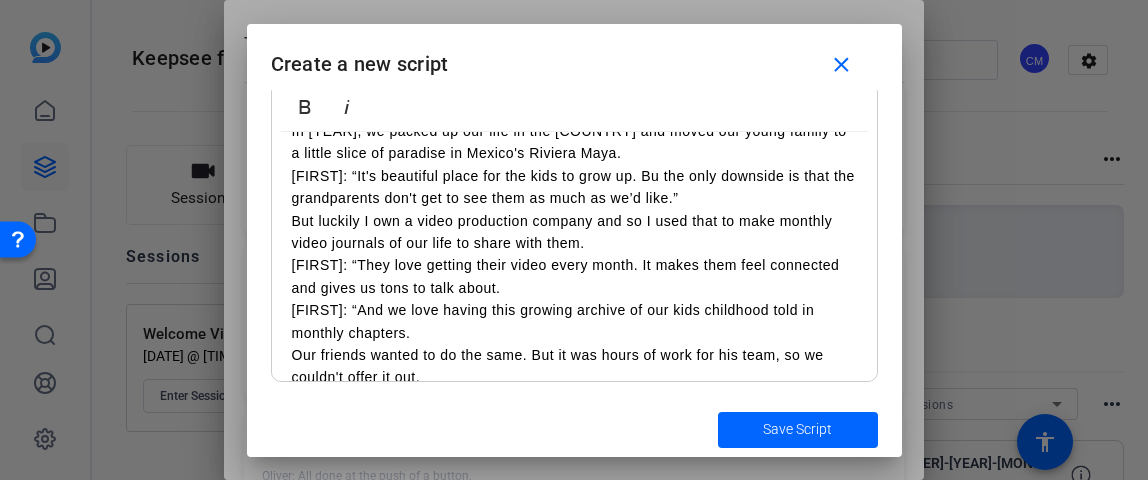 click on "[FIRST]: “It's beautiful place for the kids to grow up. Bu the only downside is that the grandparents don't get to see them as much as we’d like.”" at bounding box center [574, 187] 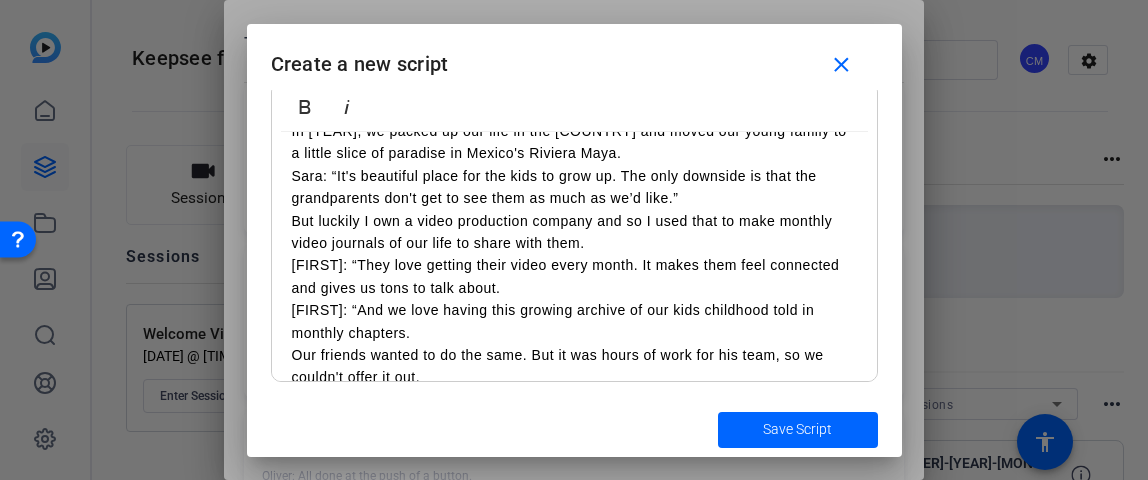 scroll, scrollTop: 13, scrollLeft: 0, axis: vertical 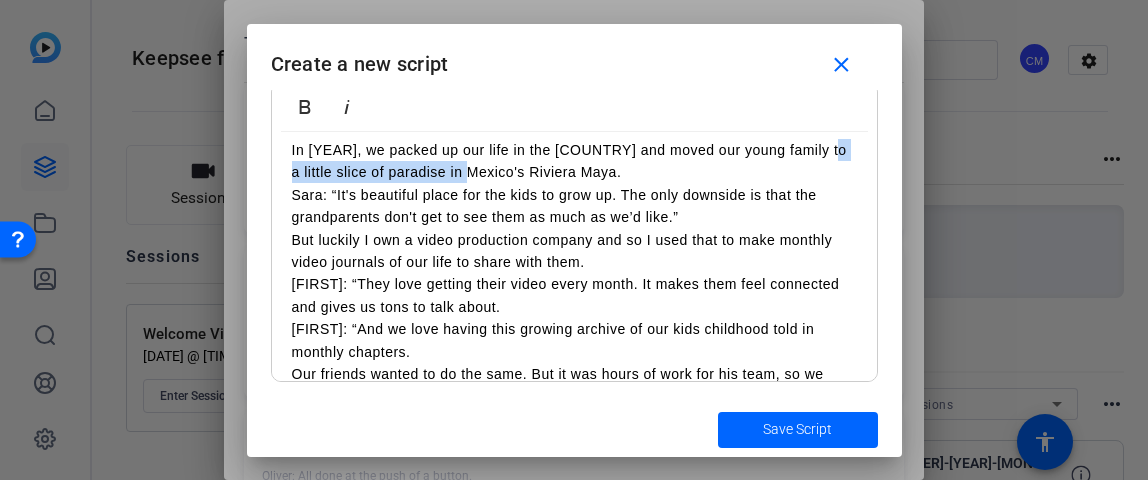 drag, startPoint x: 822, startPoint y: 150, endPoint x: 451, endPoint y: 173, distance: 371.71225 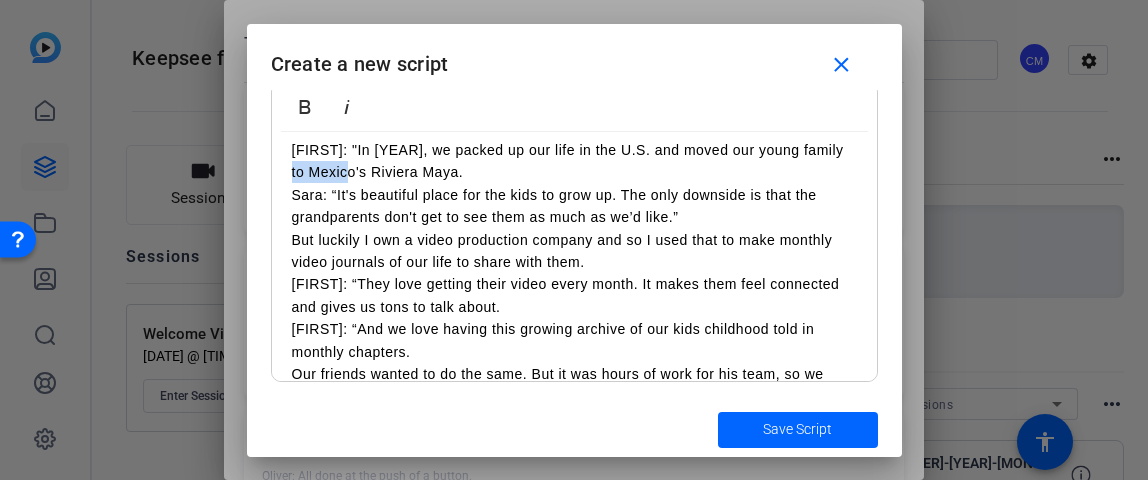 drag, startPoint x: 355, startPoint y: 174, endPoint x: 268, endPoint y: 171, distance: 87.05171 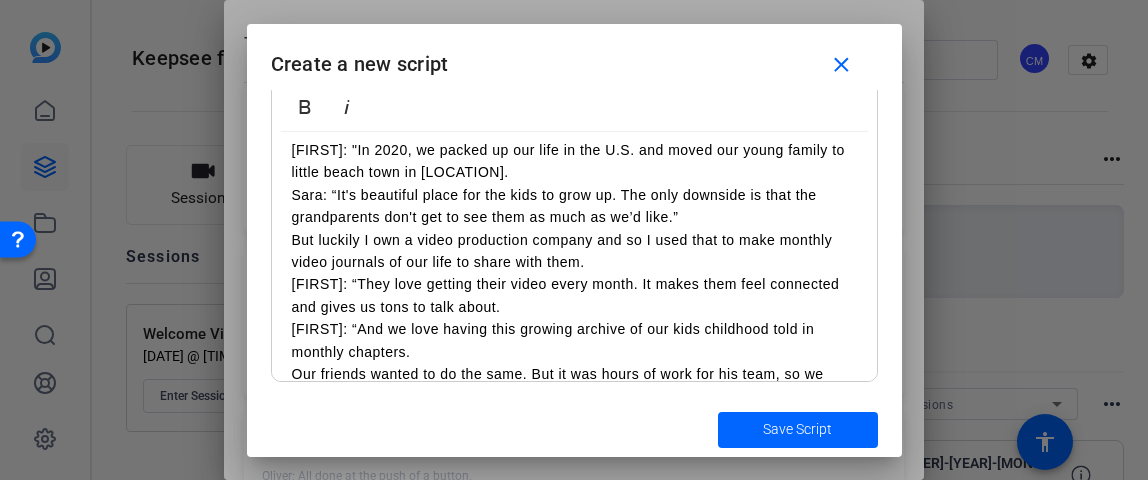 click on "[FIRST]: "In 2020, we packed up our life in the U.S. and moved our young family to little beach town in [LOCATION]." at bounding box center (574, 161) 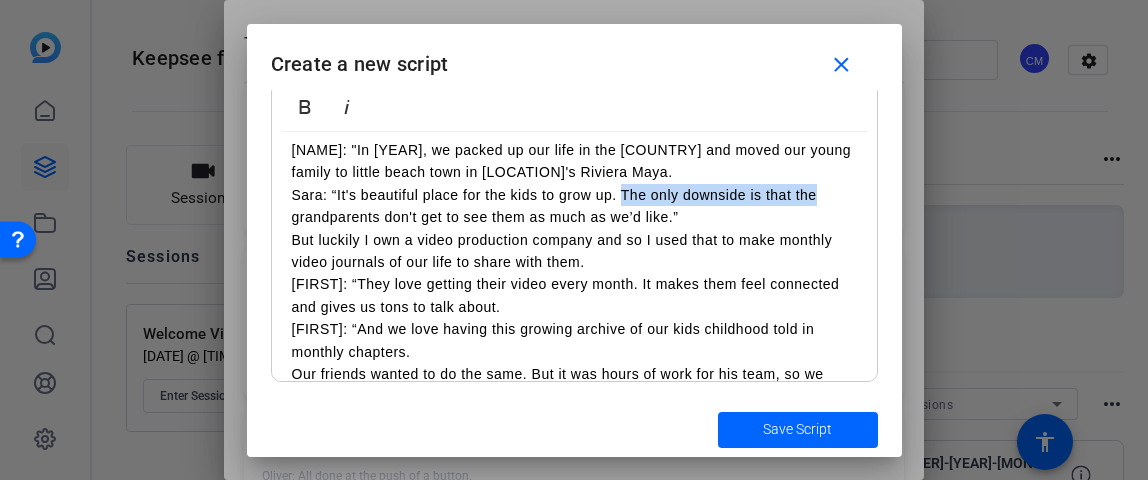drag, startPoint x: 623, startPoint y: 194, endPoint x: 817, endPoint y: 194, distance: 194 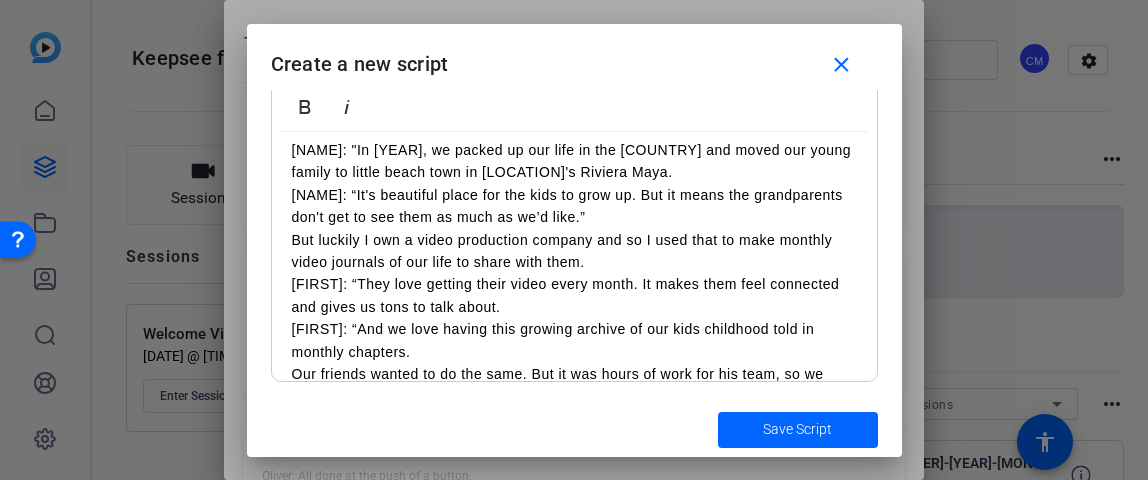 click on "But luckily I own a video production company and so I used that to make monthly video journals of our life to share with them." at bounding box center (574, 251) 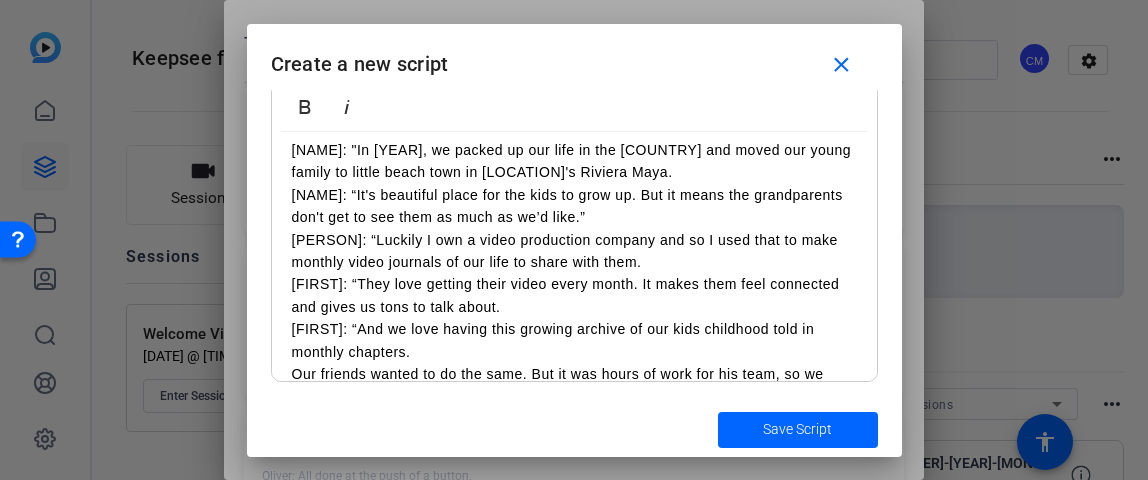 scroll, scrollTop: 52, scrollLeft: 0, axis: vertical 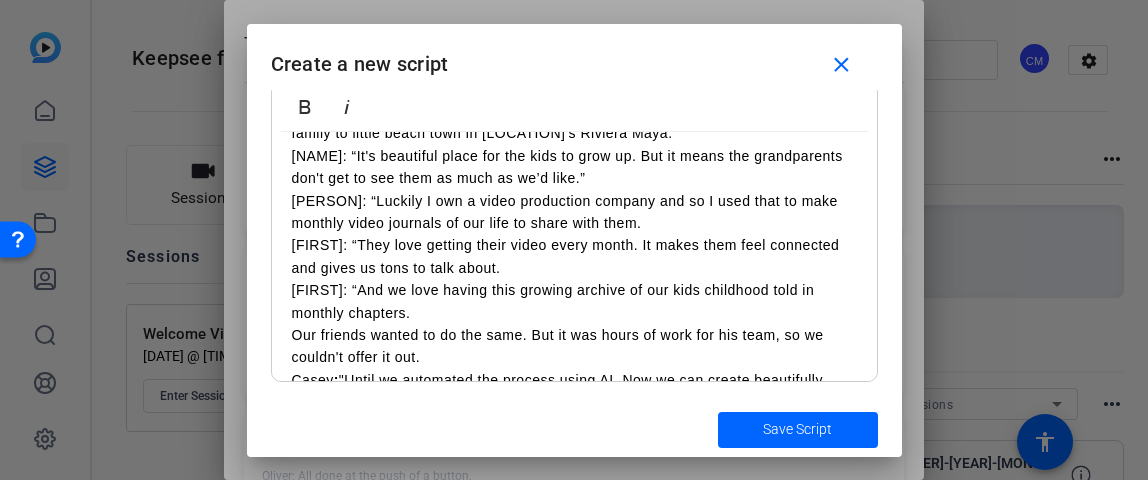 click on "[PERSON]: “Luckily I own a video production company and so I used that to make monthly video journals of our life to share with them." at bounding box center [574, 212] 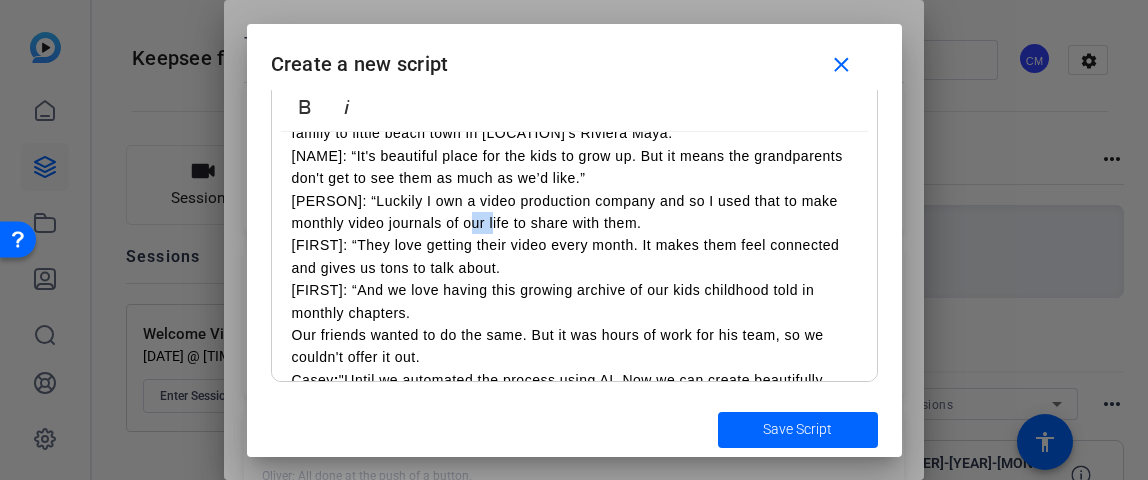 click on "[PERSON]: “Luckily I own a video production company and so I used that to make monthly video journals of our life to share with them." at bounding box center [574, 212] 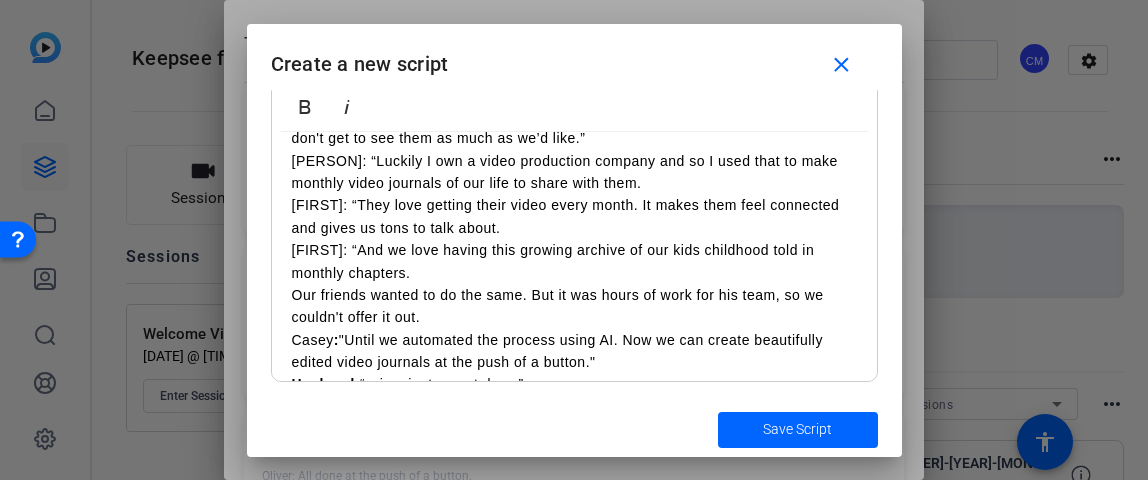 scroll, scrollTop: 98, scrollLeft: 0, axis: vertical 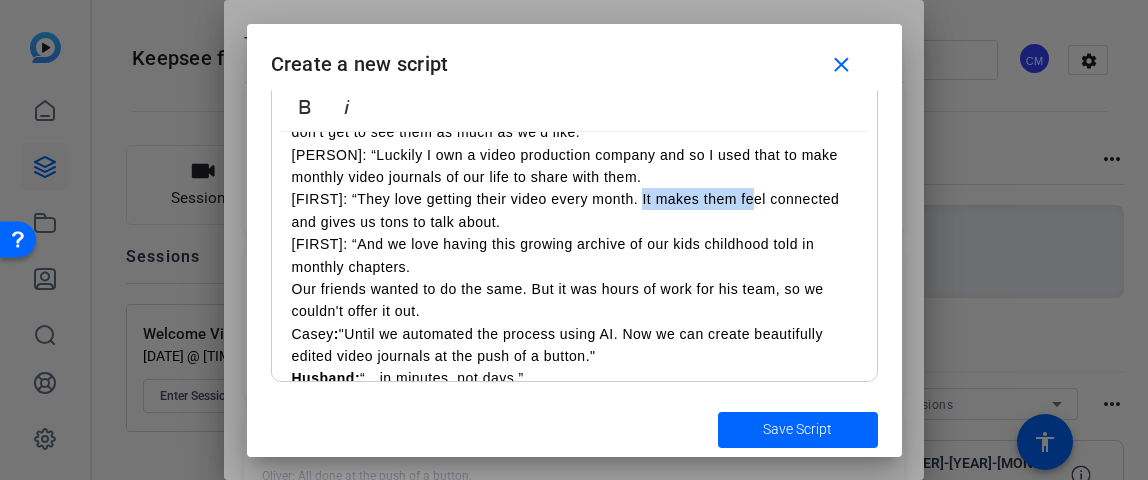 drag, startPoint x: 749, startPoint y: 197, endPoint x: 635, endPoint y: 197, distance: 114 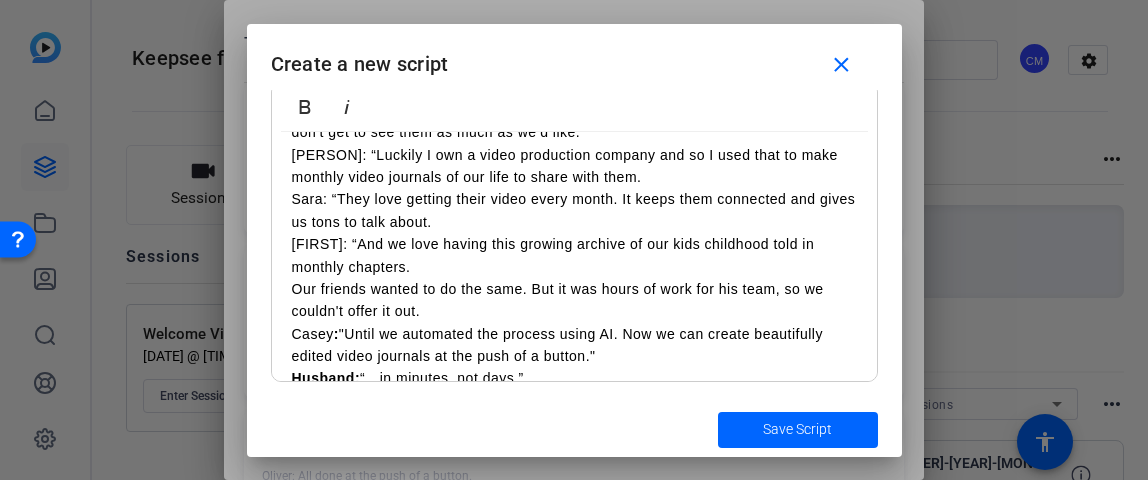 drag, startPoint x: 786, startPoint y: 200, endPoint x: 812, endPoint y: 227, distance: 37.48333 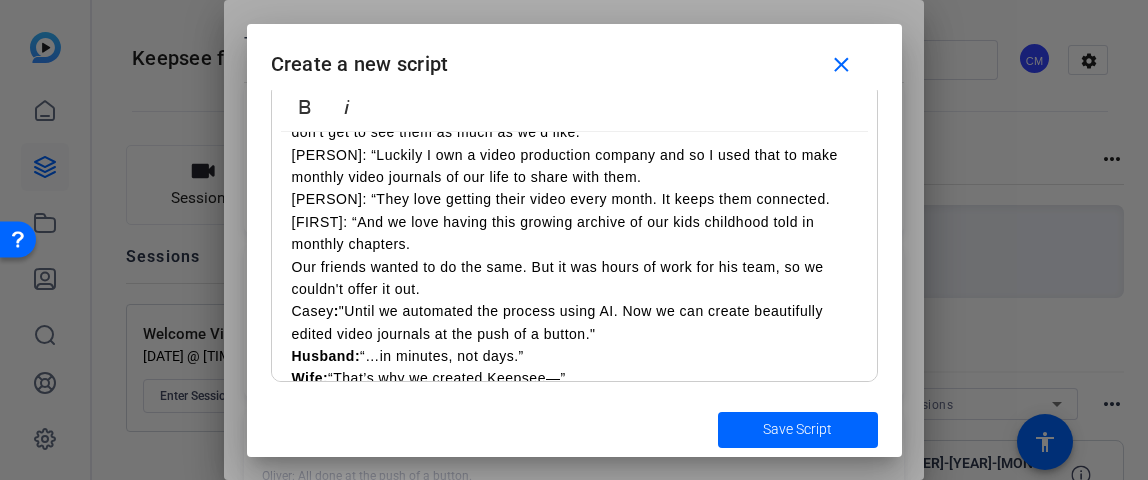 click on "Sara: “They love getting their video every month. It keeps them connected. Casey: “And we love having this growing archive of our kids childhood told in monthly chapters. Sara “Our friends wanted to do the same. But it was hours of work for his team, so we couldn't offer it out. Casey : “Until we automated the process using AI. Now we can create beautifully edited video journals at the push of a button." Husband: “…in minutes, not days.” Wife: “That’s why we created Keepsee—” Both: “…so every family can preserve their story.”" at bounding box center [574, 300] 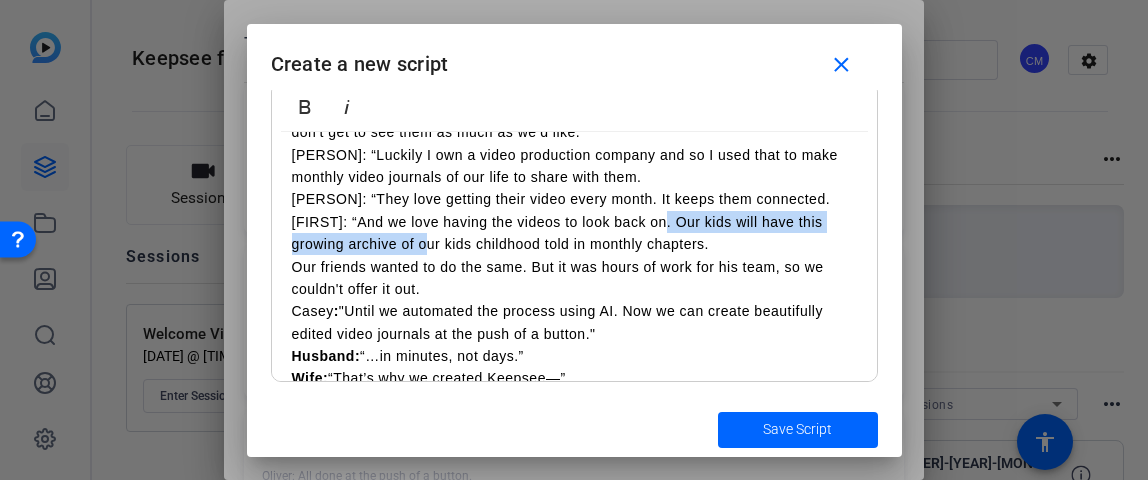 drag, startPoint x: 666, startPoint y: 223, endPoint x: 442, endPoint y: 245, distance: 225.07776 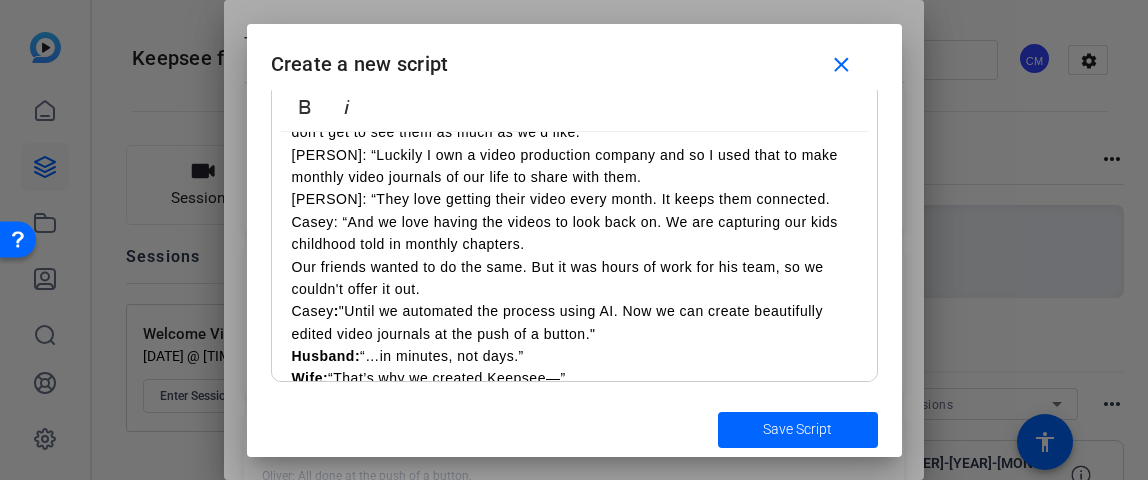 click on "Sara: “They love getting their video every month. It keeps them connected. Casey: “And we love having the videos to look back on. We are capturing our kids childhood told in monthly chapters. Sara “Our friends wanted to do the same. But it was hours of work for his team, so we couldn't offer it out. Casey : “Until we automated the process using AI. Now we can create beautifully edited video journals at the push of a button." Husband: “…in minutes, not days.” Wife: “That’s why we created Keepsee—” Both: “…so every family can preserve their story.”" at bounding box center (574, 300) 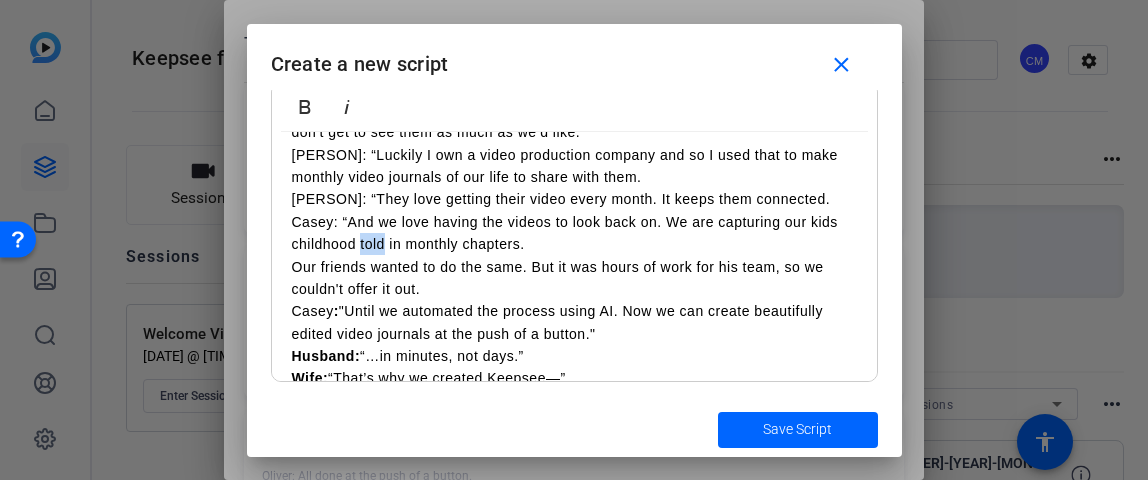click on "Sara: “They love getting their video every month. It keeps them connected. Casey: “And we love having the videos to look back on. We are capturing our kids childhood told in monthly chapters. Sara “Our friends wanted to do the same. But it was hours of work for his team, so we couldn't offer it out. Casey : “Until we automated the process using AI. Now we can create beautifully edited video journals at the push of a button." Husband: “…in minutes, not days.” Wife: “That’s why we created Keepsee—” Both: “…so every family can preserve their story.”" at bounding box center (574, 300) 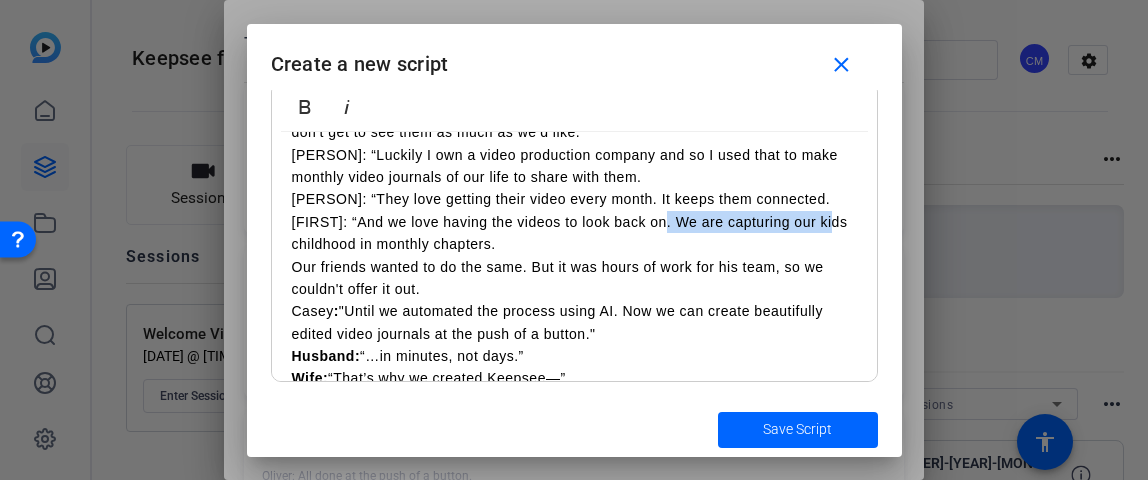 drag, startPoint x: 666, startPoint y: 225, endPoint x: 839, endPoint y: 227, distance: 173.01157 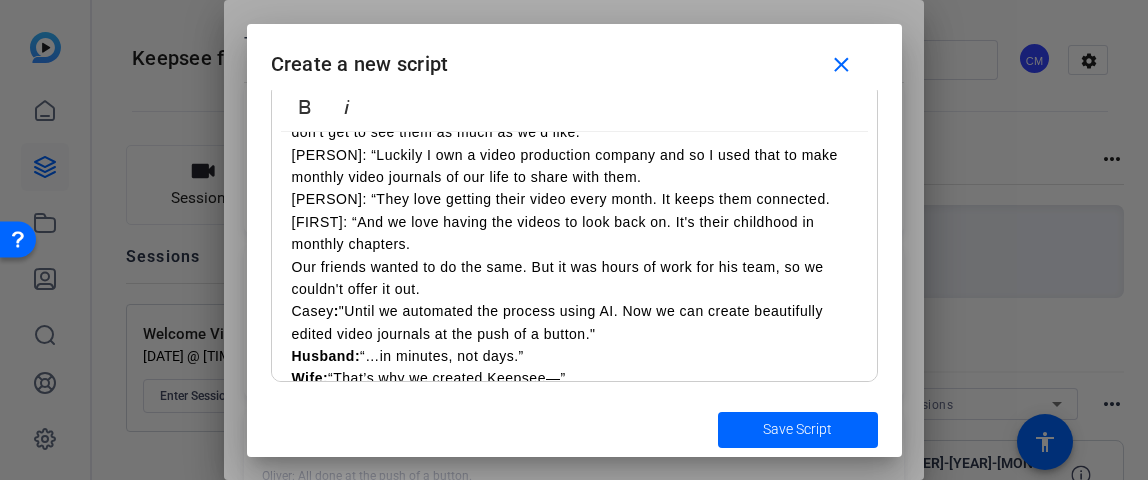click on "[NAME]: “They love getting their video every month. It keeps them connected. [NAME]: “And we love having the videos to look back on. It's their childhood in monthly chapters. [NAME] “Our friends wanted to do the same. But it was hours of work for his team, so we couldn't offer it out. [NAME] : “Until we automated the process using AI. Now we can create beautifully edited video journals at the push of a button." Husband: “…in minutes, not days.” Wife: “That’s why we created Keepsee—” Both: “…so every family can preserve their story.”" at bounding box center (574, 300) 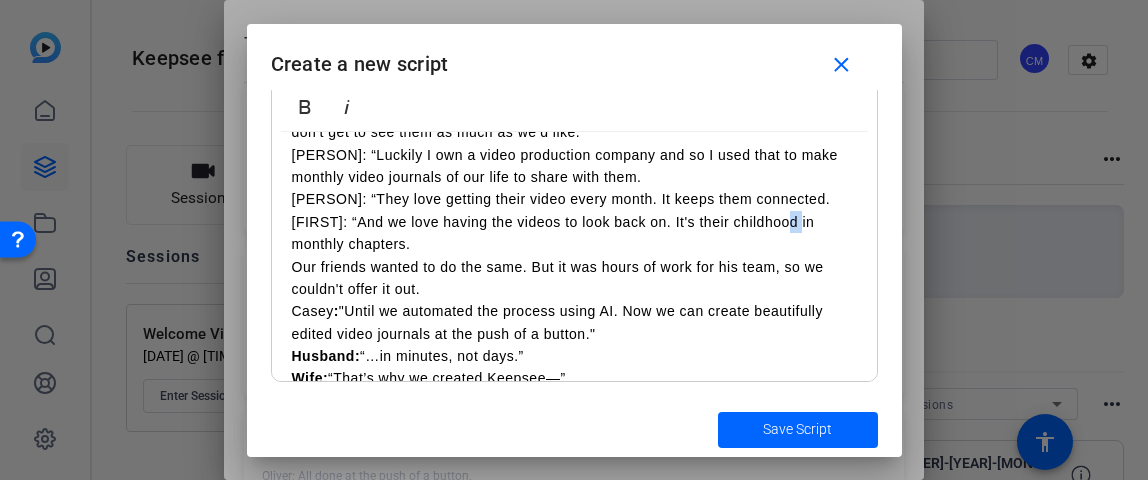 click on "[NAME]: “They love getting their video every month. It keeps them connected. [NAME]: “And we love having the videos to look back on. It's their childhood in monthly chapters. [NAME] “Our friends wanted to do the same. But it was hours of work for his team, so we couldn't offer it out. [NAME] : “Until we automated the process using AI. Now we can create beautifully edited video journals at the push of a button." Husband: “…in minutes, not days.” Wife: “That’s why we created Keepsee—” Both: “…so every family can preserve their story.”" at bounding box center (574, 300) 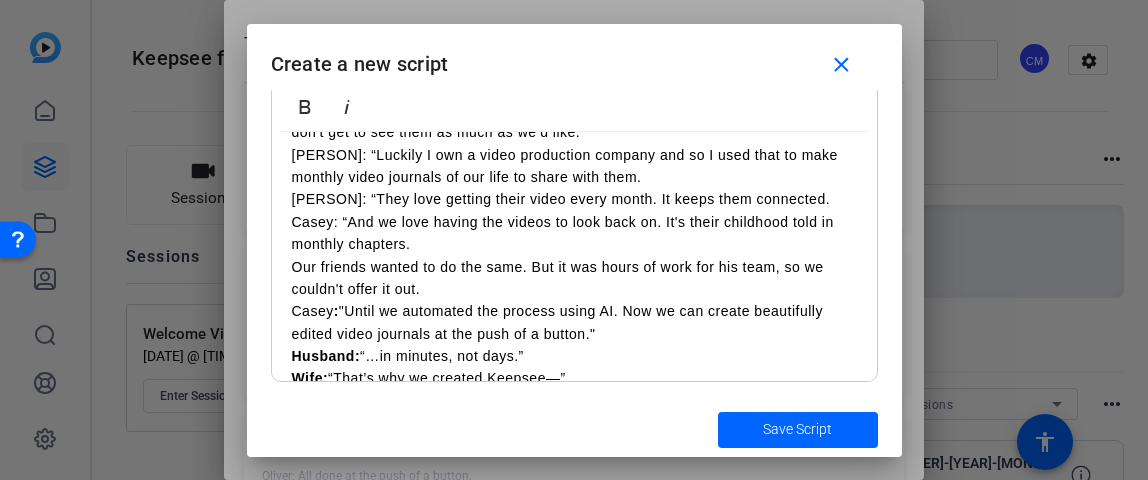 click on "[NAME]: “They love getting their video every month. It keeps them connected. [NAME]: “And we love having the videos to look back on. It's their childhood told in monthly chapters. [NAME] “Our friends wanted to do the same. But it was hours of work for his team, so we couldn't offer it out. [NAME] : “Until we automated the process using AI. Now we can create beautifully edited video journals at the push of a button." Husband: “…in minutes, not days.” Wife: “That’s why we created Keepsee—” Both: “…so every family can preserve their story.”" at bounding box center (574, 300) 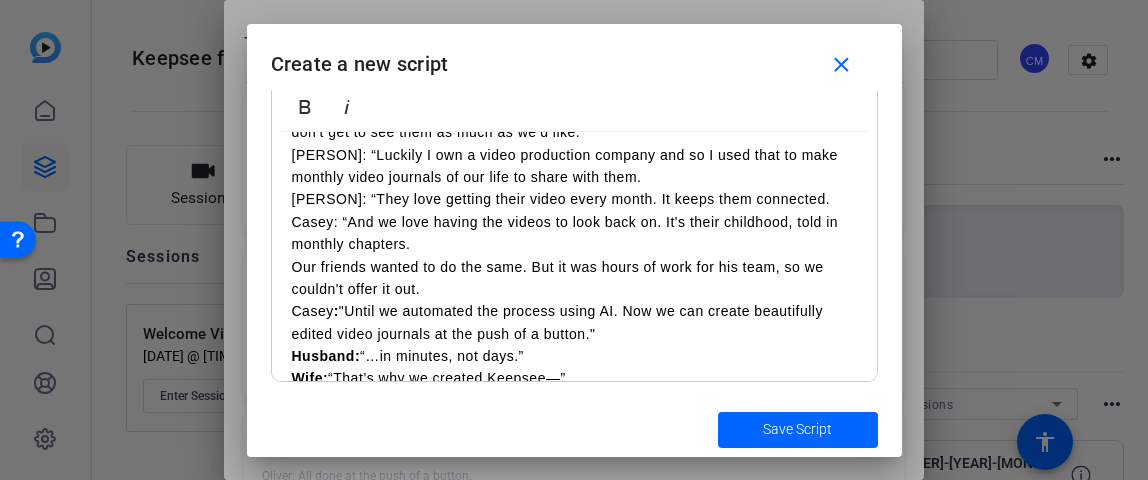 click on "Sara: “They love getting their video every month. It keeps them connected. Casey: “And we love having the videos to look back on. It's their childhood, told in monthly chapters.  Sara “Our friends wanted to do the same. But it was hours of work for his team, so we couldn't offer it out.  Casey :  “Until we automated the process using AI. Now we can create beautifully edited video journals at the push of a button." Husband:  “…in minutes, not days.” Wife:  “That’s why we created Keepsee—” Both:  “…so every family can preserve their story.”" at bounding box center (574, 300) 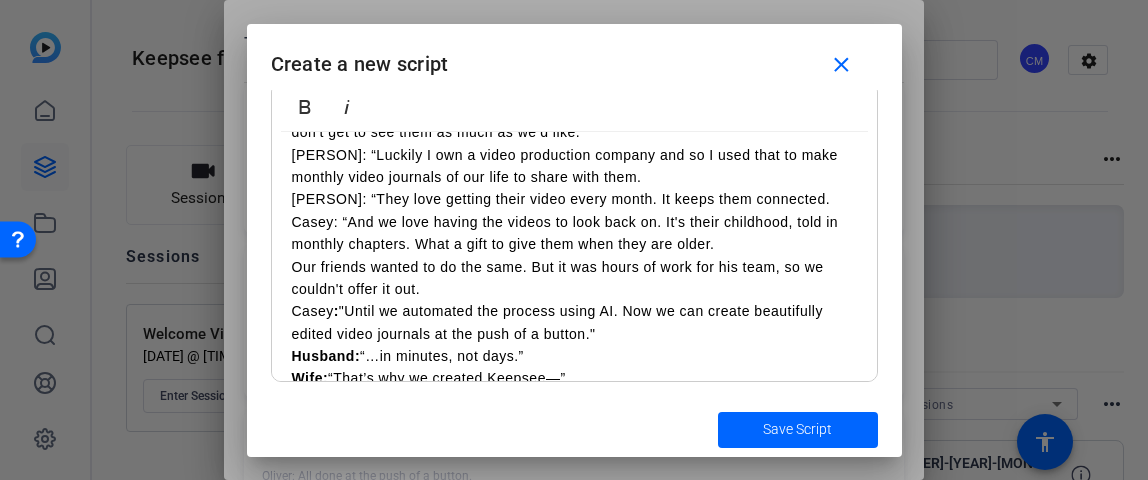 drag, startPoint x: 413, startPoint y: 245, endPoint x: 718, endPoint y: 241, distance: 305.0262 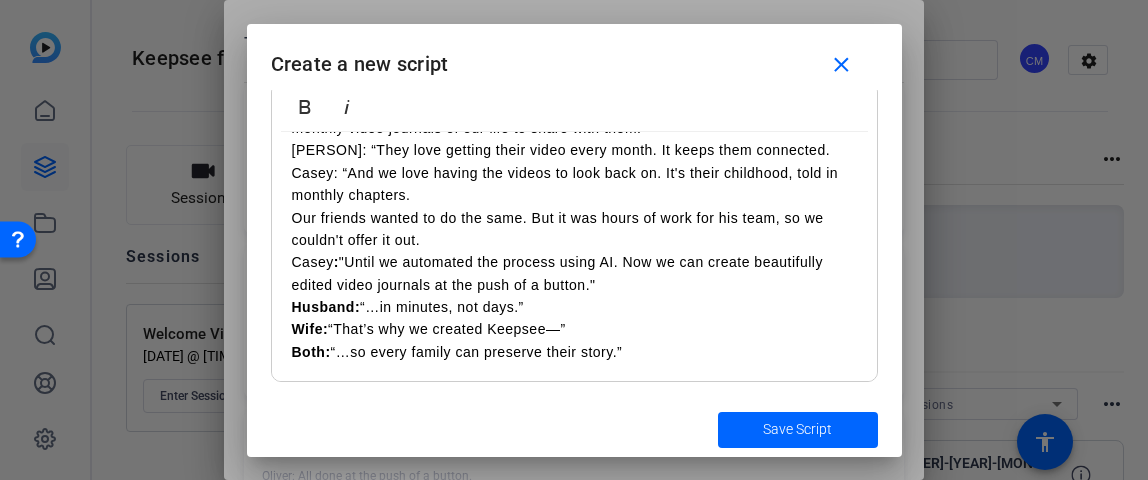 scroll, scrollTop: 148, scrollLeft: 0, axis: vertical 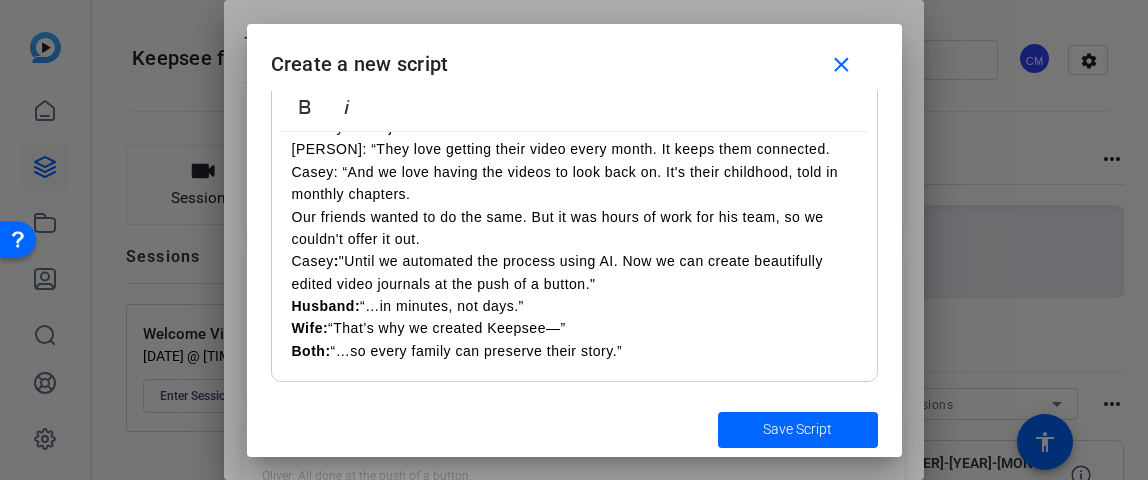 drag, startPoint x: 285, startPoint y: 303, endPoint x: 570, endPoint y: 306, distance: 285.01578 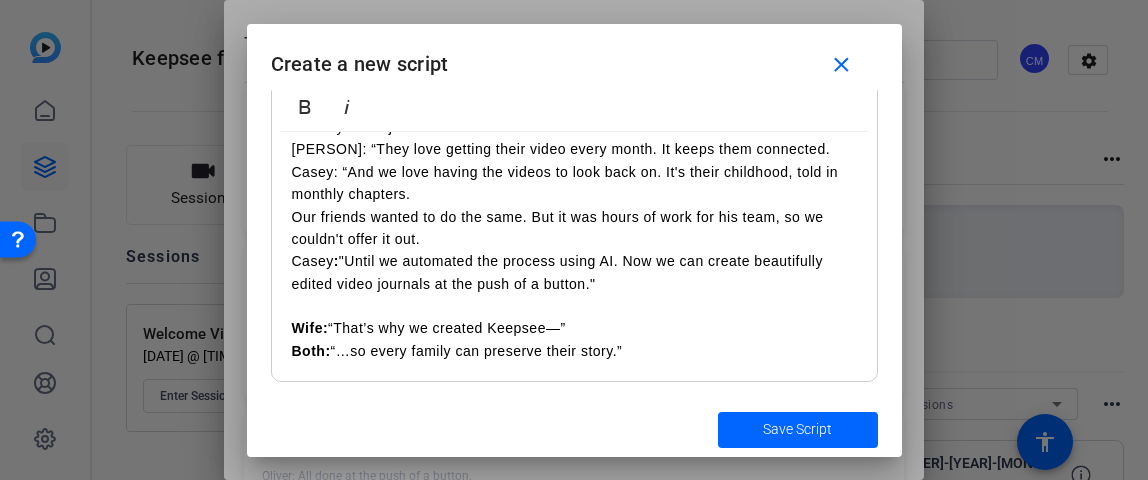 scroll, scrollTop: 126, scrollLeft: 0, axis: vertical 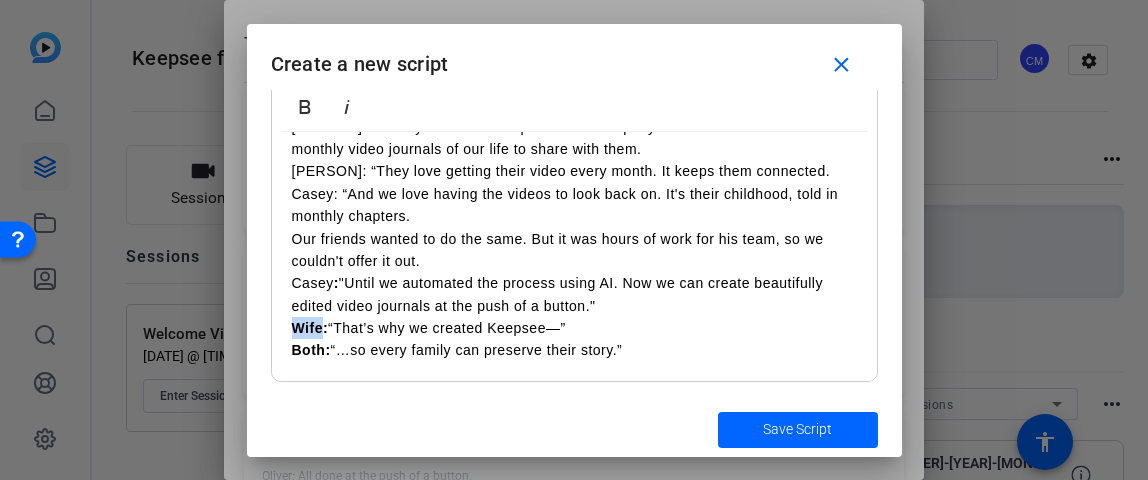 drag, startPoint x: 323, startPoint y: 332, endPoint x: 266, endPoint y: 332, distance: 57 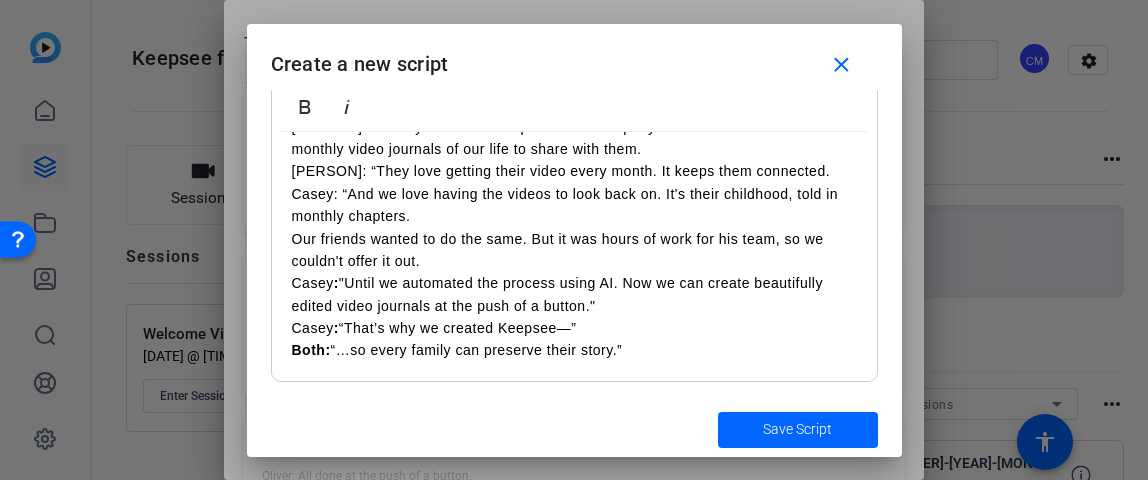click on "[FIRST]: “They love getting their video every month. It keeps them connected. [FIRST]: “And we love having the videos to look back on. It's their childhood, told in monthly chapters. [FIRST] “Our friends wanted to do the same. But it was hours of work for his team, so we couldn't offer it out. [FIRST] : “Until we automated the process using AI. Now we can create beautifully edited video journals at the push of a button." [FIRST] : “That’s why we created Keepsee—” Both: “…so every family can preserve their story.”" at bounding box center [574, 261] 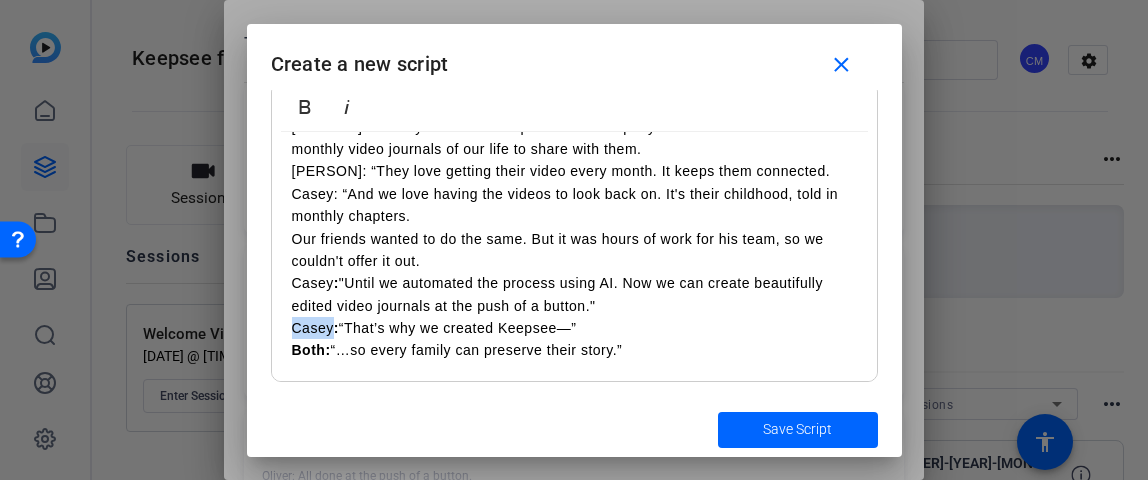 click on "[FIRST]: “They love getting their video every month. It keeps them connected. [FIRST]: “And we love having the videos to look back on. It's their childhood, told in monthly chapters. [FIRST] “Our friends wanted to do the same. But it was hours of work for his team, so we couldn't offer it out. [FIRST] : “Until we automated the process using AI. Now we can create beautifully edited video journals at the push of a button." [FIRST] : “That’s why we created Keepsee—” Both: “…so every family can preserve their story.”" at bounding box center [574, 261] 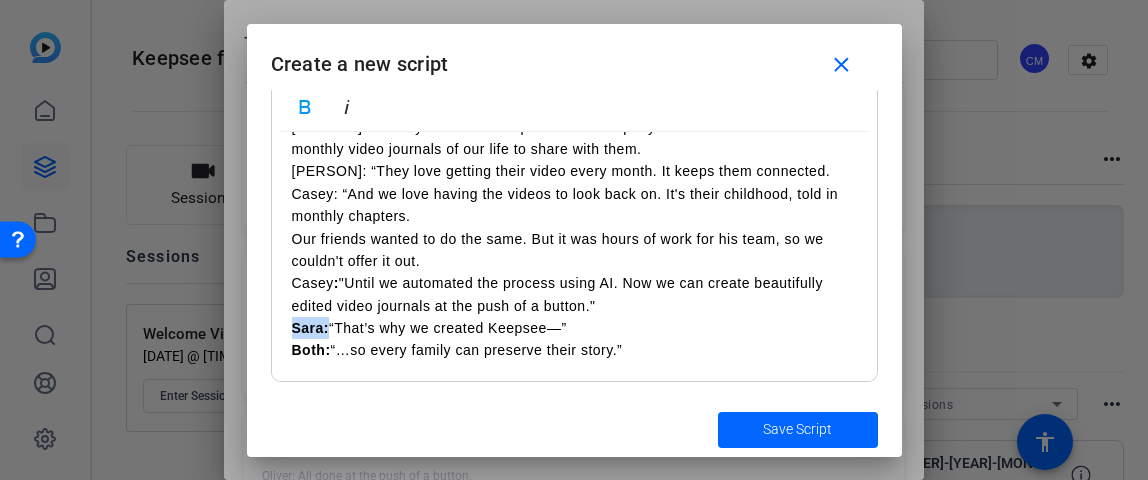drag, startPoint x: 327, startPoint y: 330, endPoint x: 272, endPoint y: 331, distance: 55.00909 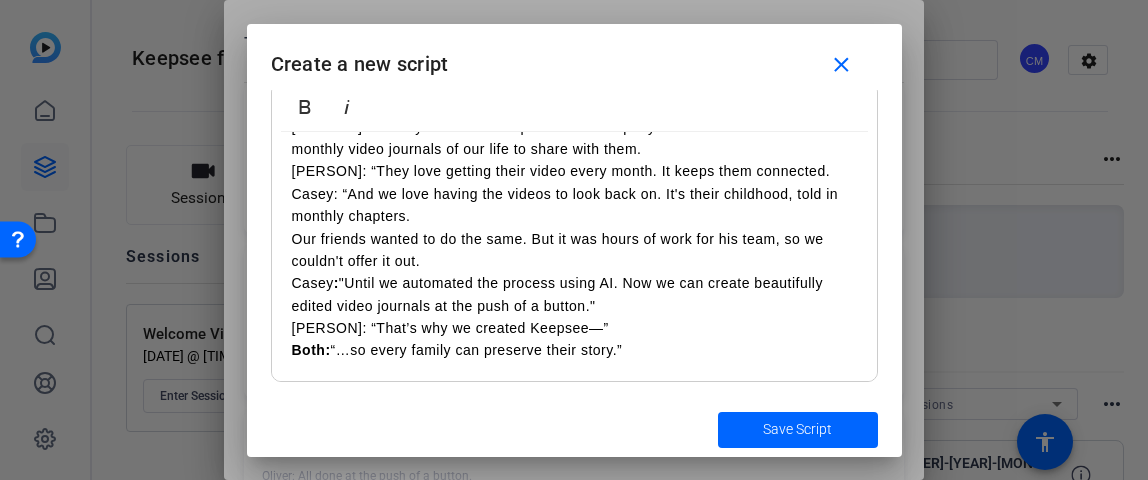 click on "[PERSON]: “They love getting their video every month. It keeps them connected. [PERSON]: “And we love having the videos to look back on. It's their childhood, told in monthly chapters.  [PERSON] “Our friends wanted to do the same. But it was hours of work for his team, so we couldn't offer it out.  [PERSON] :  “Until we automated the process using AI. Now we can create beautifully edited video journals at the push of a button." [PERSON]: “That’s why we created Keepsee—” Both:  “…so every family can preserve their story.”" at bounding box center [574, 261] 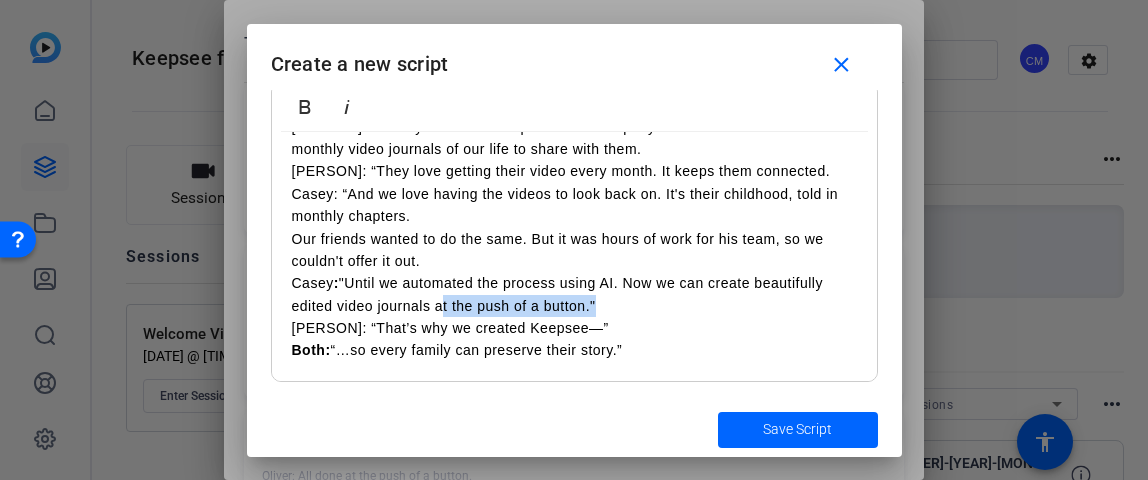 drag, startPoint x: 434, startPoint y: 306, endPoint x: 591, endPoint y: 300, distance: 157.11461 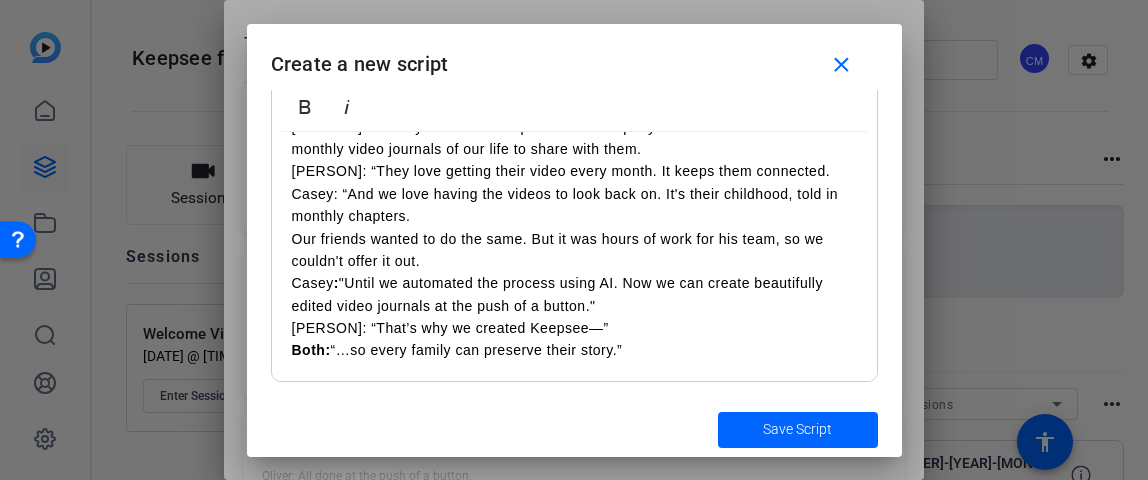 click on "[PERSON]: “They love getting their video every month. It keeps them connected. [PERSON]: “And we love having the videos to look back on. It's their childhood, told in monthly chapters.  [PERSON] “Our friends wanted to do the same. But it was hours of work for his team, so we couldn't offer it out.  [PERSON] :  “Until we automated the process using AI. Now we can create beautifully edited video journals at the push of a button." [PERSON]: “That’s why we created Keepsee—” Both:  “…so every family can preserve their story.”" at bounding box center [574, 261] 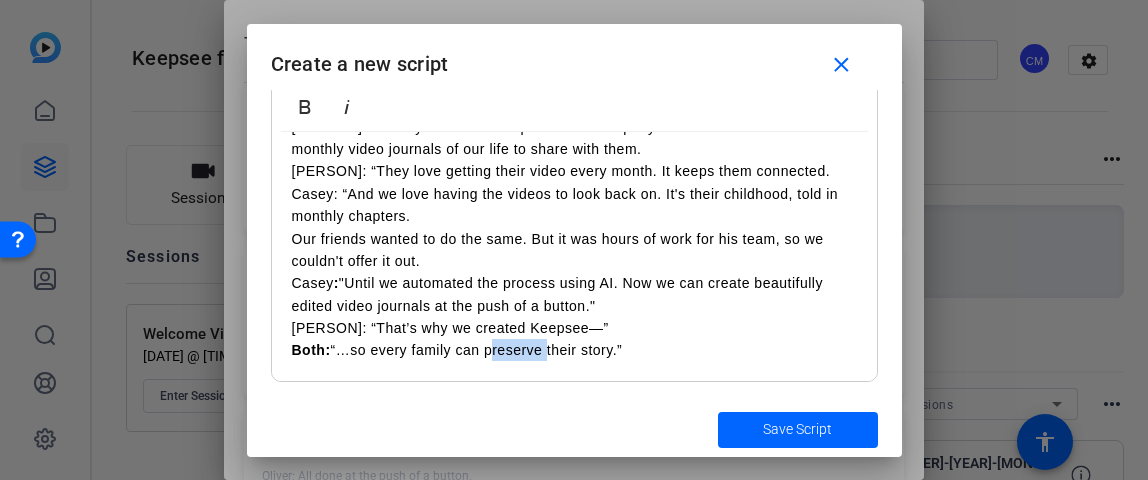 click on "[PERSON]: “They love getting their video every month. It keeps them connected. [PERSON]: “And we love having the videos to look back on. It's their childhood, told in monthly chapters.  [PERSON] “Our friends wanted to do the same. But it was hours of work for his team, so we couldn't offer it out.  [PERSON] :  “Until we automated the process using AI. Now we can create beautifully edited video journals at the push of a button." [PERSON]: “That’s why we created Keepsee—” Both:  “…so every family can preserve their story.”" at bounding box center (574, 261) 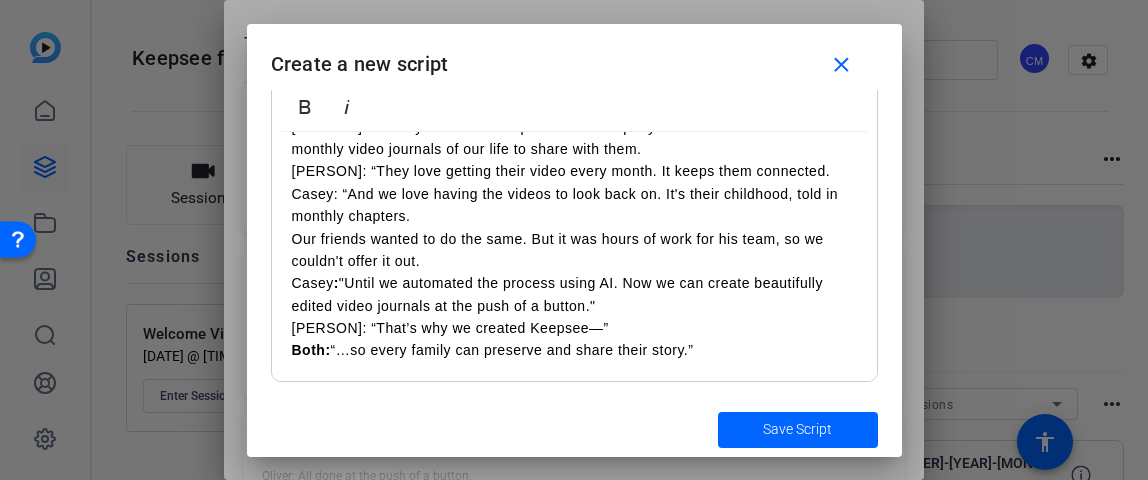click on "[FIRST]: “They love getting their video every month. It keeps them connected. [FIRST]: “And we love having the videos to look back on. It's their childhood, told in monthly chapters.  [FIRST] “Our friends wanted to do the same. But it was hours of work for his team, so we couldn't offer it out.  [FIRST] :  “Until we automated the process using AI. Now we can create beautifully edited video journals at the push of a button." [FIRST]: “That’s why we created Keepsee—” Both:  “…so every family can preserve and share their story.”" at bounding box center (574, 261) 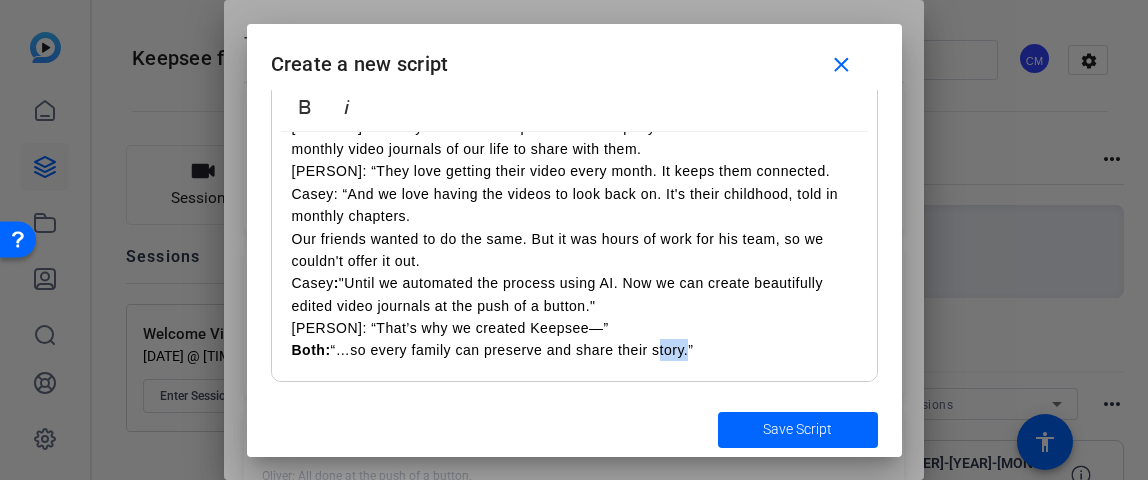 click on "[FIRST]: “They love getting their video every month. It keeps them connected. [FIRST]: “And we love having the videos to look back on. It's their childhood, told in monthly chapters.  [FIRST] “Our friends wanted to do the same. But it was hours of work for his team, so we couldn't offer it out.  [FIRST] :  “Until we automated the process using AI. Now we can create beautifully edited video journals at the push of a button." [FIRST]: “That’s why we created Keepsee—” Both:  “…so every family can preserve and share their story.”" at bounding box center [574, 261] 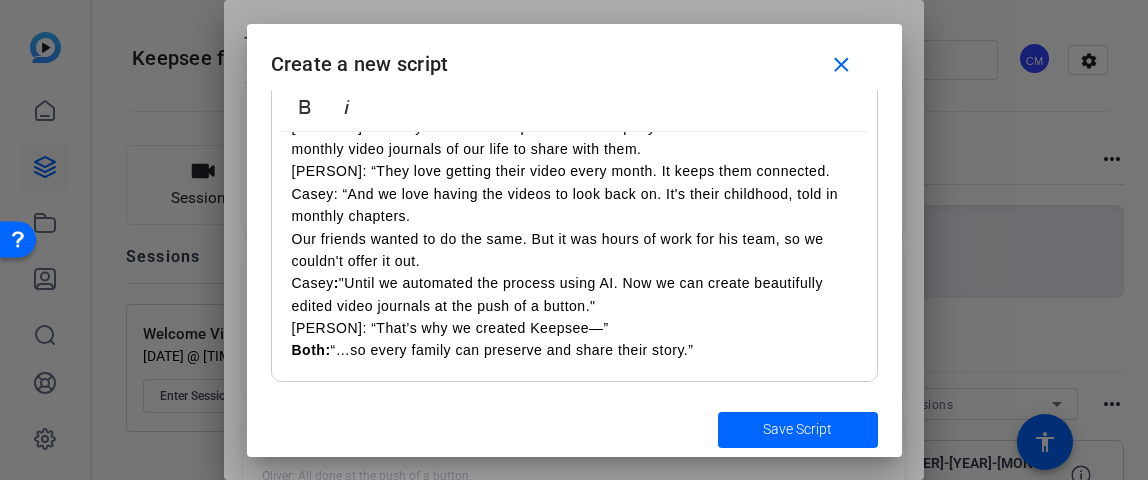 click on "[FIRST]: “They love getting their video every month. It keeps them connected. [FIRST]: “And we love having the videos to look back on. It's their childhood, told in monthly chapters.  [FIRST] “Our friends wanted to do the same. But it was hours of work for his team, so we couldn't offer it out.  [FIRST] :  “Until we automated the process using AI. Now we can create beautifully edited video journals at the push of a button." [FIRST]: “That’s why we created Keepsee—” Both:  “…so every family can preserve and share their story.”" at bounding box center [574, 261] 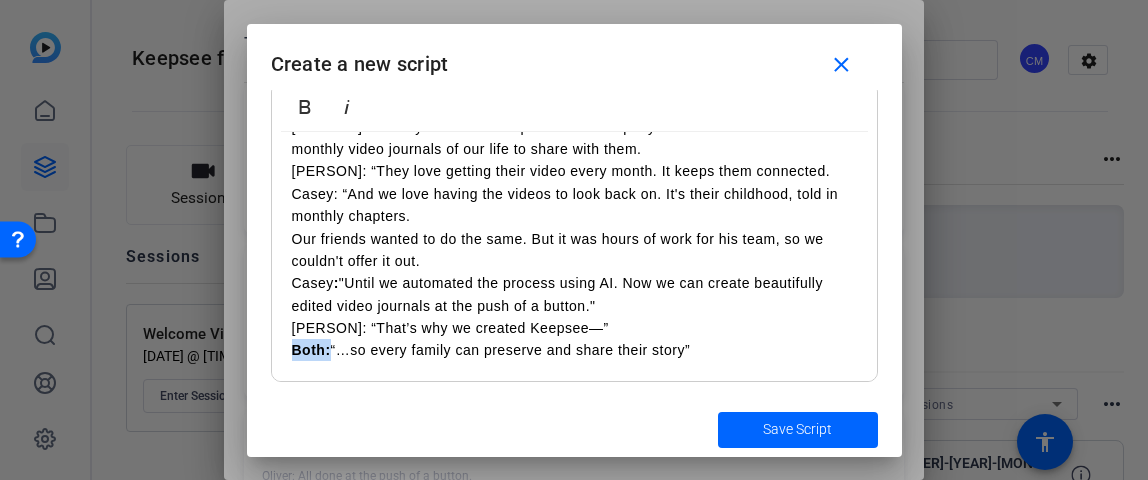 drag, startPoint x: 329, startPoint y: 351, endPoint x: 266, endPoint y: 351, distance: 63 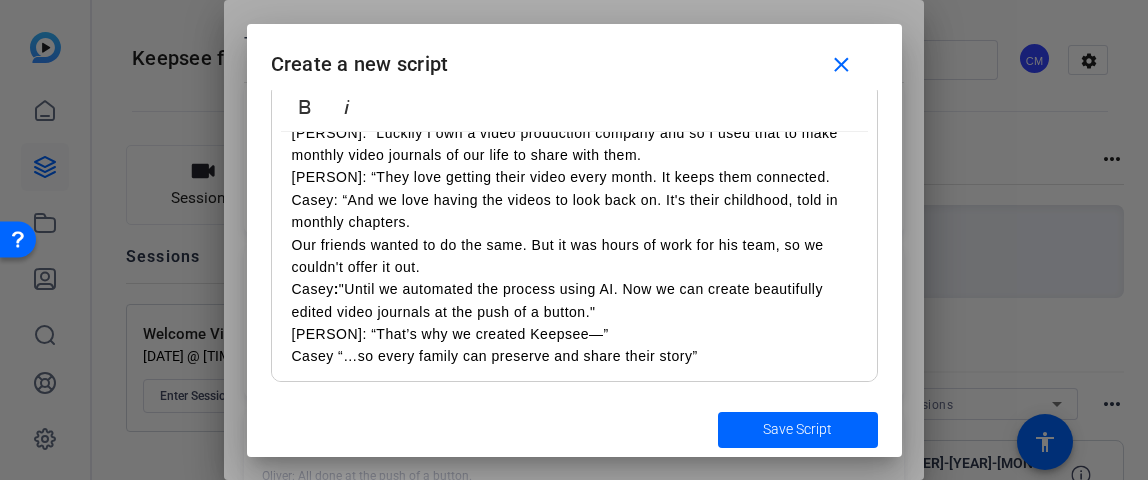 scroll, scrollTop: 126, scrollLeft: 0, axis: vertical 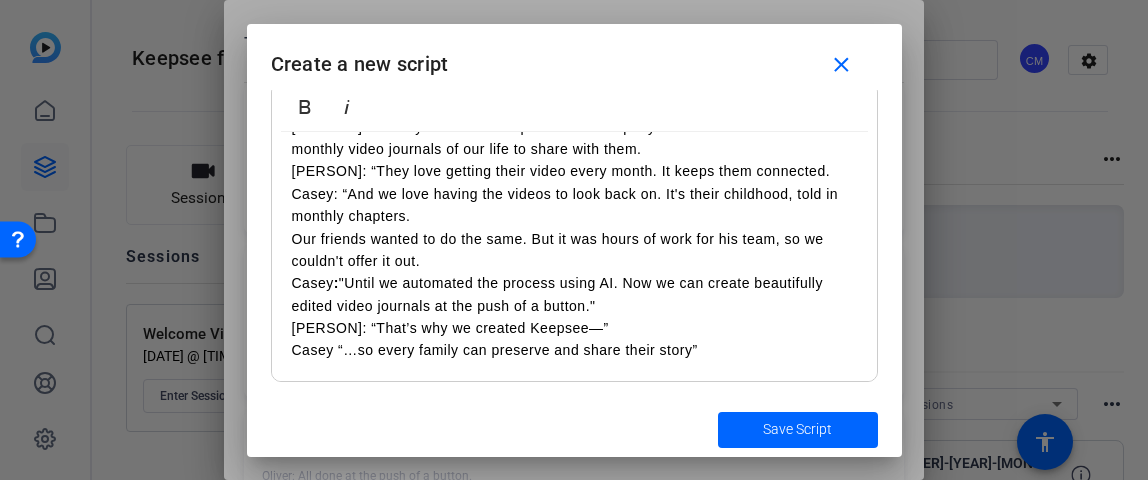 click on "[NAME]: “They love getting their video every month. It keeps them connected. [NAME]: “And we love having the videos to look back on. It's their childhood, told in monthly chapters. [NAME] “Our friends wanted to do the same. But it was hours of work for his team, so we couldn't offer it out. [NAME] : “Until we automated the process using AI. Now we can create beautifully edited video journals at the push of a button." [NAME]: “That’s why we created Keepsee—” [NAME] “…so every family can preserve and share their story”" at bounding box center (574, 261) 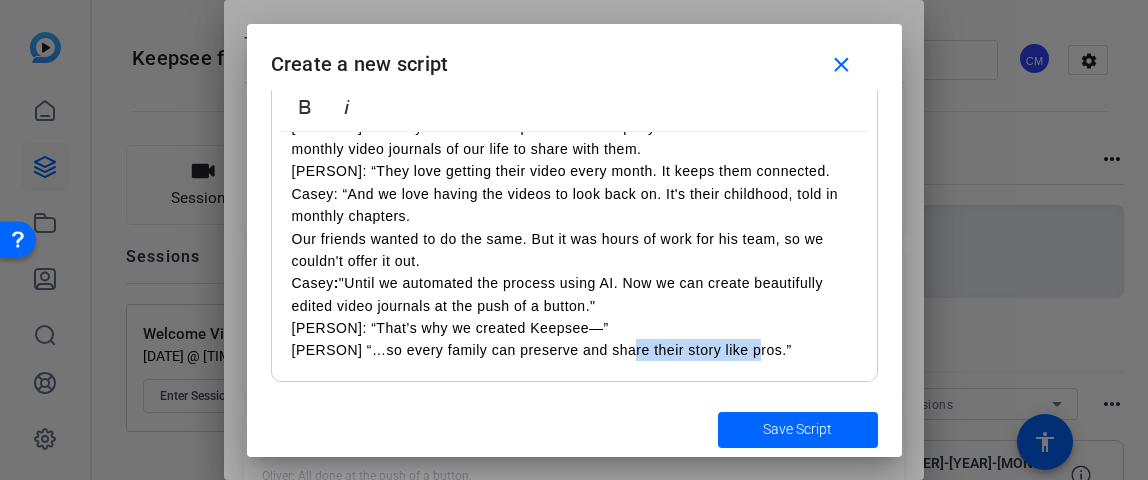 drag, startPoint x: 624, startPoint y: 351, endPoint x: 754, endPoint y: 345, distance: 130.13838 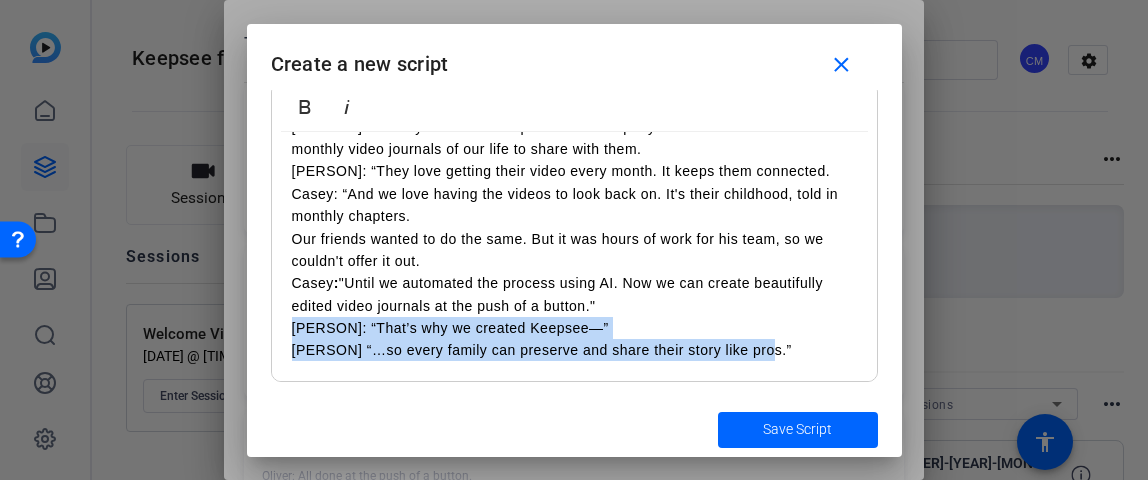 drag, startPoint x: 283, startPoint y: 328, endPoint x: 784, endPoint y: 345, distance: 501.28833 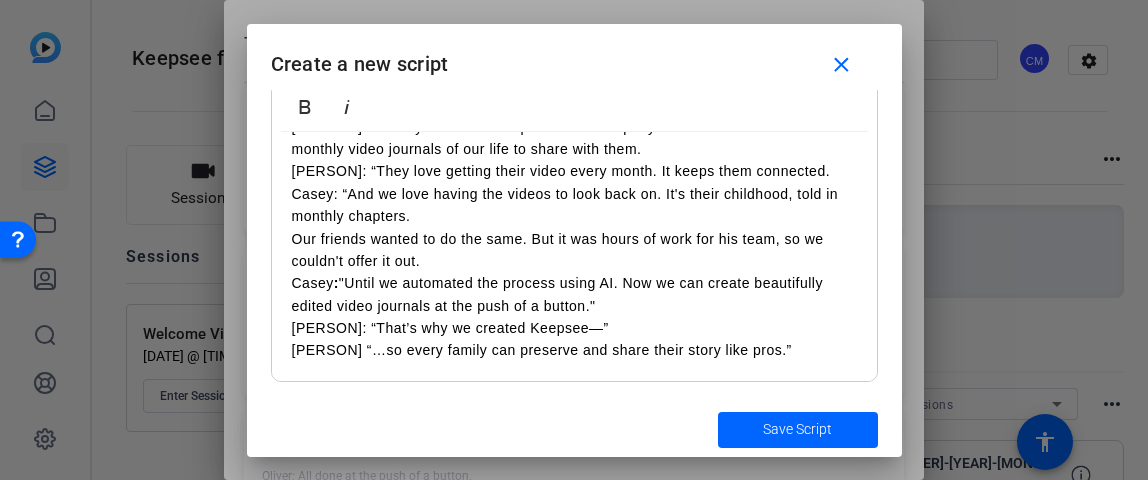 click on "Sara: “They love getting their video every month. It keeps them connected. Casey: “And we love having the videos to look back on. It's their childhood, told in monthly chapters. Sara “Our friends wanted to do the same. But it was hours of work for his team, so we couldn't offer it out. Casey : “Until we automated the process using AI. Now we can create beautifully edited video journals at the push of a button." Sara: “That’s why we created Keepsee—” Casey “…so every family can preserve and share their story like pros.”" at bounding box center [574, 261] 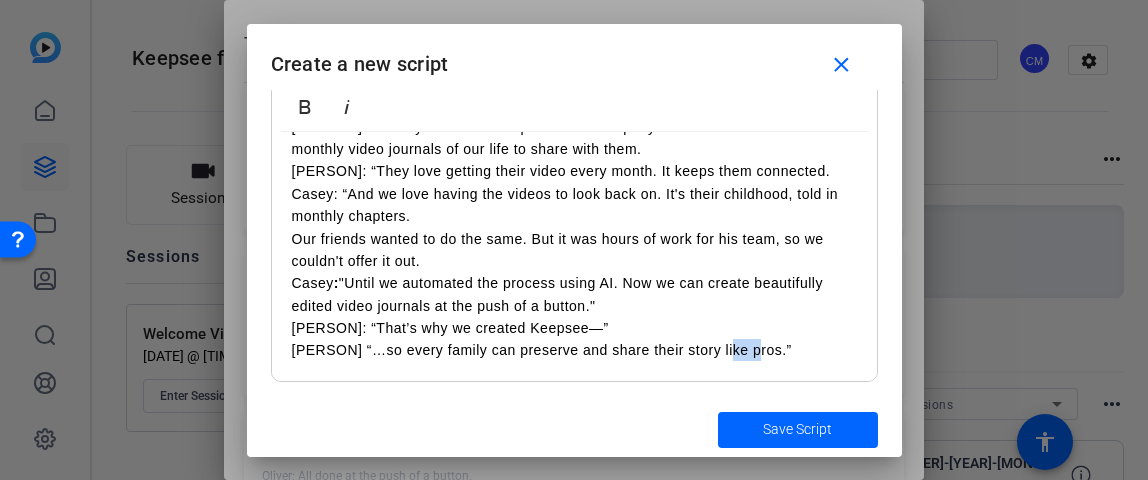 click on "Sara: “They love getting their video every month. It keeps them connected. Casey: “And we love having the videos to look back on. It's their childhood, told in monthly chapters. Sara “Our friends wanted to do the same. But it was hours of work for his team, so we couldn't offer it out. Casey : “Until we automated the process using AI. Now we can create beautifully edited video journals at the push of a button." Sara: “That’s why we created Keepsee—” Casey “…so every family can preserve and share their story like pros.”" at bounding box center (574, 261) 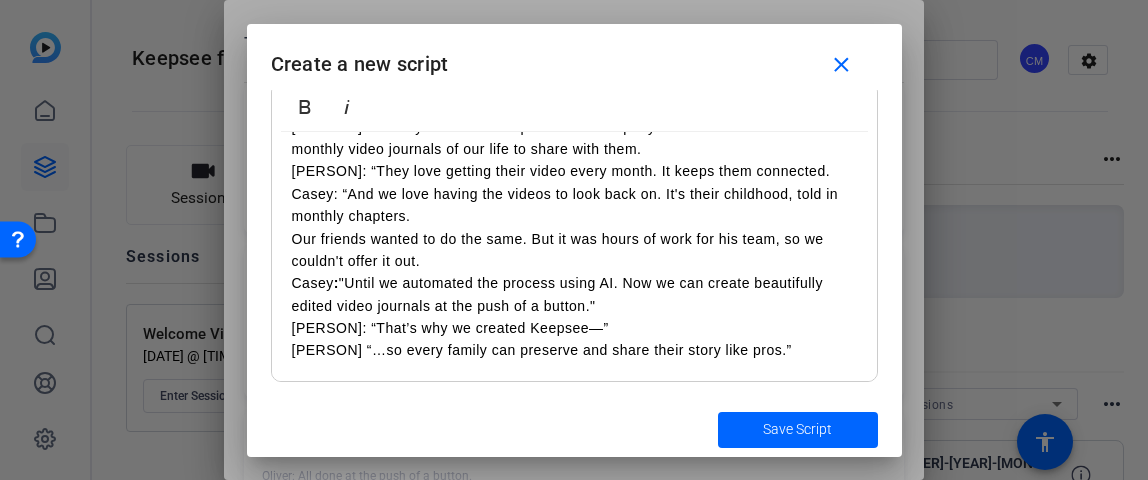click on "Sara: “They love getting their video every month. It keeps them connected. Casey: “And we love having the videos to look back on. It's their childhood, told in monthly chapters. Sara “Our friends wanted to do the same. But it was hours of work for his team, so we couldn't offer it out. Casey : “Until we automated the process using AI. Now we can create beautifully edited video journals at the push of a button." Sara: “That’s why we created Keepsee—” Casey “…so every family can preserve and share their story like pros.”" at bounding box center (574, 261) 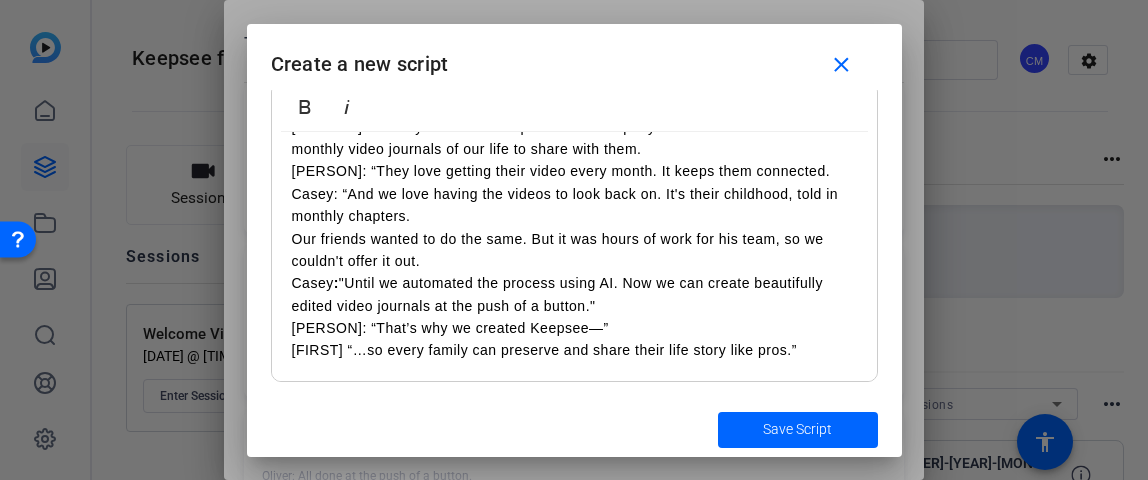 click on "Sara: “They love getting their video every month. It keeps them connected. Casey: “And we love having the videos to look back on. It's their childhood, told in monthly chapters.  Sara “Our friends wanted to do the same. But it was hours of work for his team, so we couldn't offer it out.  Casey :  “Until we automated the process using AI. Now we can create beautifully edited video journals at the push of a button." Sara: “That’s why we created Keepsee—” Casey “…so every family can preserve and share their life story like the pros do.”" at bounding box center [574, 261] 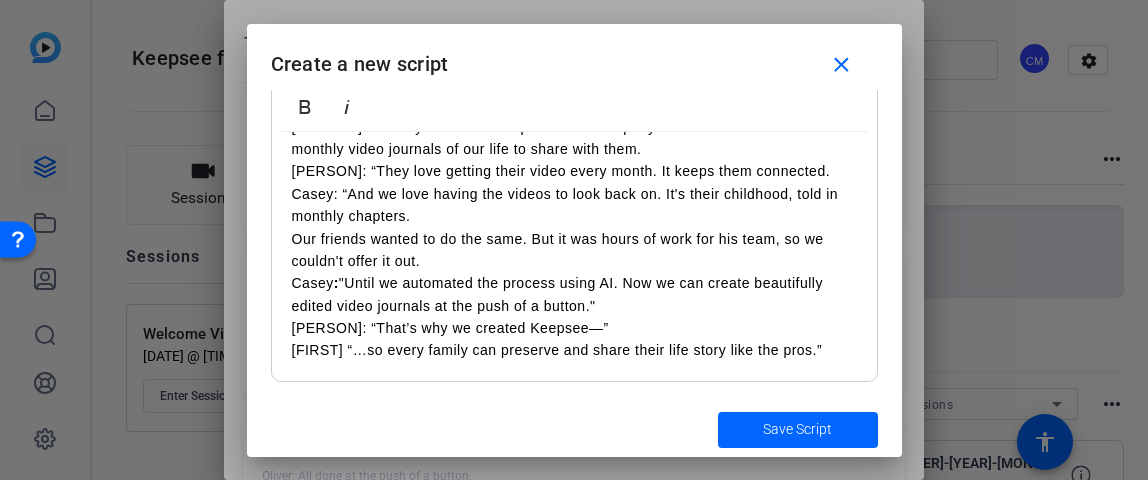 click on "[FIRST]: “They love getting their video every month. It keeps them connected. [FIRST]: “And we love having the videos to look back on. It's their childhood, told in monthly chapters.  [FIRST] “Our friends wanted to do the same. But it was hours of work for his team, so we couldn't offer it out.  [FIRST] :  “Until we automated the process using AI. Now we can create beautifully edited video journals at the push of a button." [FIRST]: “That’s why we created Keepsee—” Both:  “…so every family can preserve and share their life story like the pros.”" at bounding box center [574, 261] 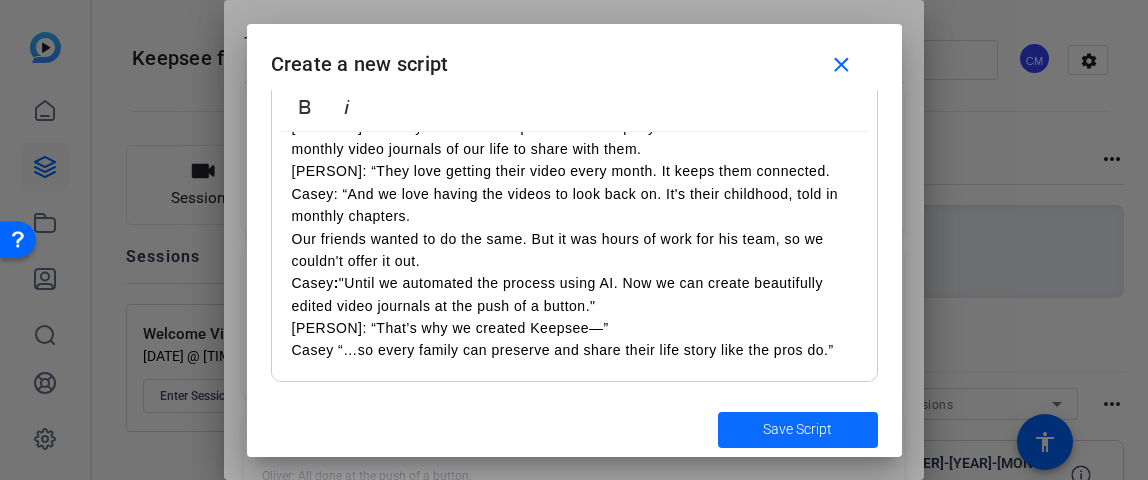 click on "Save Script" at bounding box center [797, 429] 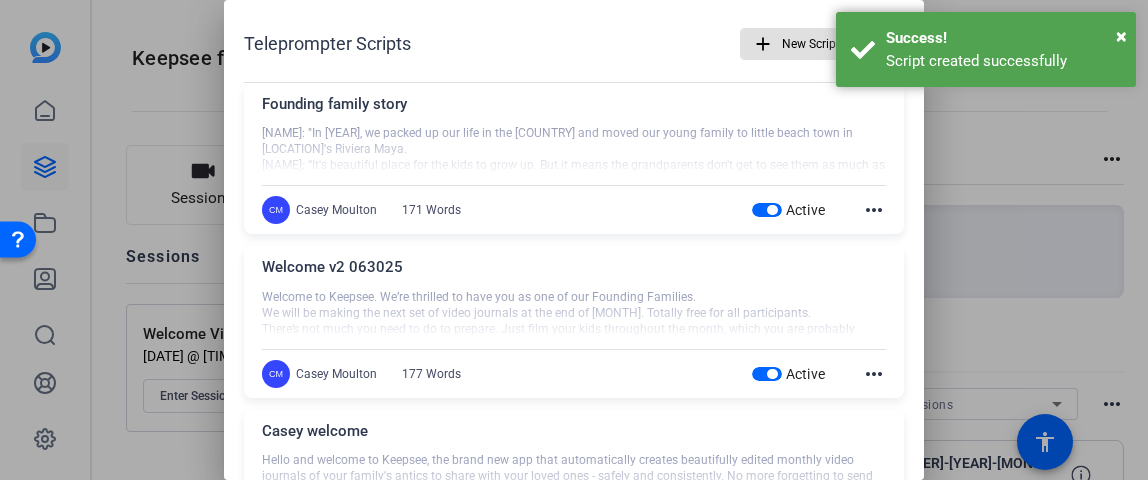 click at bounding box center (574, 240) 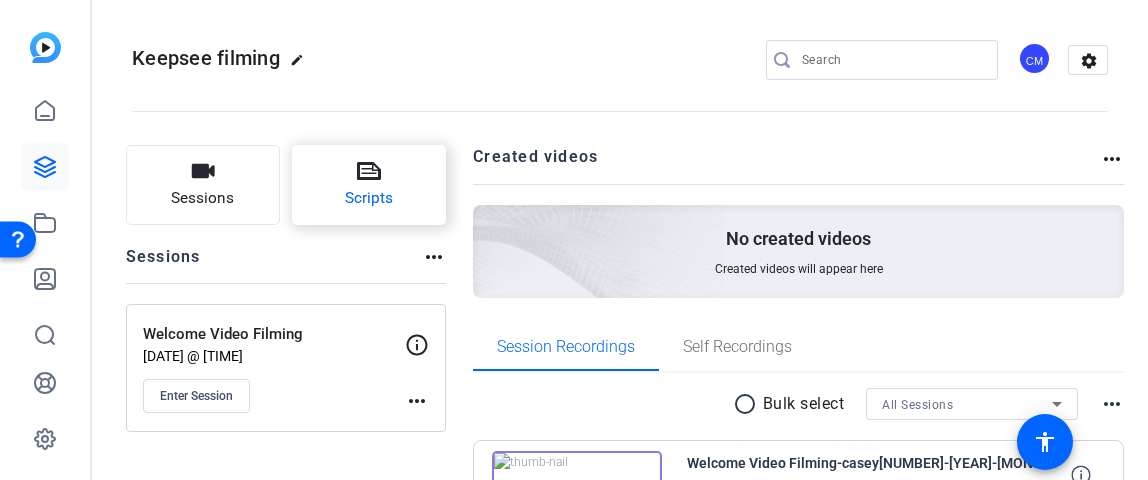 click on "Scripts" 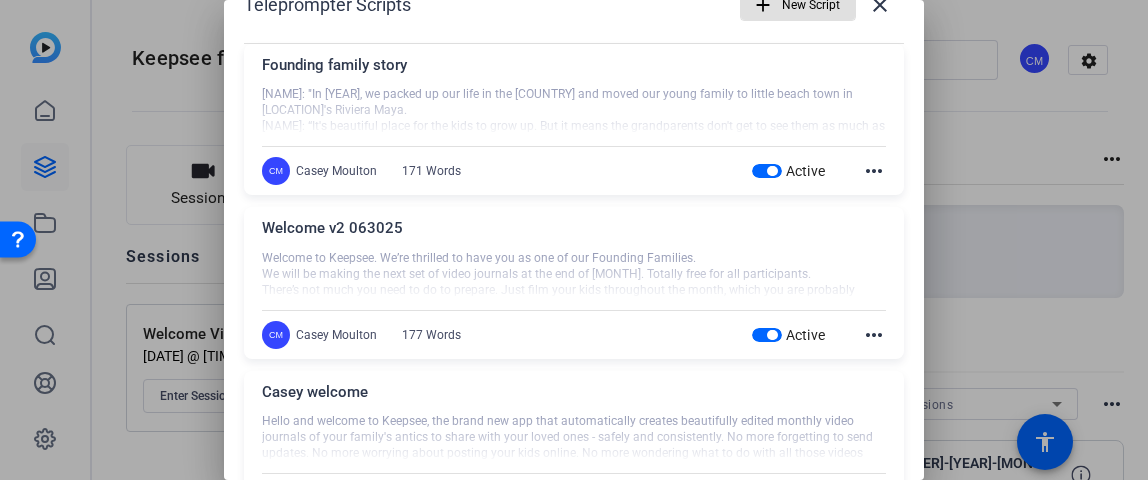 scroll, scrollTop: 0, scrollLeft: 0, axis: both 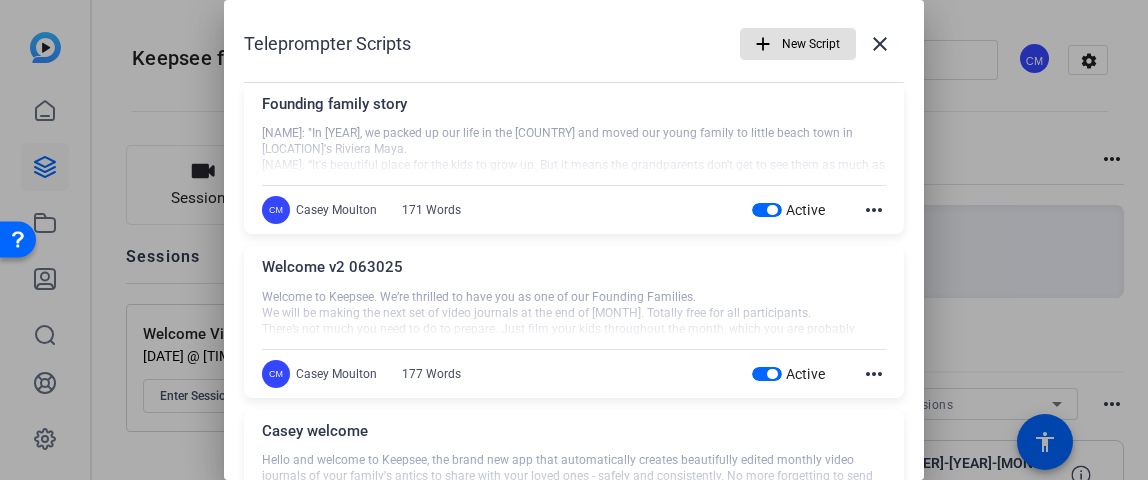 click on "Founding family story" at bounding box center (574, 109) 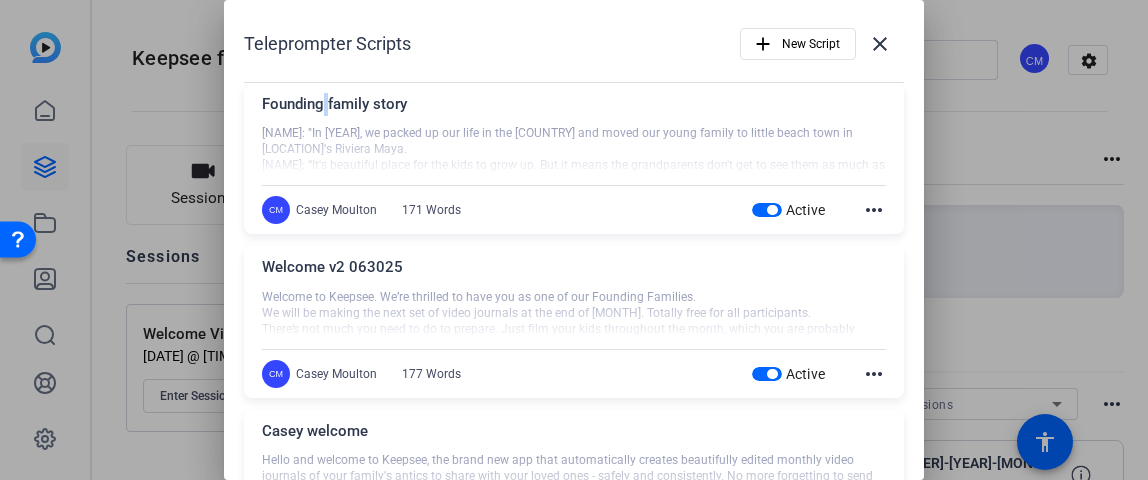 click on "Founding family story" at bounding box center [574, 109] 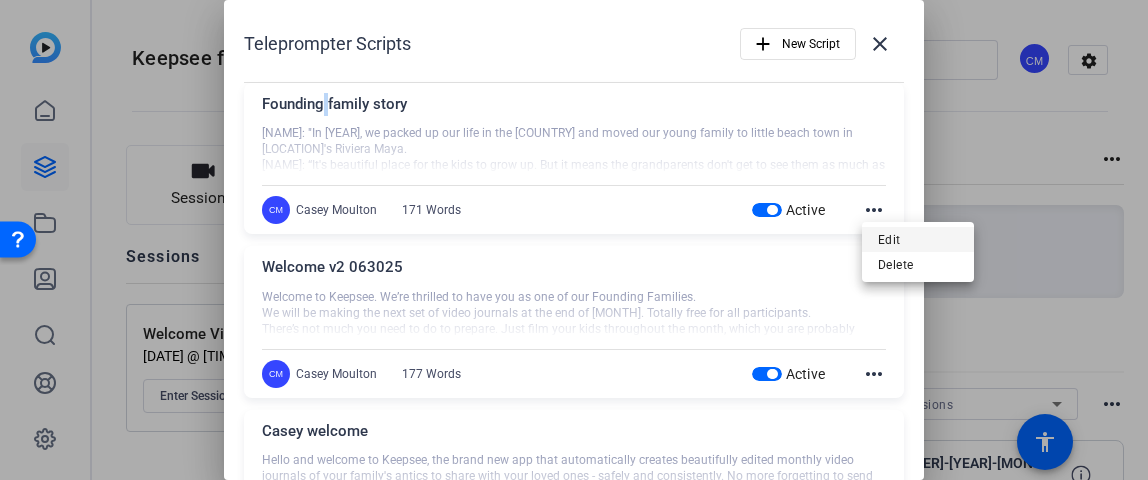 click on "Edit" at bounding box center [918, 240] 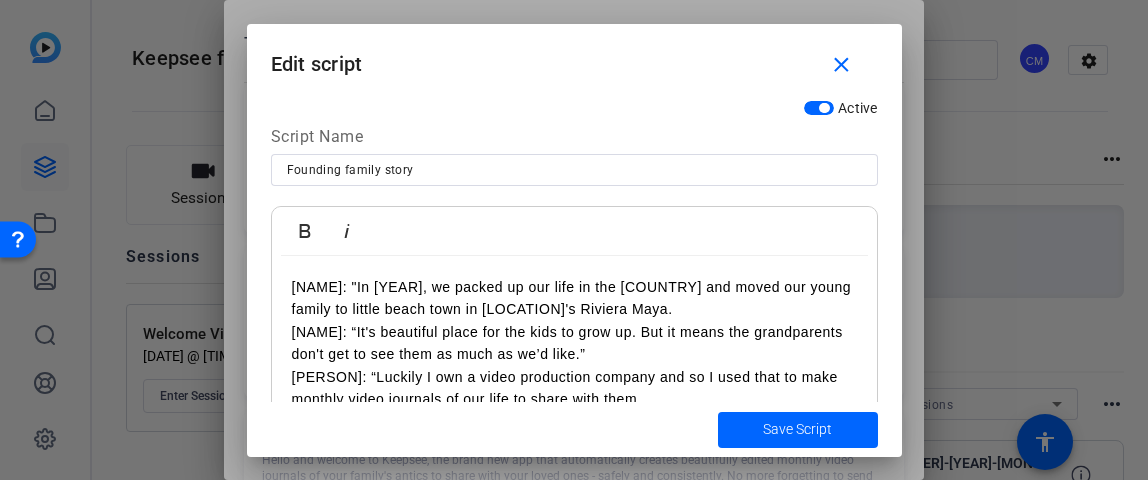 scroll, scrollTop: 126, scrollLeft: 0, axis: vertical 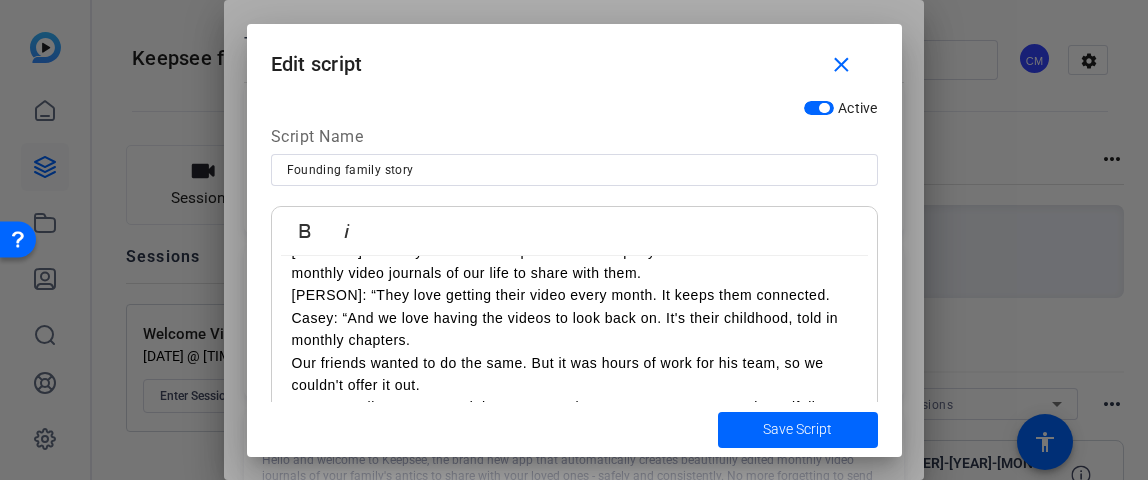 click on "Sara: “They love getting their video every month. It keeps them connected. Casey: “And we love having the videos to look back on. It's their childhood, told in monthly chapters. Sara “Our friends wanted to do the same. But it was hours of work for his team, so we couldn't offer it out. Casey : “Until we automated the process using AI. Now we can create beautifully edited video journals at the push of a button." Sara: “That’s why we created Keepsee—” Casey “…so every family can preserve and share their life story like the pros do.”" at bounding box center (574, 385) 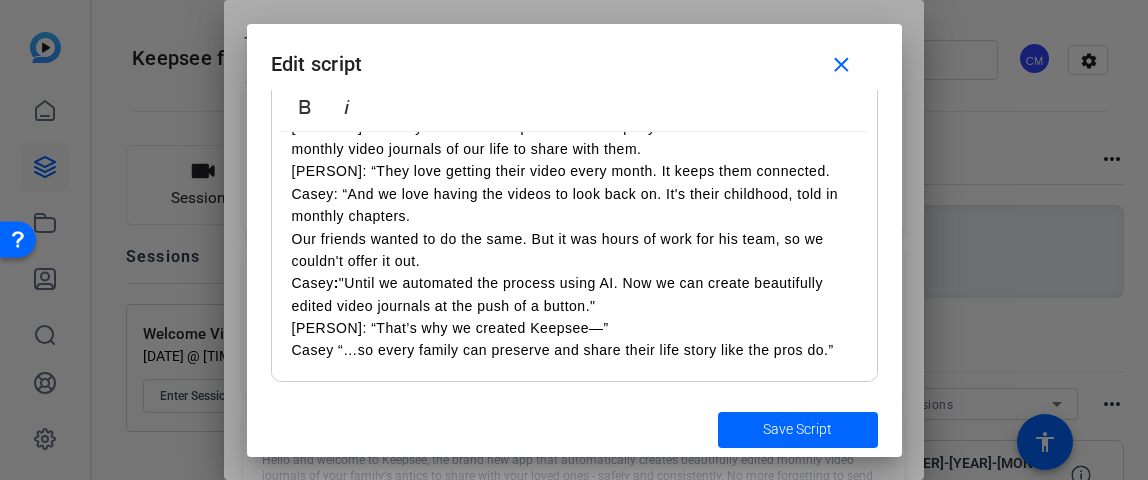click on "Sara: “They love getting their video every month. It keeps them connected. Casey: “And we love having the videos to look back on. It's their childhood, told in monthly chapters. Sara “Our friends wanted to do the same. But it was hours of work for his team, so we couldn't offer it out. Casey : “Until we automated the process using AI. Now we can create beautifully edited video journals at the push of a button." Sara: “That’s why we created Keepsee—” Casey “…so every family can preserve and share their life story like the pros do.”" at bounding box center [574, 261] 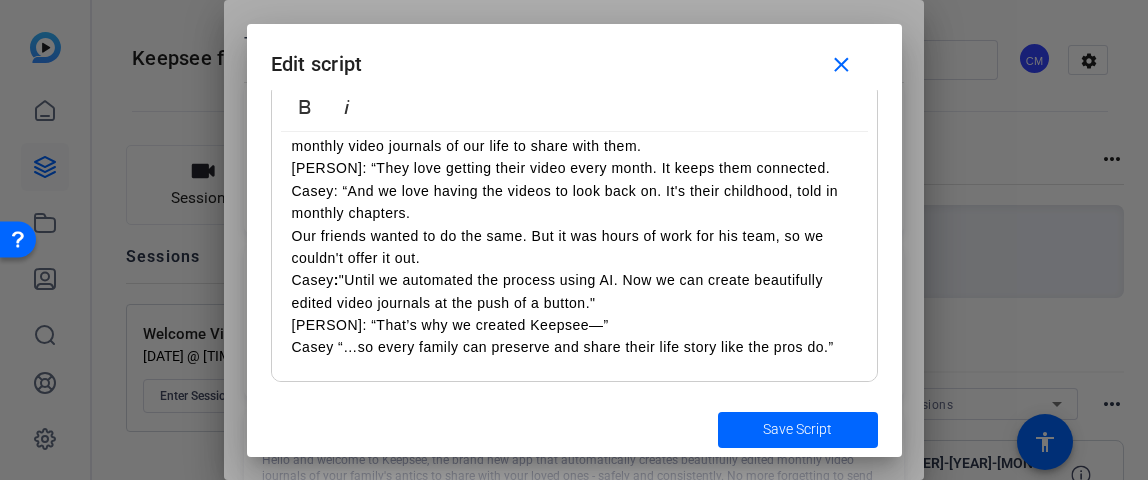 type 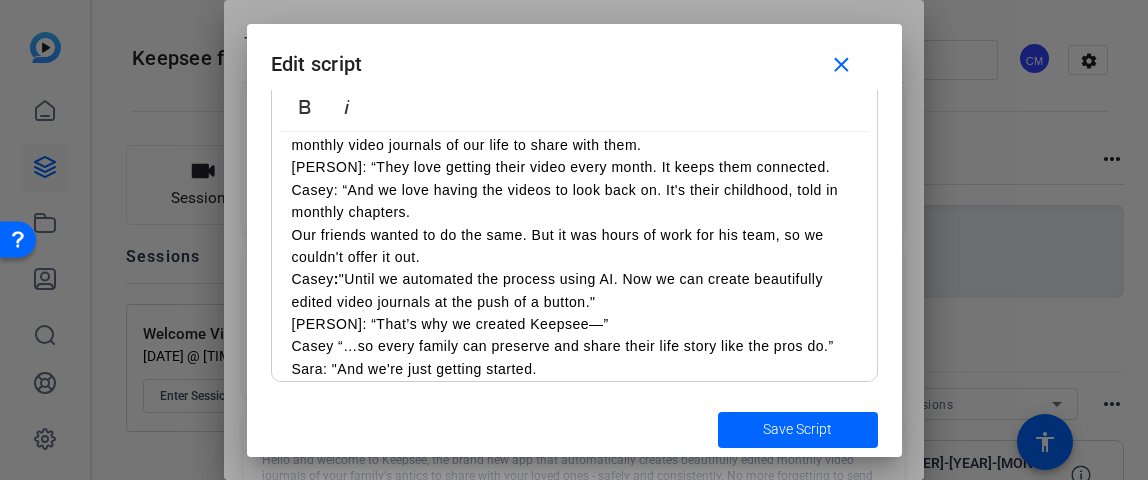 scroll, scrollTop: 147, scrollLeft: 0, axis: vertical 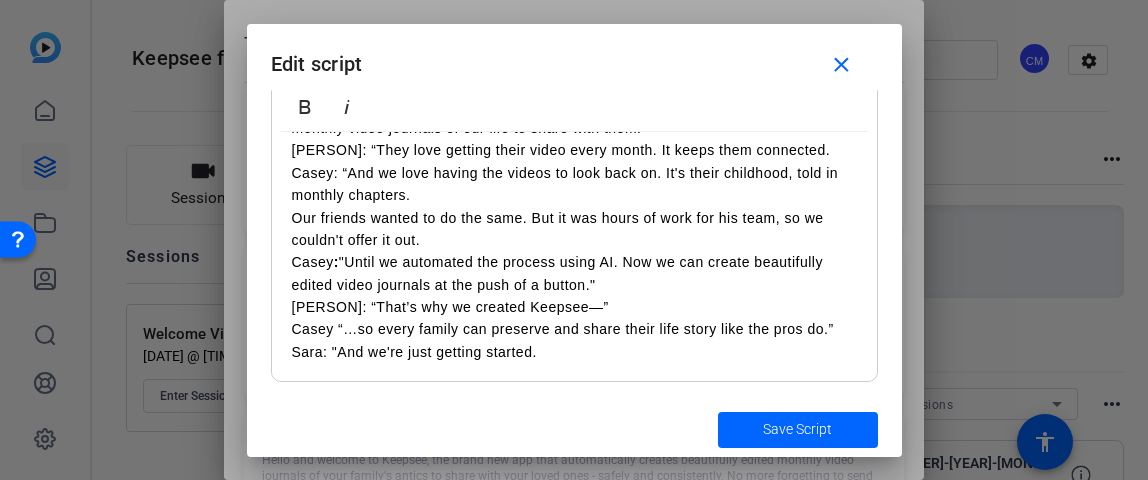 click on "[FIRST]: “They love getting their video every month. It keeps them connected. [FIRST]: “And we love having the videos to look back on. It's their childhood, told in monthly chapters.  [FIRST] “Our friends wanted to do the same. But it was hours of work for his team, so we couldn't offer it out.  [FIRST] :  “Until we automated the process using AI. Now we can create beautifully edited video journals at the push of a button." [FIRST]: “That’s why we created Keepsee—” [FIRST] “…so every family can preserve and share their life story like the pros do.” [FIRST]: "And we're just getting started." at bounding box center [574, 251] 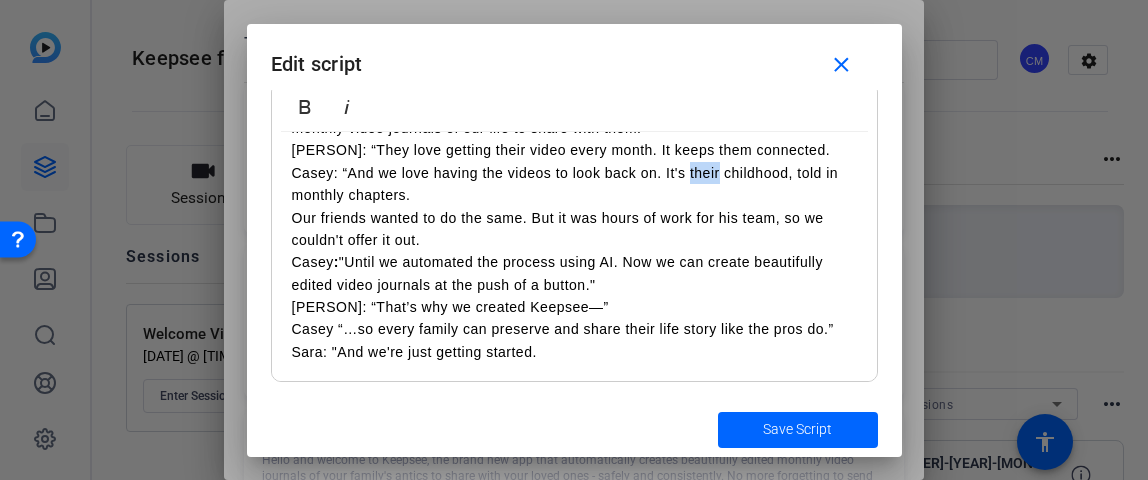 click on "[FIRST]: “They love getting their video every month. It keeps them connected. [FIRST]: “And we love having the videos to look back on. It's their childhood, told in monthly chapters.  [FIRST] “Our friends wanted to do the same. But it was hours of work for his team, so we couldn't offer it out.  [FIRST] :  “Until we automated the process using AI. Now we can create beautifully edited video journals at the push of a button." [FIRST]: “That’s why we created Keepsee—” [FIRST] “…so every family can preserve and share their life story like the pros do.” [FIRST]: "And we're just getting started." at bounding box center (574, 251) 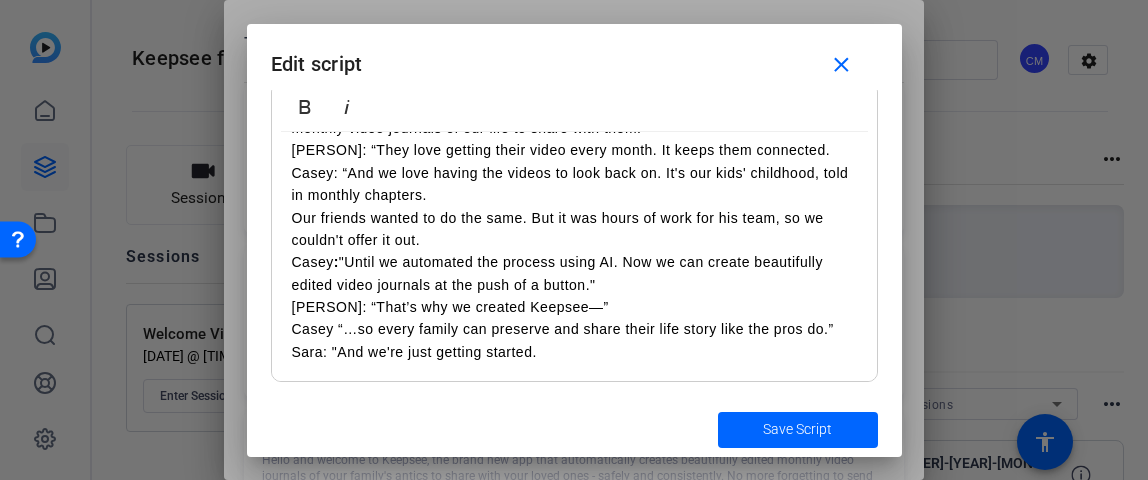 scroll, scrollTop: 148, scrollLeft: 0, axis: vertical 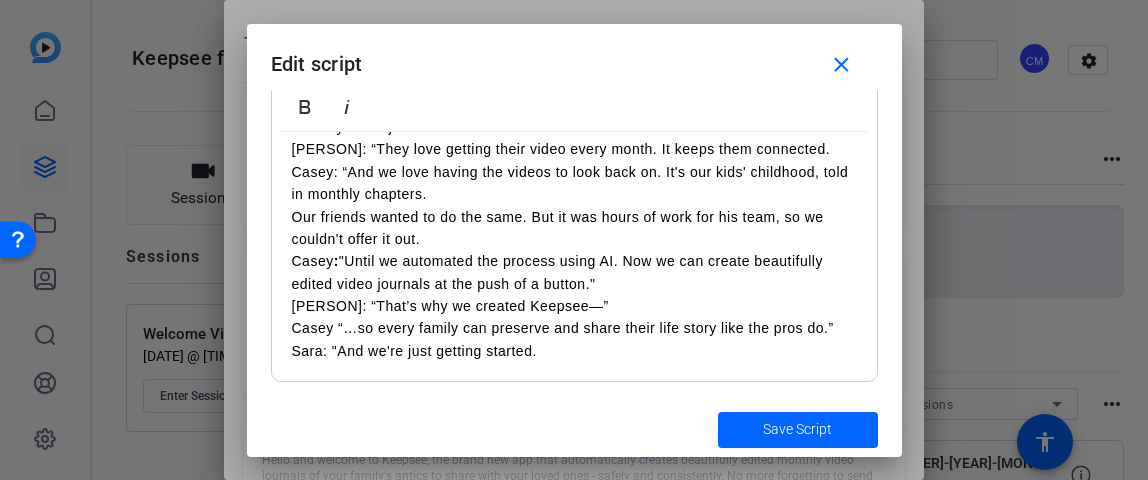 click on "[FIRST]: “They love getting their video every month. It keeps them connected. [FIRST]: “And we love having the videos to look back on. It's our kids' childhood, told in monthly chapters. [FIRST] “Our friends wanted to do the same. But it was hours of work for his team, so we couldn't offer it out. [FIRST] : “Until we automated the process using AI. Now we can create beautifully edited video journals at the push of a button." [FIRST]: “That’s why we created Keepsee—” [FIRST] “…so every family can preserve and share their life story like the pros do.” [FIRST]: "And we're just getting started." at bounding box center (574, 250) 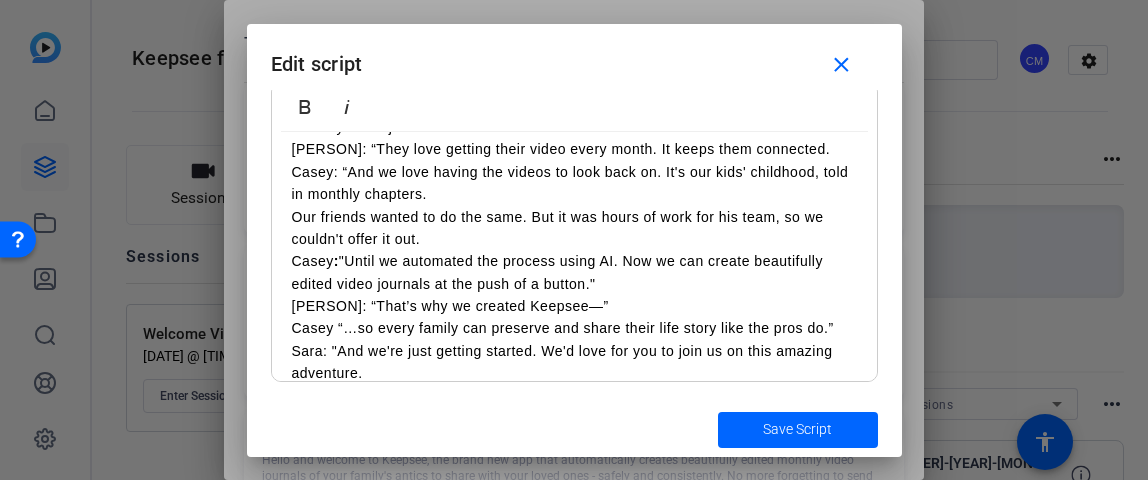 scroll, scrollTop: 174, scrollLeft: 0, axis: vertical 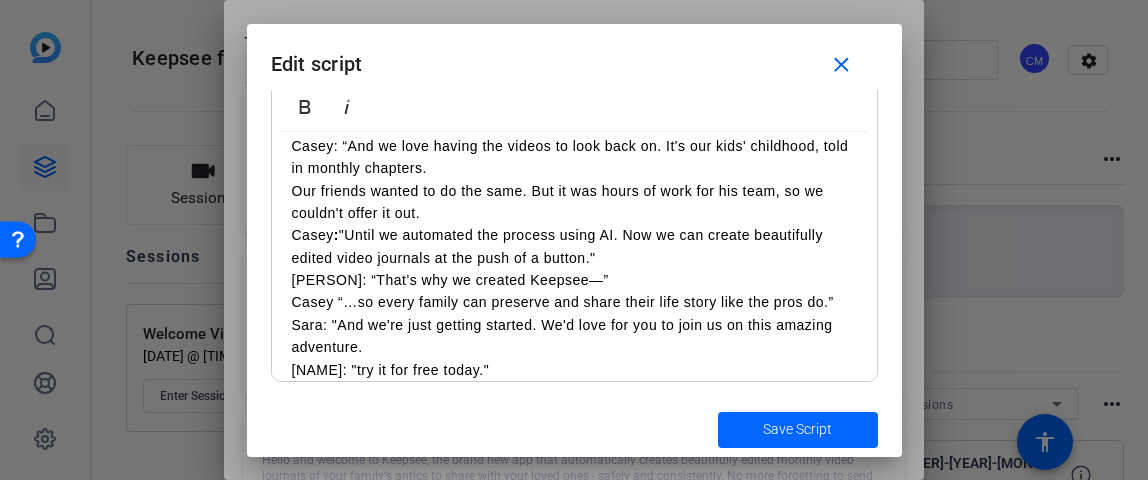 click on "[FIRST]: “They love getting their video every month. It keeps them connected. [FIRST]: “And we love having the videos to look back on. It's our kids' childhood, told in monthly chapters.  [FIRST] “Our friends wanted to do the same. But it was hours of work for his team, so we couldn't offer it out.  [FIRST] :  “Until we automated the process using AI. Now we can create beautifully edited video journals at the push of a button." [FIRST]: “That’s why we created Keepsee—” [FIRST] “…so every family can preserve and share their life story like the pros do.” [FIRST]: "And we're just getting started. We'd love for you to join us on this amazing adventure. [FIRST]: "try it for free today."" at bounding box center (574, 246) 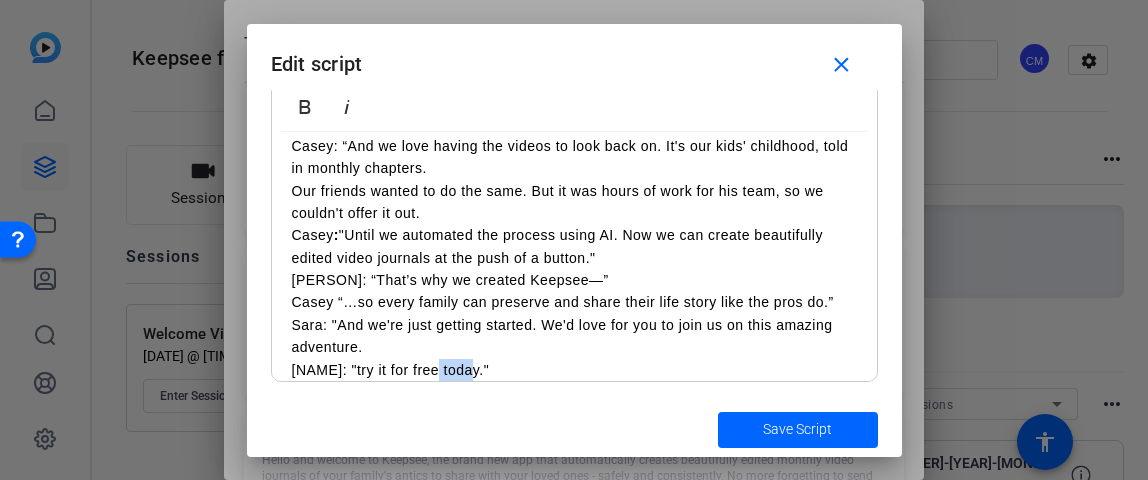 click on "[FIRST]: “They love getting their video every month. It keeps them connected. [FIRST]: “And we love having the videos to look back on. It's our kids' childhood, told in monthly chapters.  [FIRST] “Our friends wanted to do the same. But it was hours of work for his team, so we couldn't offer it out.  [FIRST] :  “Until we automated the process using AI. Now we can create beautifully edited video journals at the push of a button." [FIRST]: “That’s why we created Keepsee—” [FIRST] “…so every family can preserve and share their life story like the pros do.” [FIRST]: "And we're just getting started. We'd love for you to join us on this amazing adventure. [FIRST]: "try it for free today."" at bounding box center [574, 246] 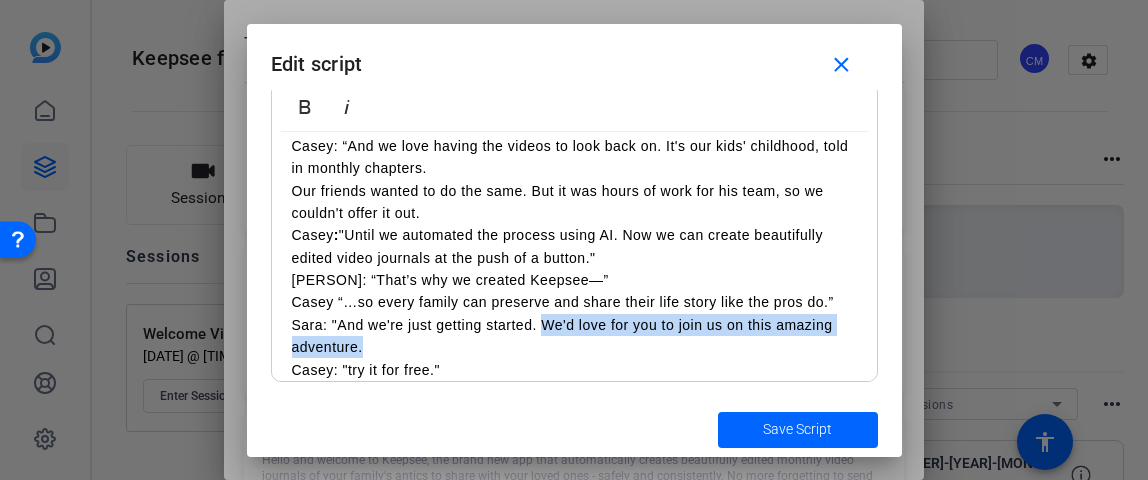 drag, startPoint x: 543, startPoint y: 325, endPoint x: 738, endPoint y: 343, distance: 195.82901 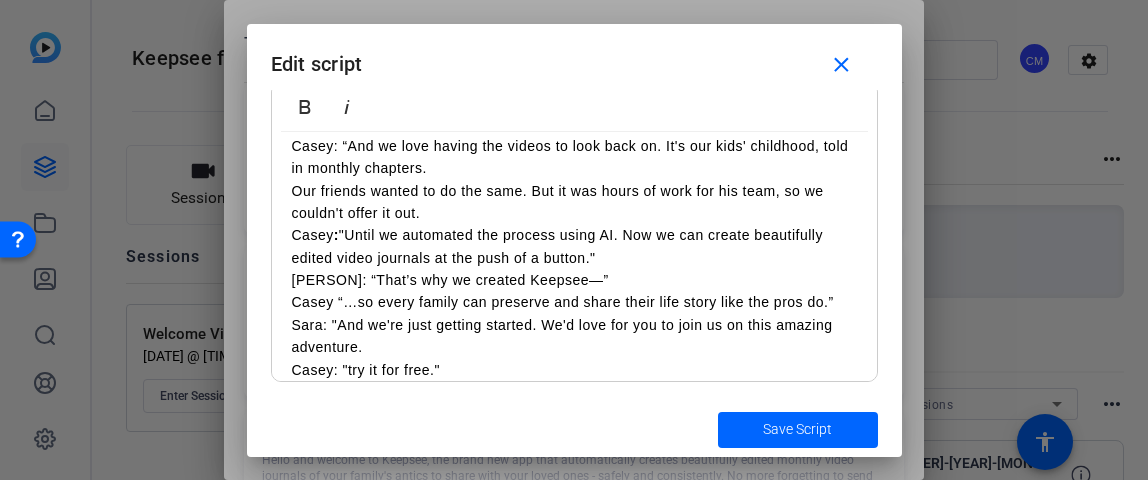 scroll, scrollTop: 171, scrollLeft: 0, axis: vertical 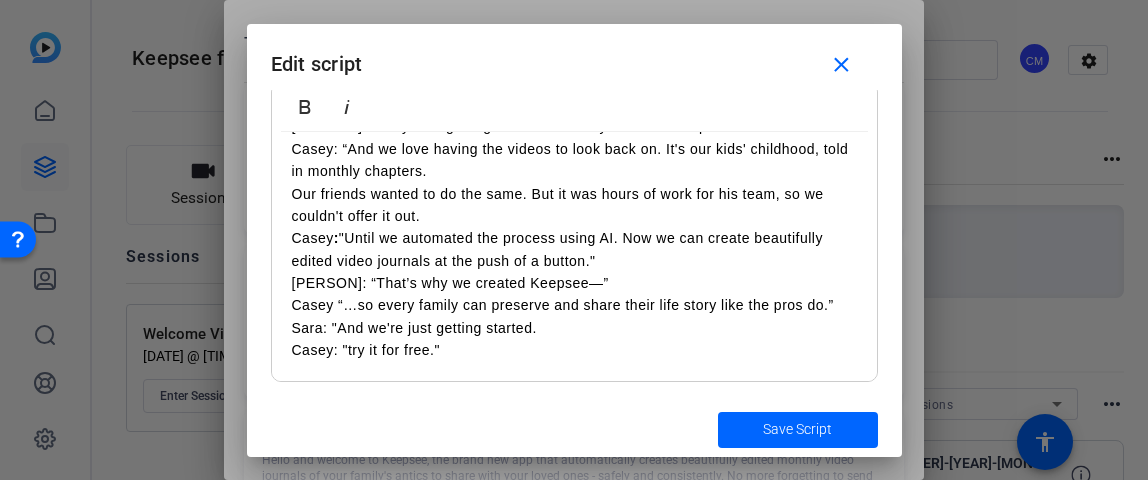 click on "[NAME]: “They love getting their video every month. It keeps them connected. [NAME]: “And we love having the videos to look back on. It's our kids' childhood, told in monthly chapters. [NAME] “Our friends wanted to do the same. But it was hours of work for his team, so we couldn't offer it out. [NAME] : “Until we automated the process using AI. Now we can create beautifully edited video journals at the push of a button." [NAME]: “That’s why we created Keepsee—” [NAME] “…so every family can preserve and share their life story like the pros do.” [NAME]: "And we're just getting started. [NAME]: "try it for free."" at bounding box center (574, 238) 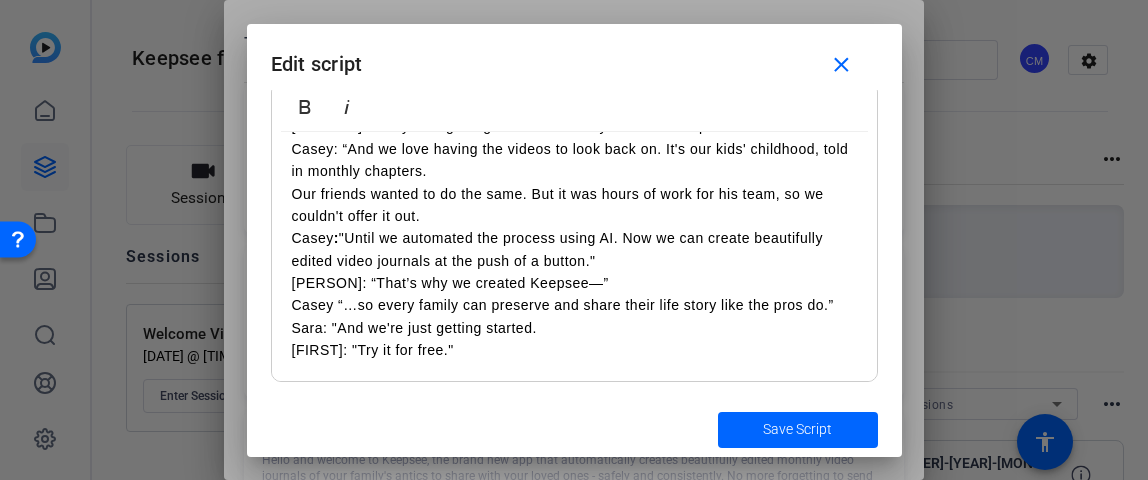 drag, startPoint x: 555, startPoint y: 324, endPoint x: 225, endPoint y: 326, distance: 330.00607 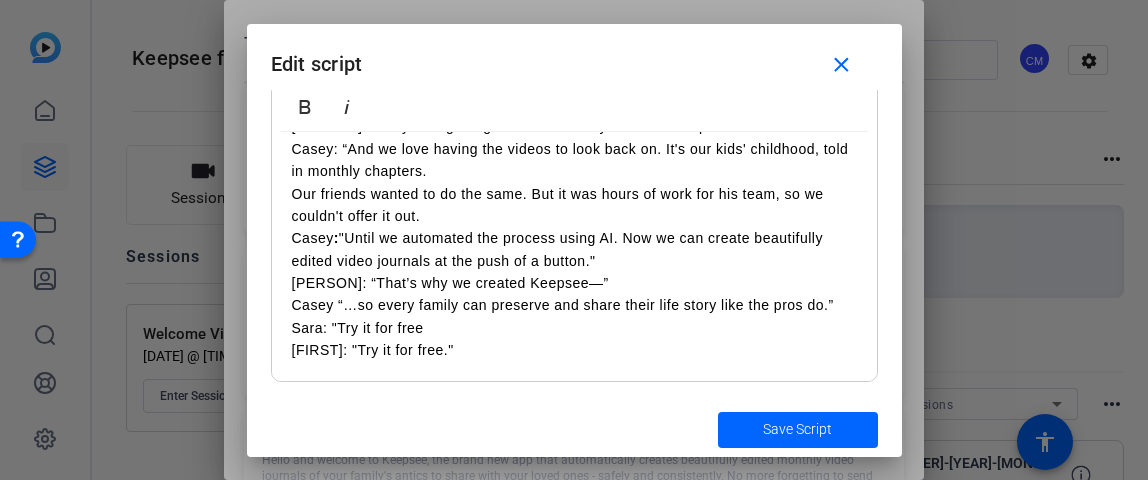 click on "Sara: “They love getting their video every month. It keeps them connected. Casey: “And we love having the videos to look back on. It's our kids' childhood, told in monthly chapters.  Sara “Our friends wanted to do the same. But it was hours of work for his team, so we couldn't offer it out.  Casey :  “Until we automated the process using AI. Now we can create beautifully edited video journals at the push of a button." Sara: “That’s why we created Keepsee—” Casey “…so every family can preserve and share their life story like the pros do.” Sara: "Try it for free Casey: "Try it for free."" at bounding box center (574, 238) 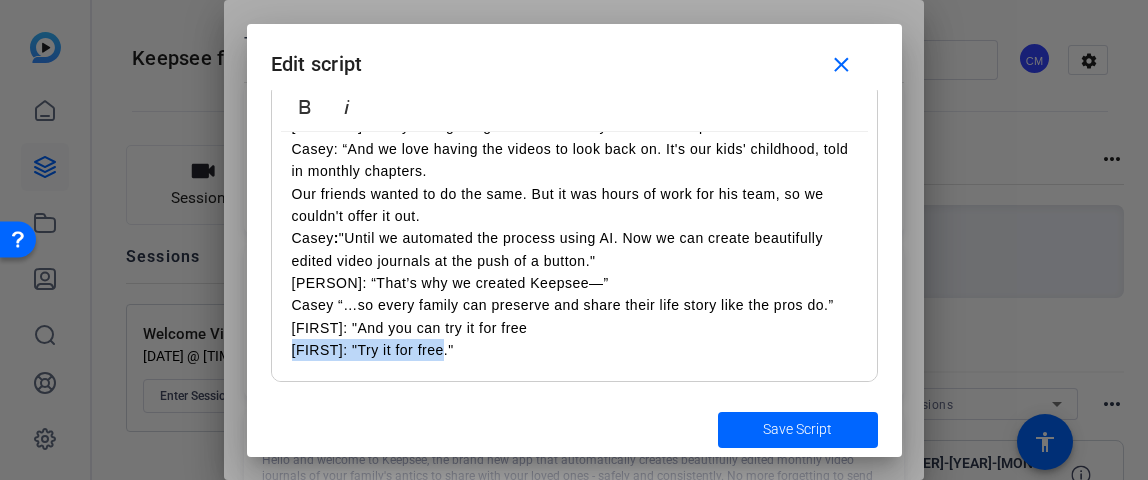drag, startPoint x: 471, startPoint y: 358, endPoint x: 248, endPoint y: 359, distance: 223.00224 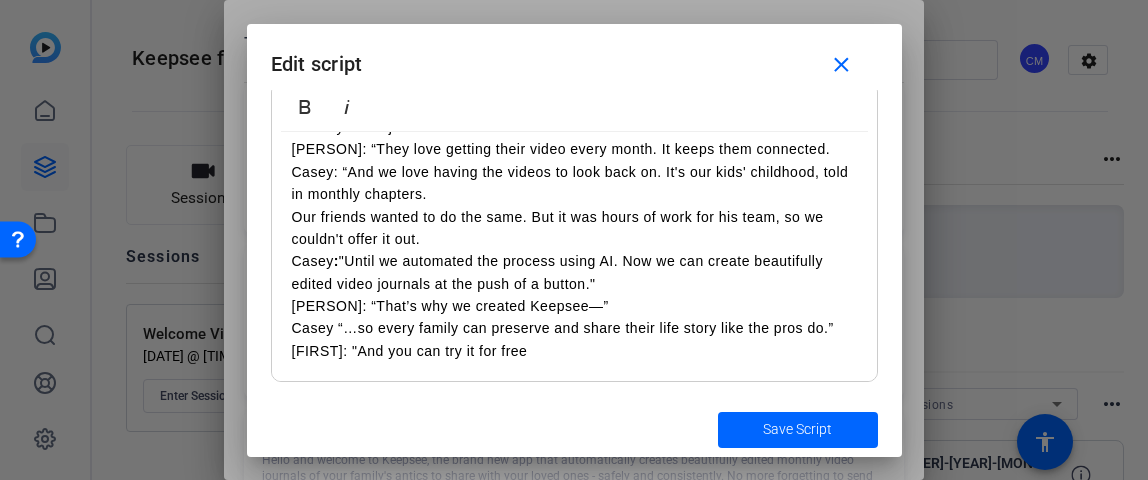 scroll, scrollTop: 148, scrollLeft: 0, axis: vertical 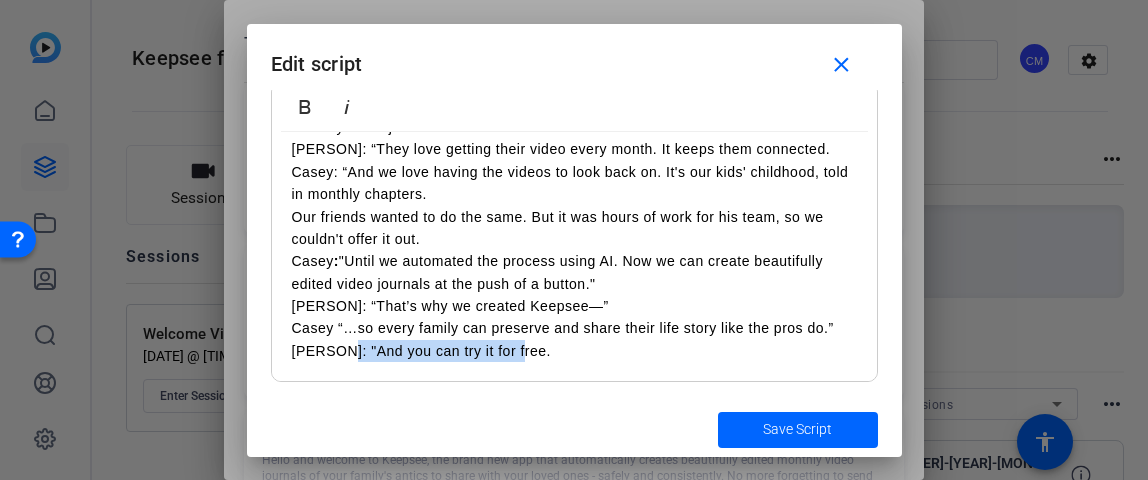 drag, startPoint x: 340, startPoint y: 347, endPoint x: 529, endPoint y: 349, distance: 189.01057 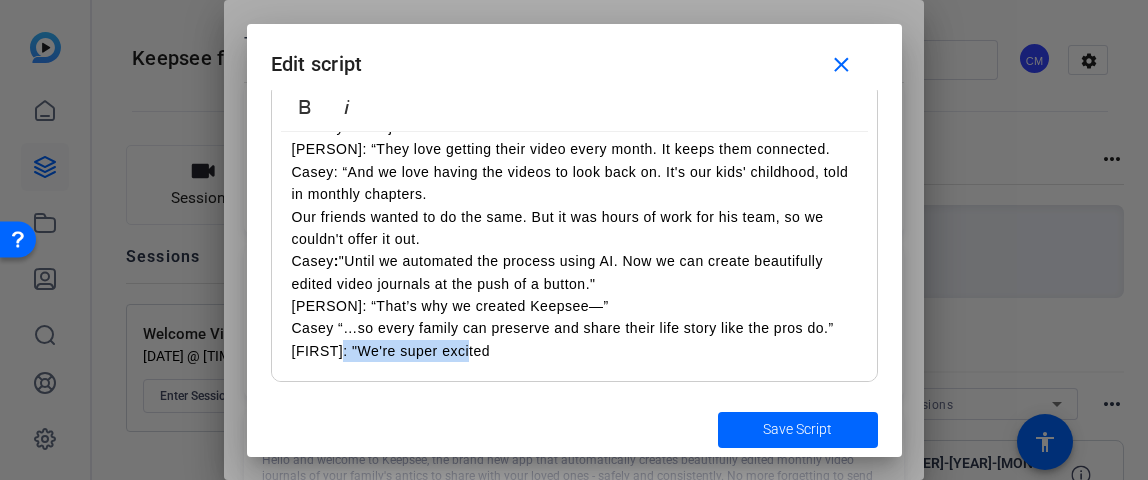 drag, startPoint x: 339, startPoint y: 348, endPoint x: 496, endPoint y: 341, distance: 157.15598 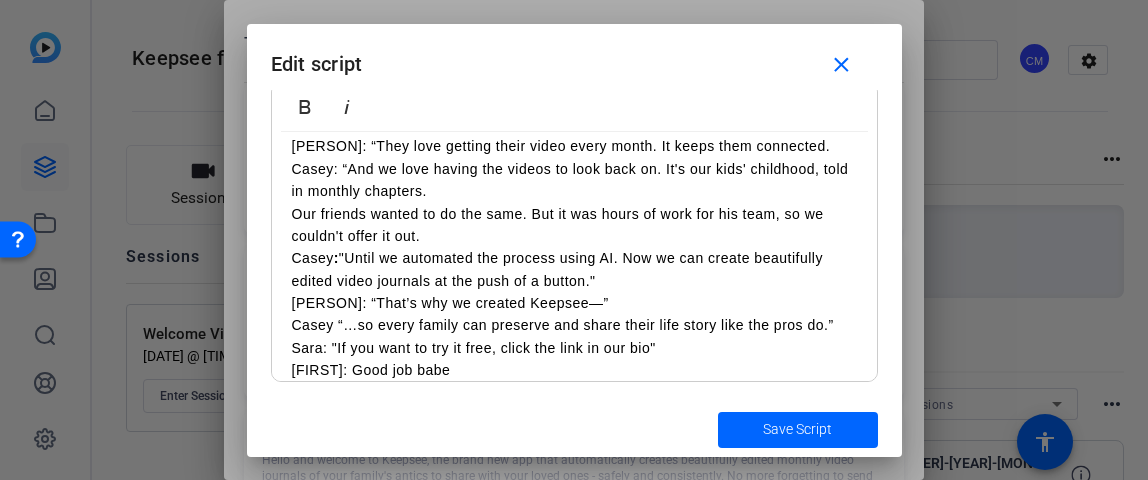scroll, scrollTop: 174, scrollLeft: 0, axis: vertical 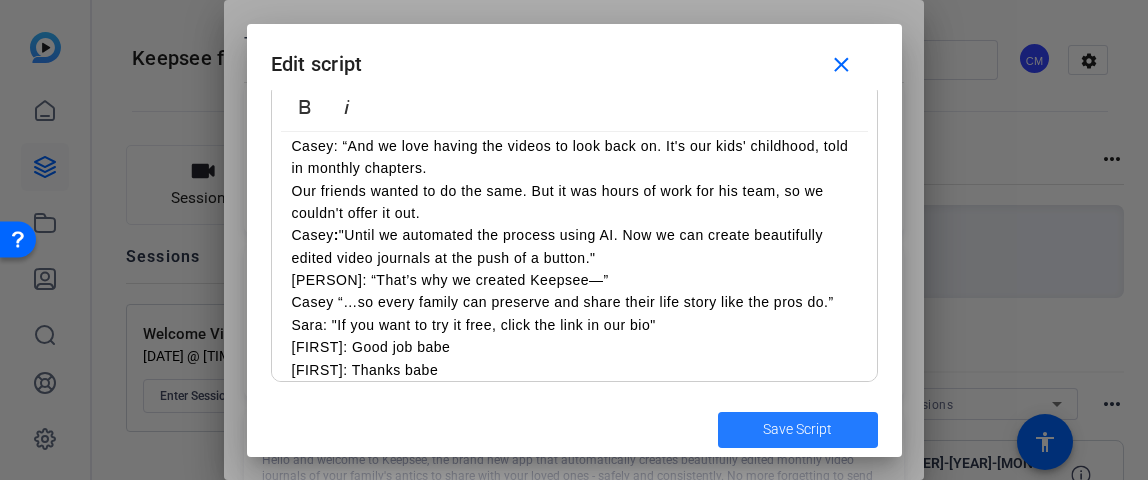 click on "Save Script" at bounding box center [797, 429] 